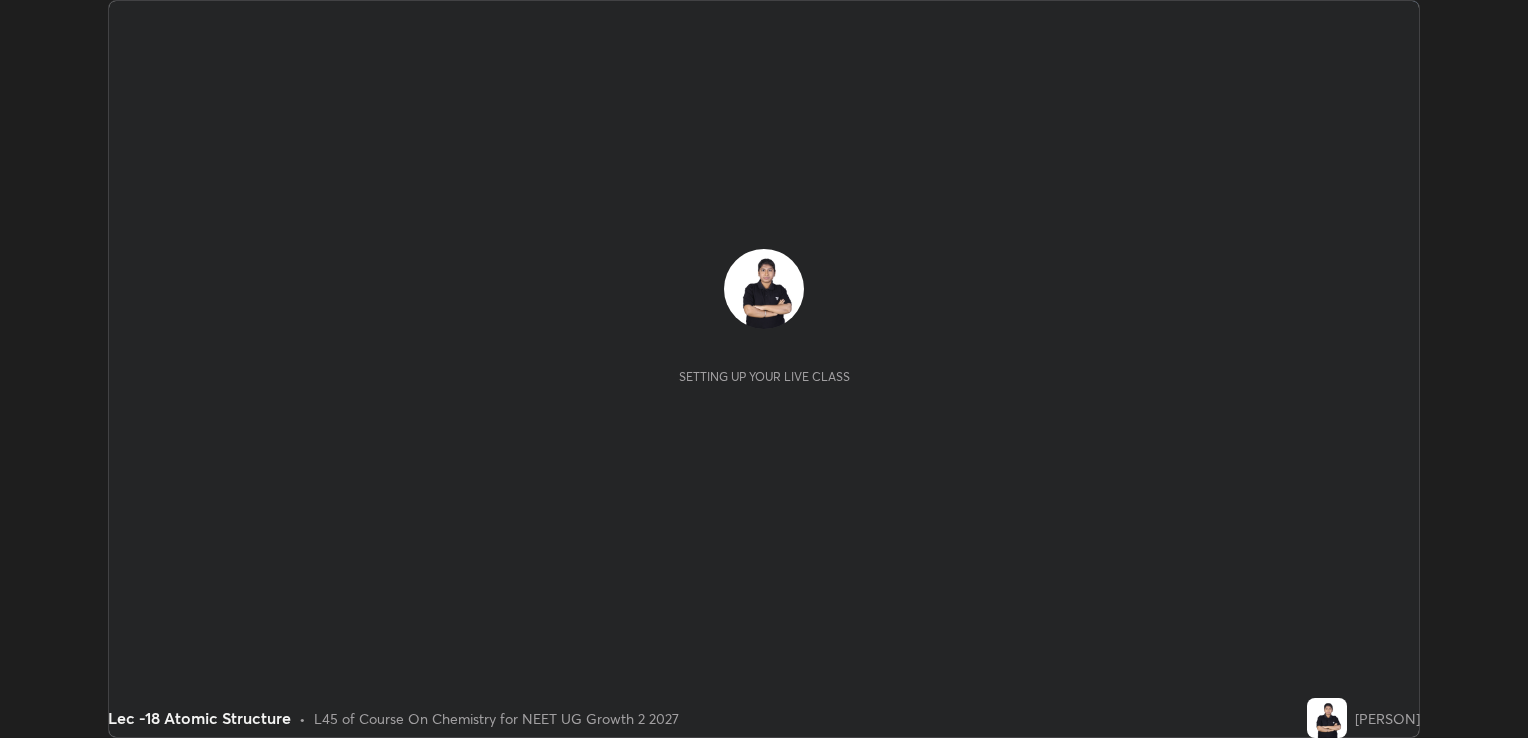scroll, scrollTop: 0, scrollLeft: 0, axis: both 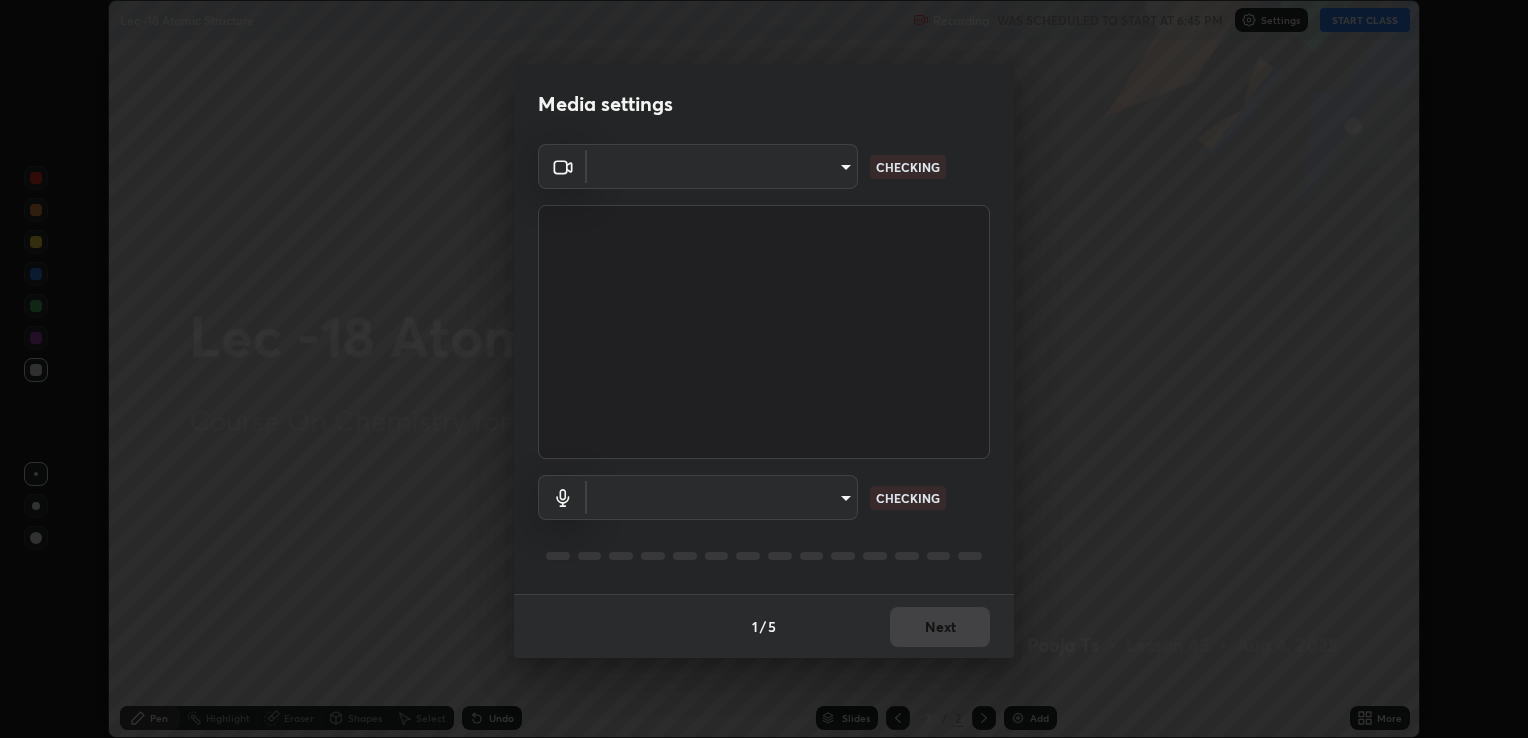 type on "[HASH]" 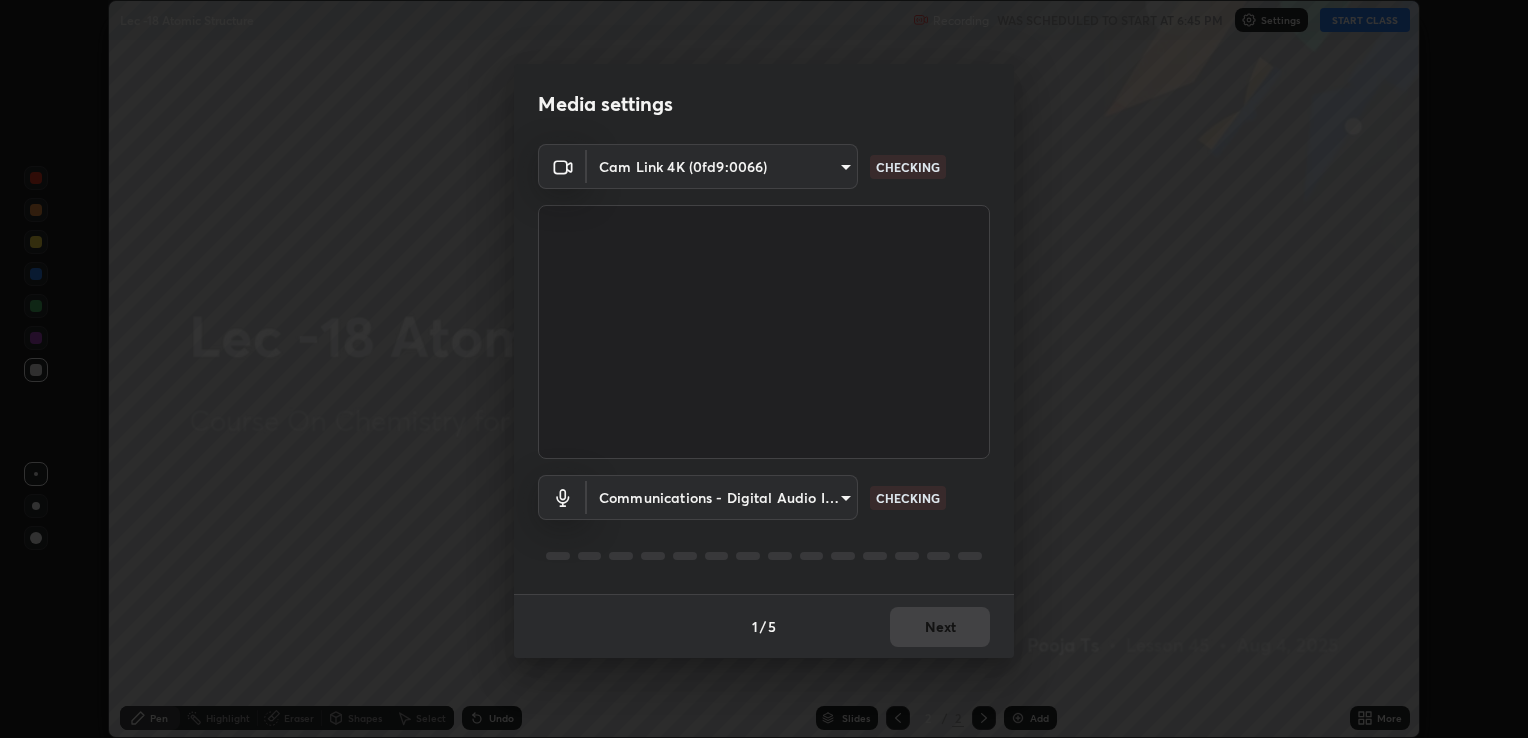 click on "Media settings Cam Link 4K (0fd9:0066) [HASH] CHECKING Communications - Digital Audio Interface (Cam Link 4K) communications CHECKING 1 / 5 Next" at bounding box center (764, 369) 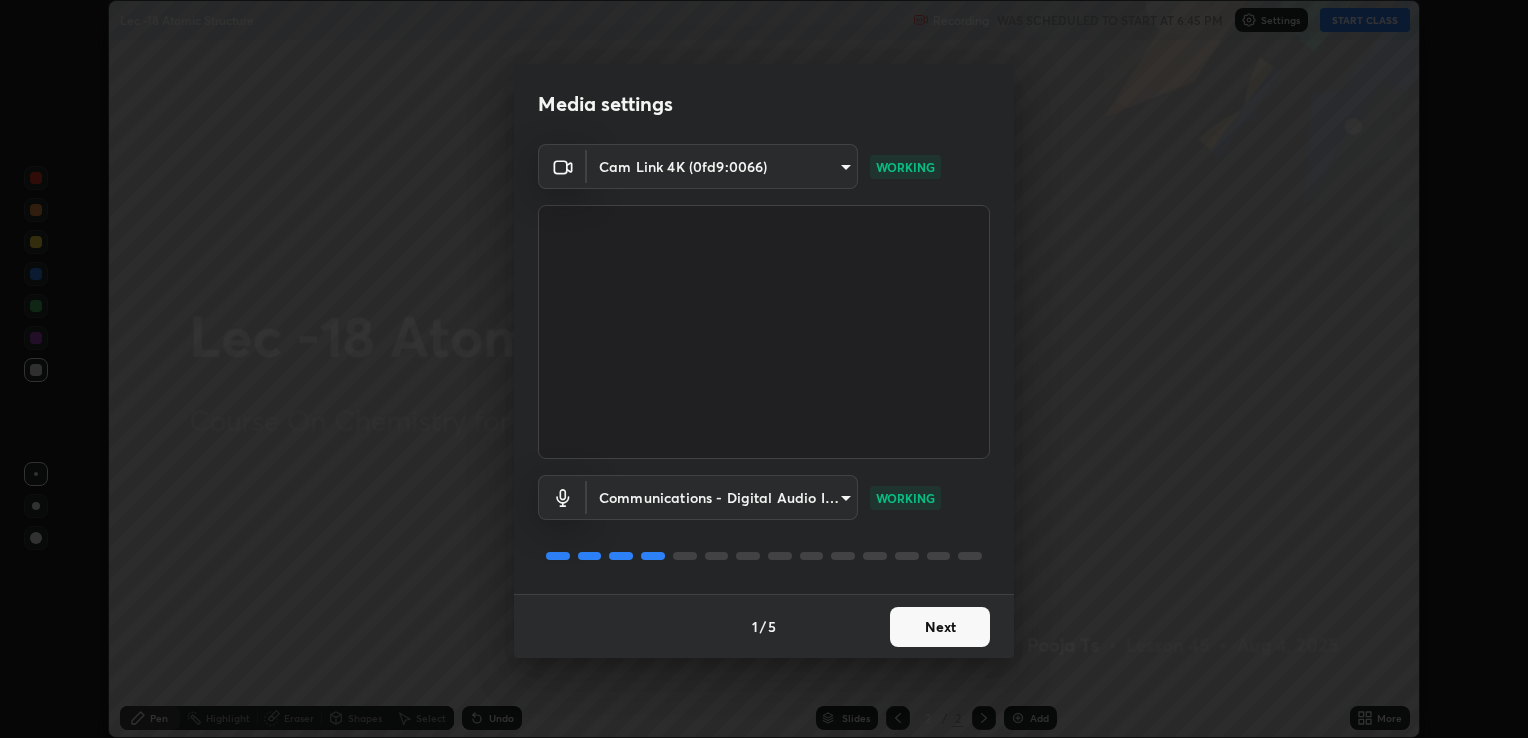 click on "Next" at bounding box center (940, 627) 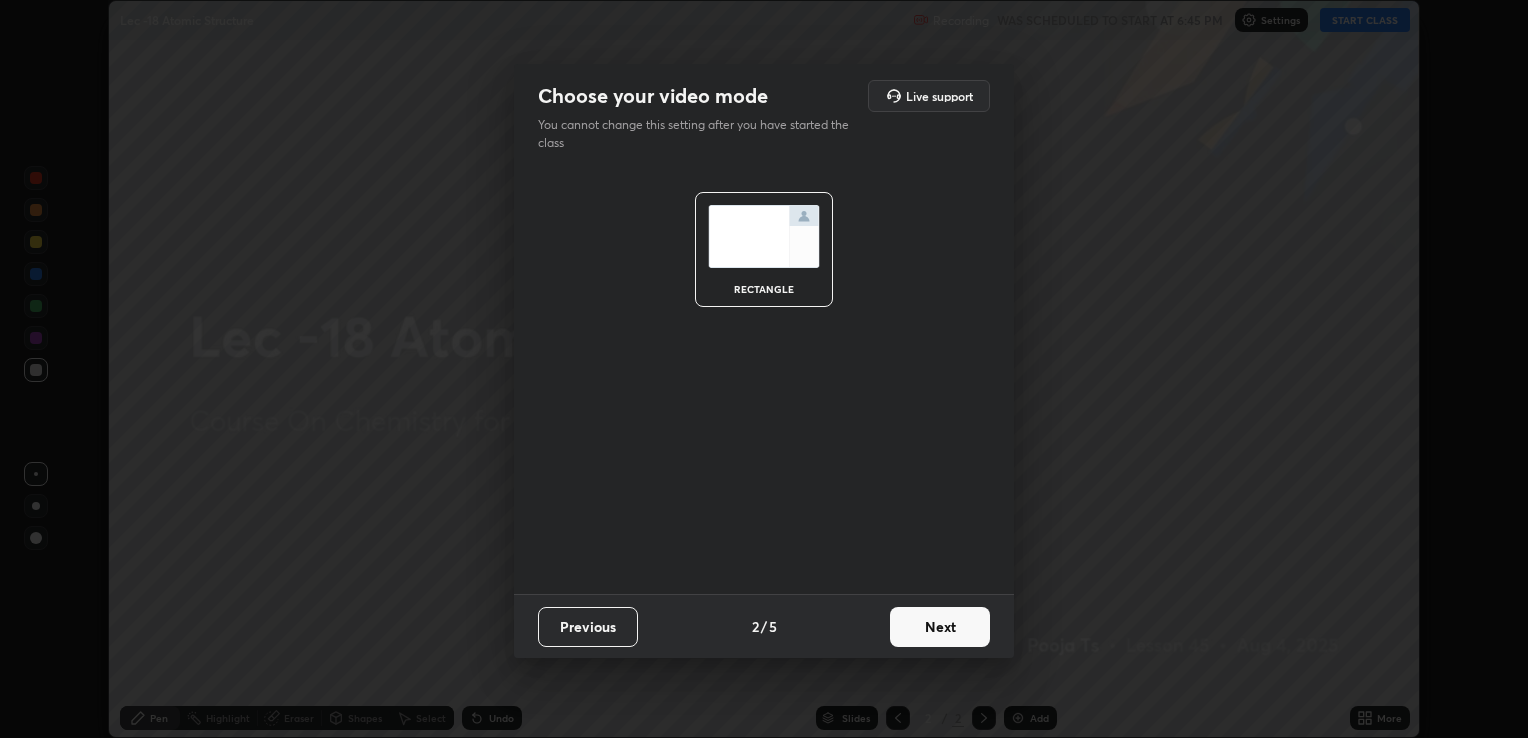 click on "Next" at bounding box center [940, 627] 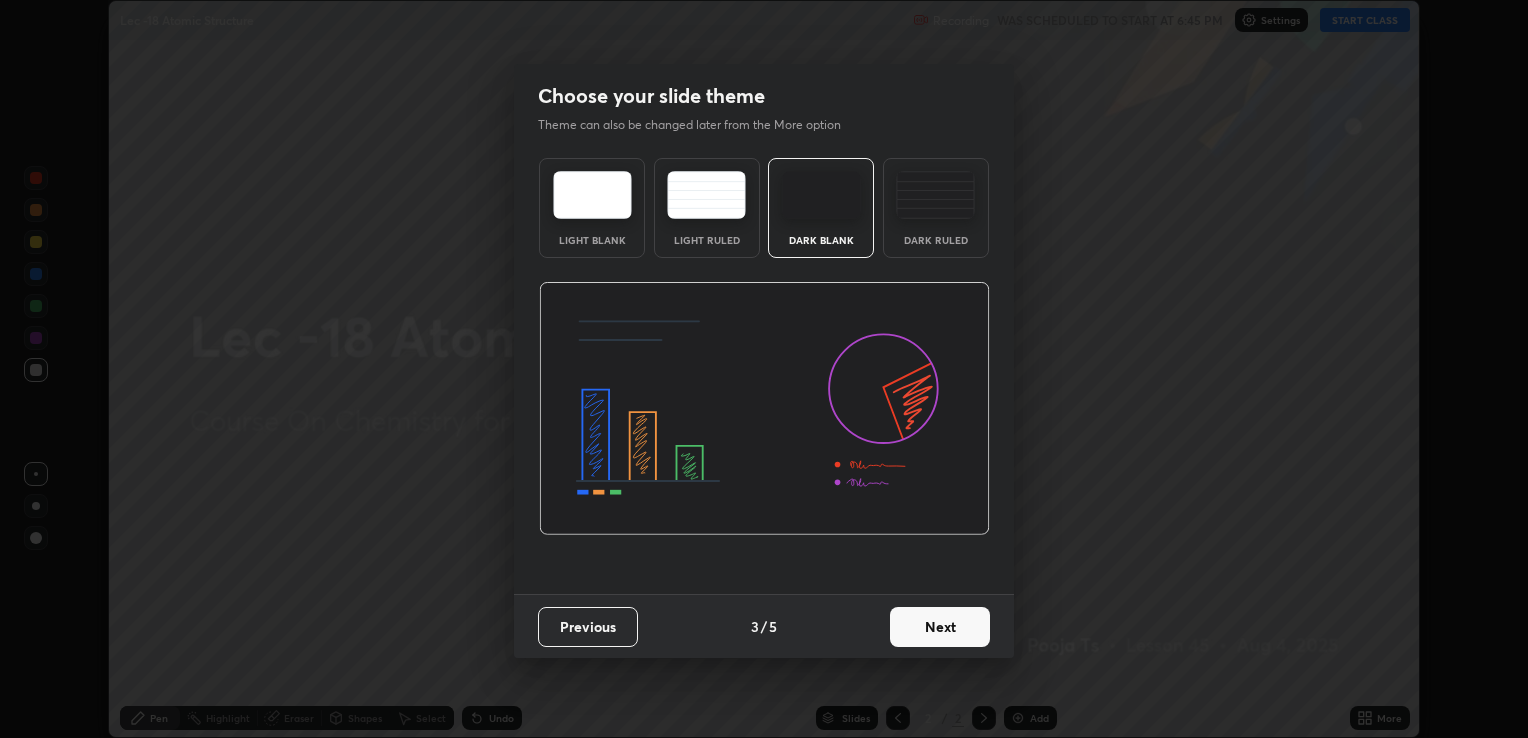 click on "Next" at bounding box center (940, 627) 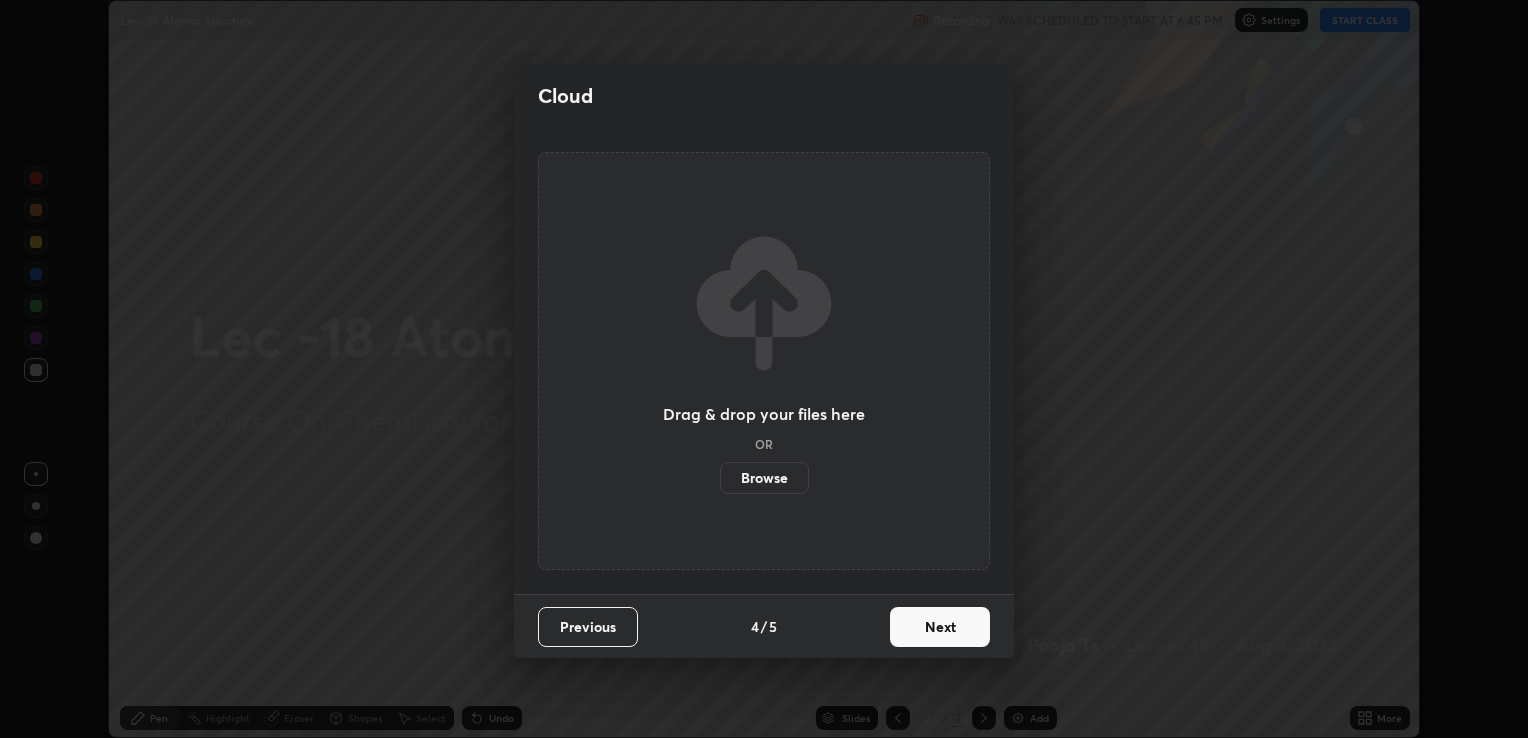 click on "Next" at bounding box center [940, 627] 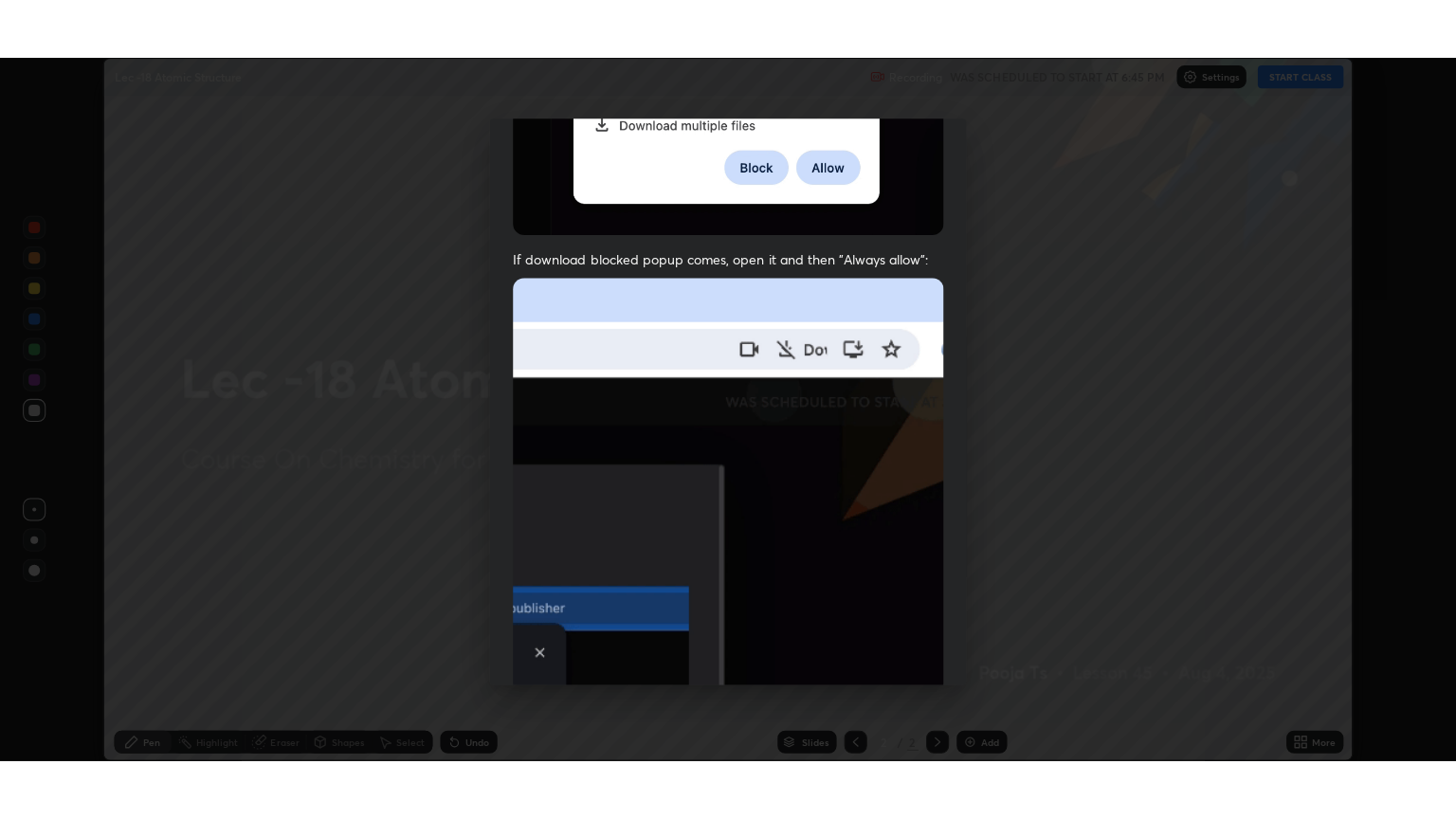 scroll, scrollTop: 384, scrollLeft: 0, axis: vertical 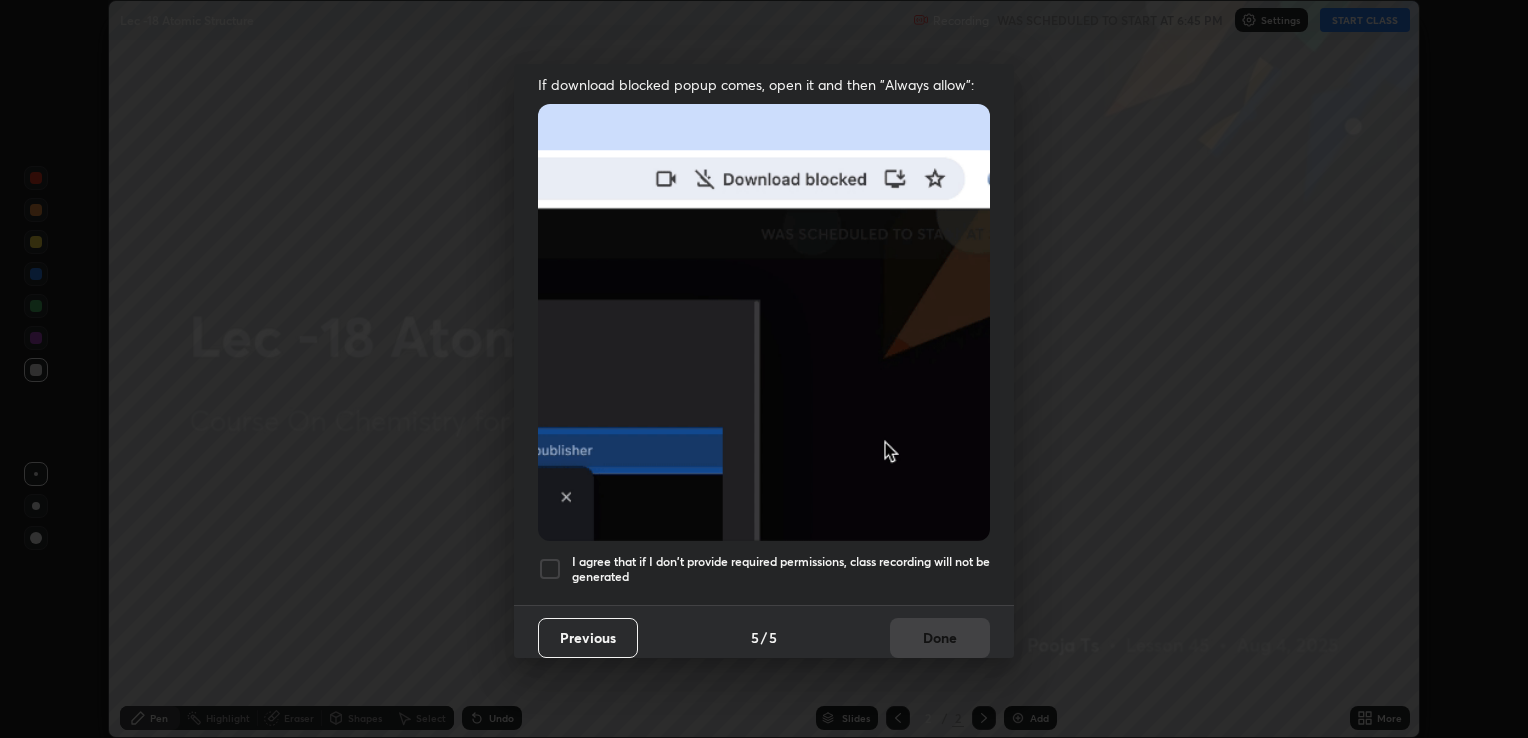 click at bounding box center (550, 569) 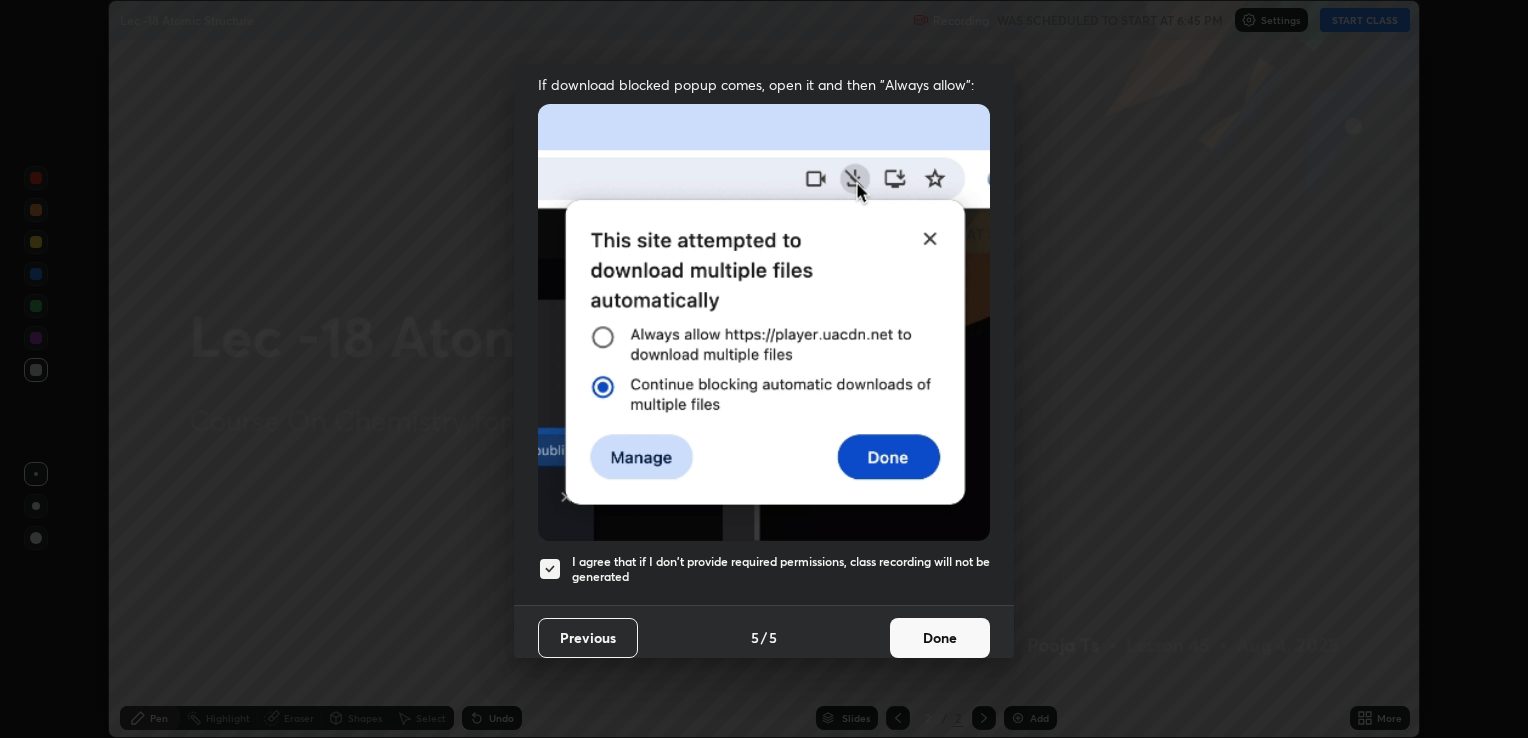 click on "Done" at bounding box center [940, 638] 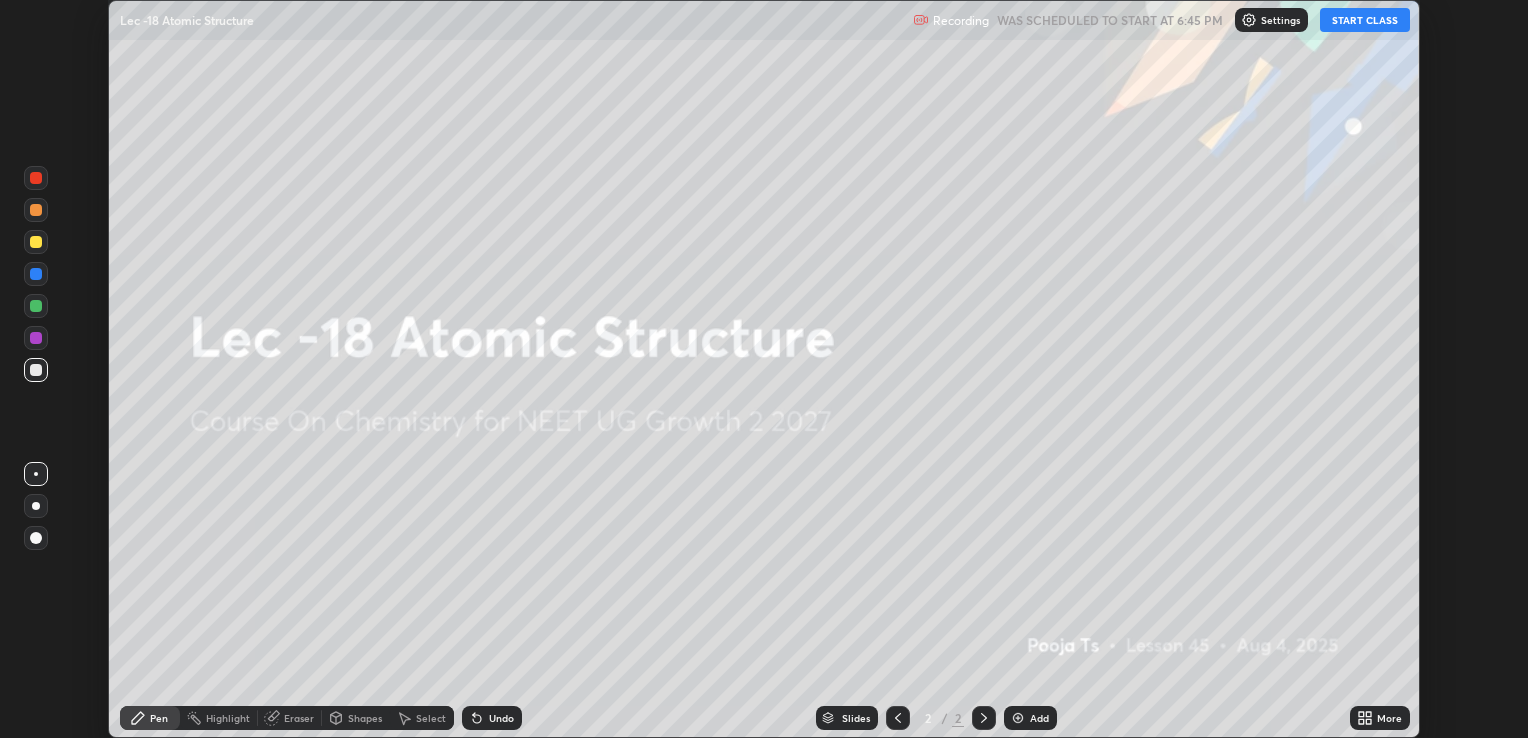 click on "START CLASS" at bounding box center (1365, 20) 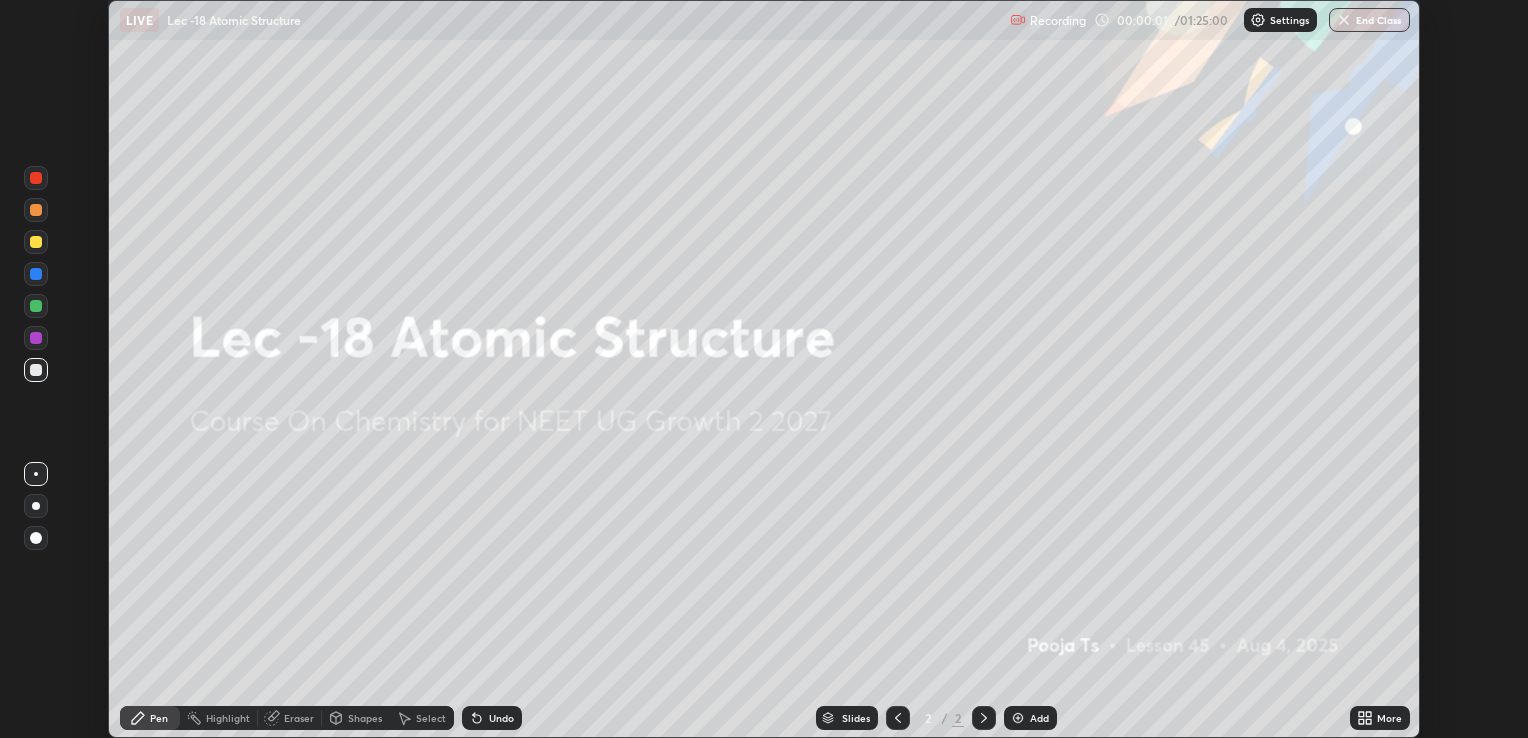 click 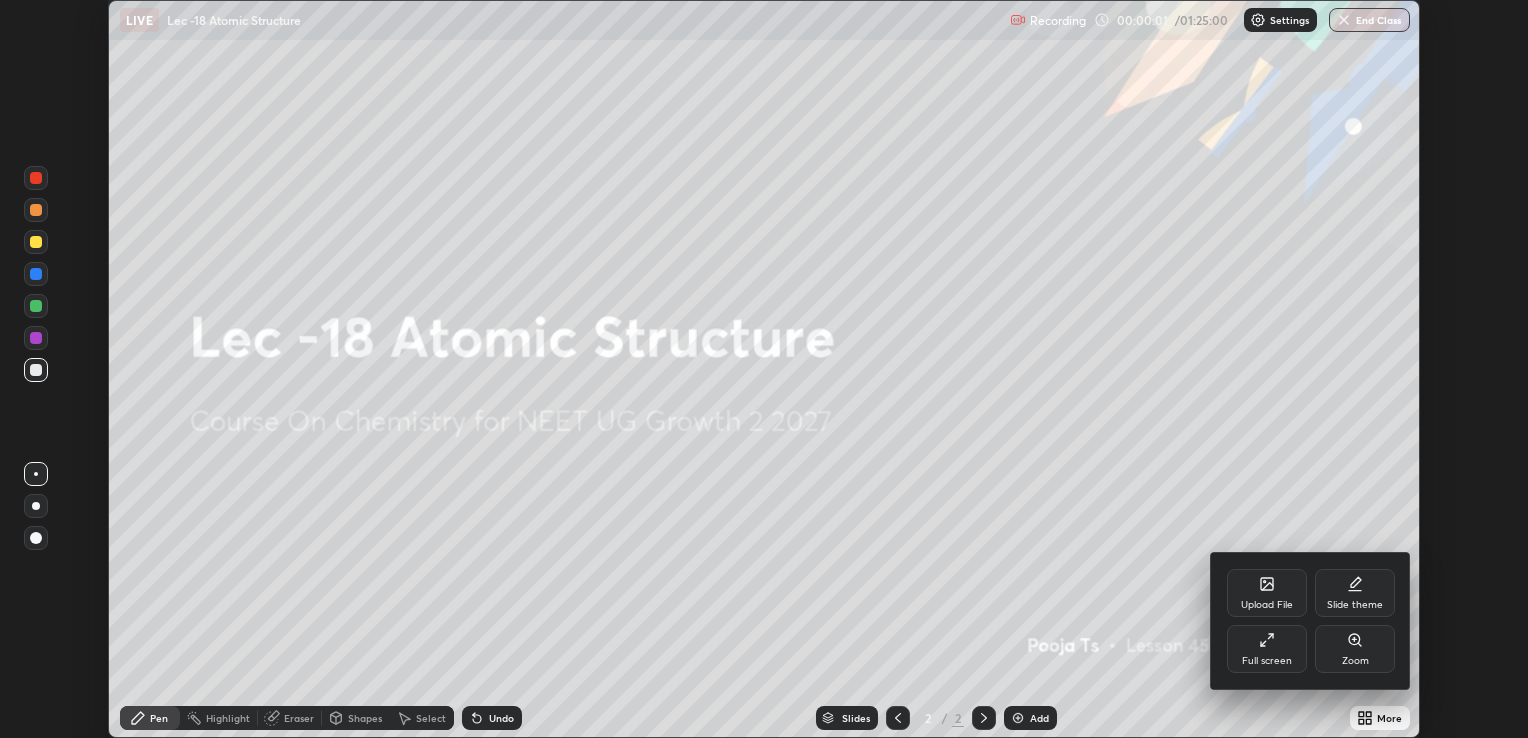 click on "Full screen" at bounding box center [1267, 649] 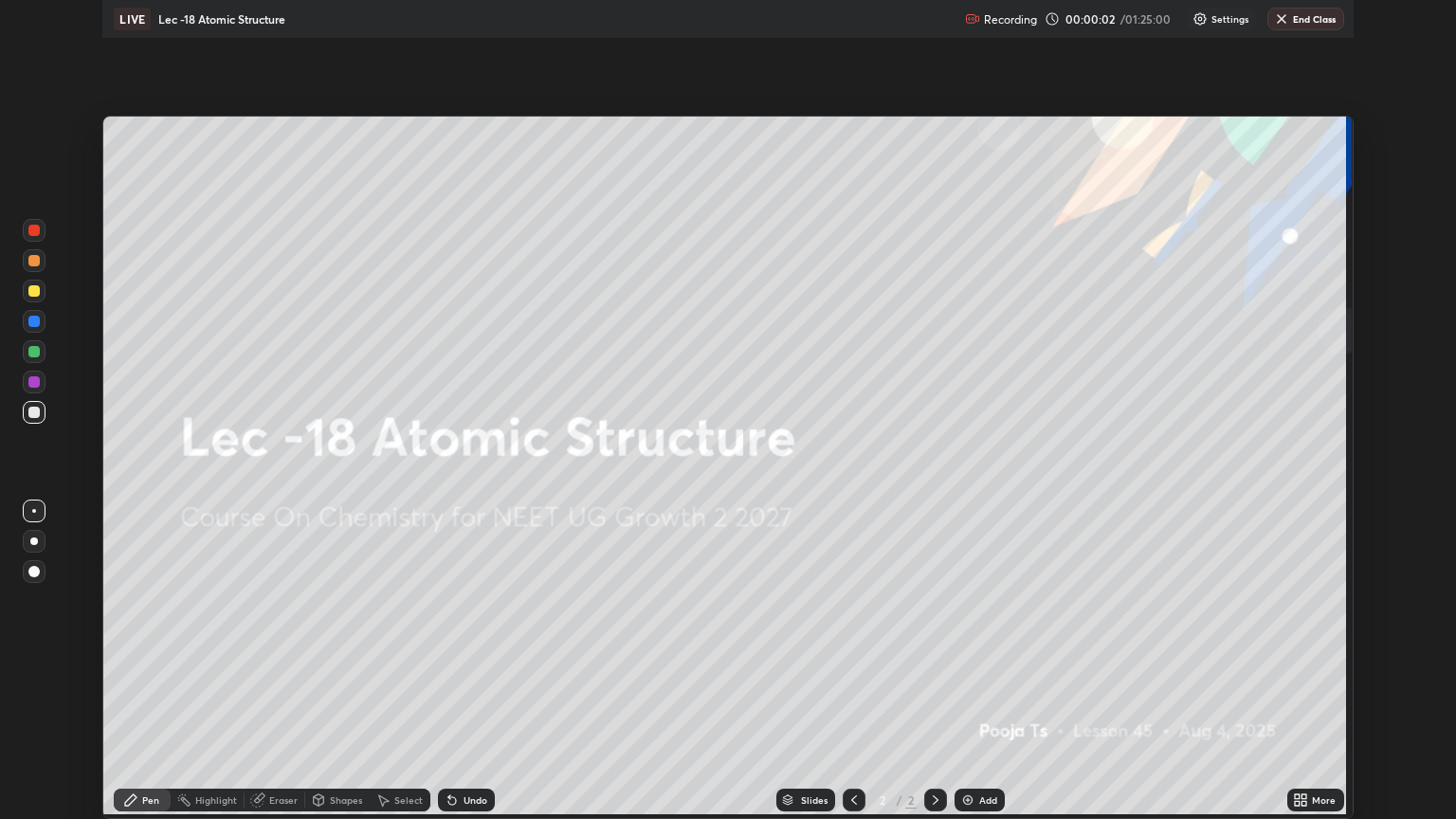 scroll, scrollTop: 93973, scrollLeft: 93336, axis: both 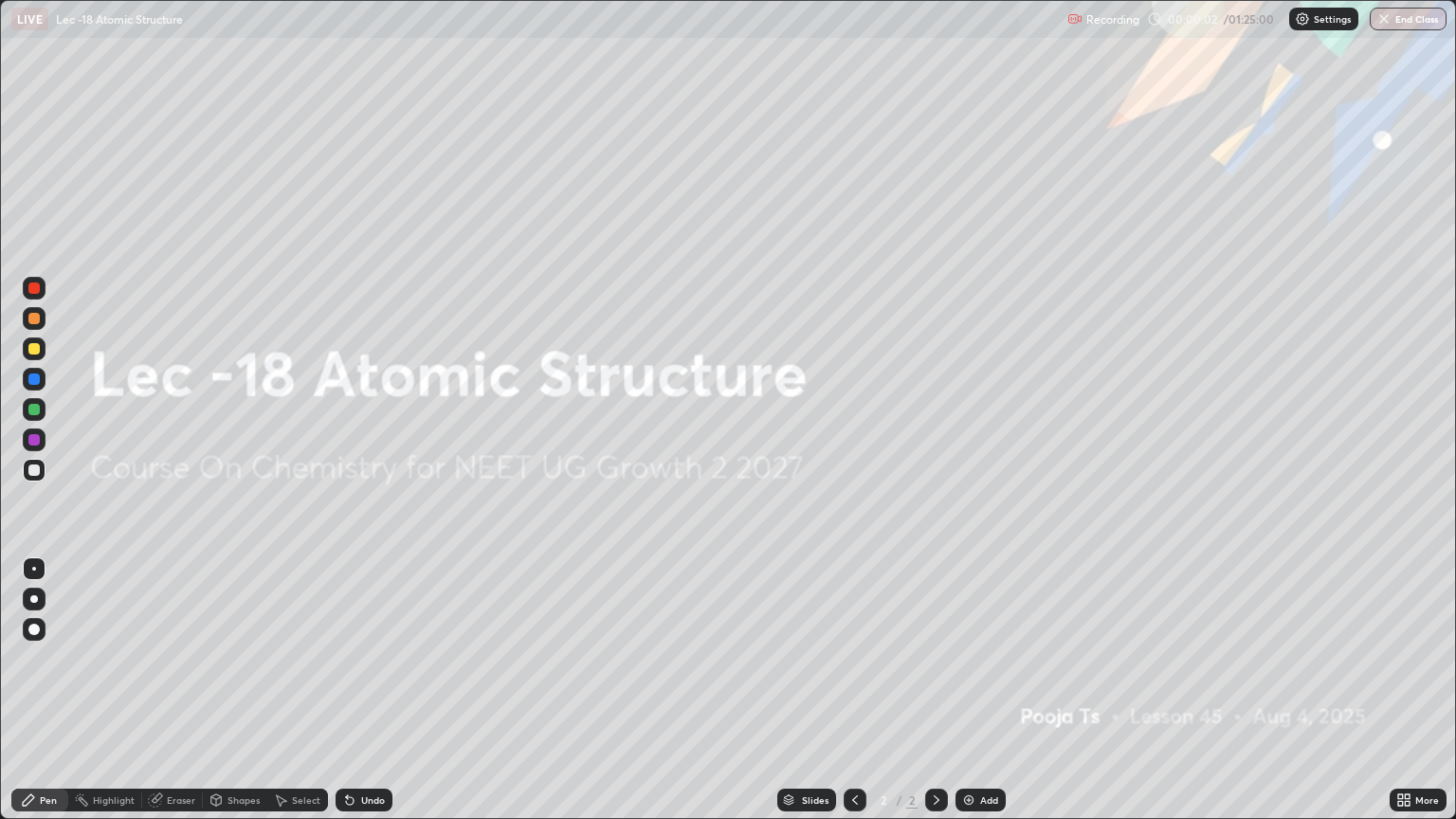 click on "Add" at bounding box center (980, 800) 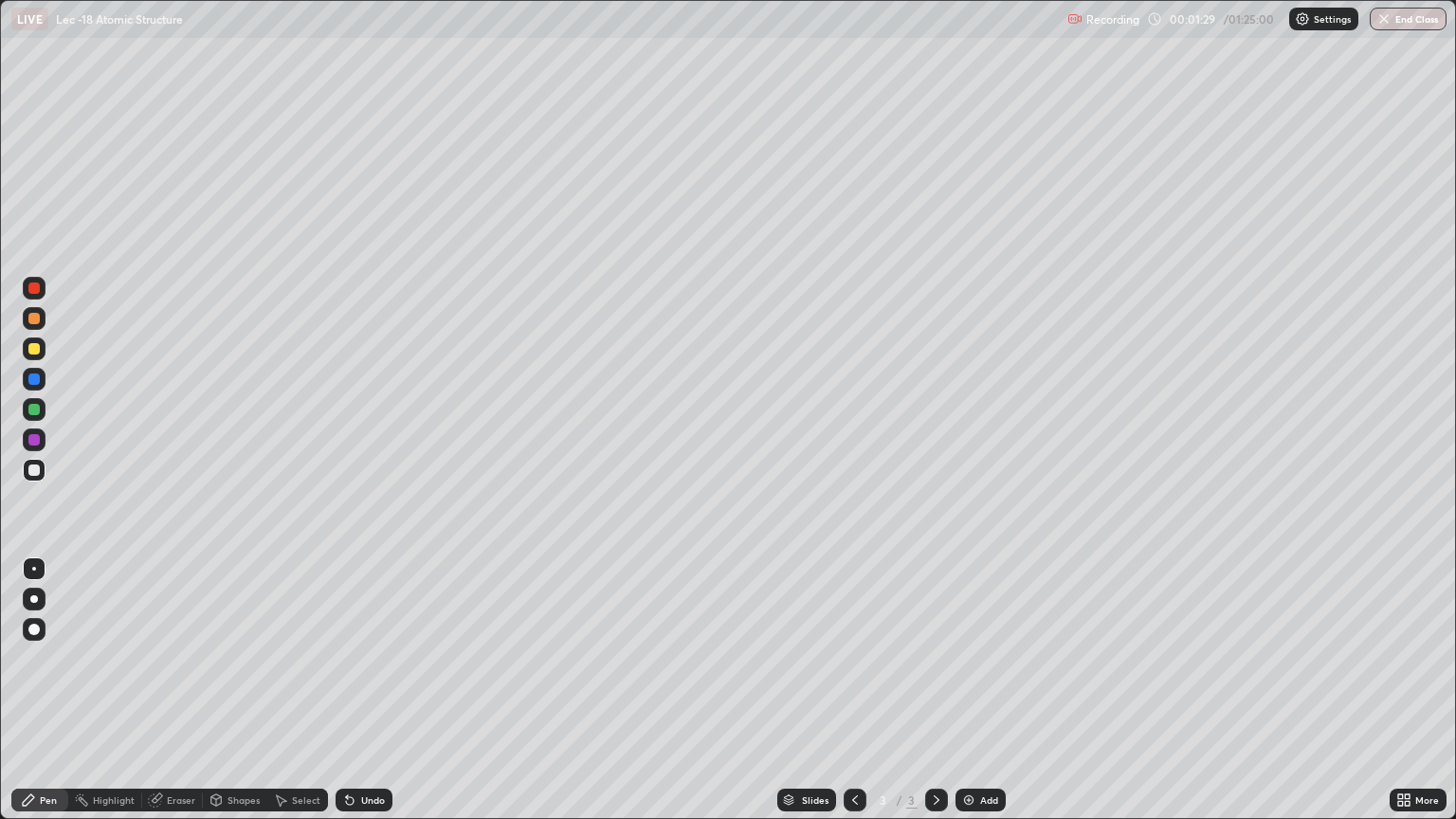 click at bounding box center (34, 349) 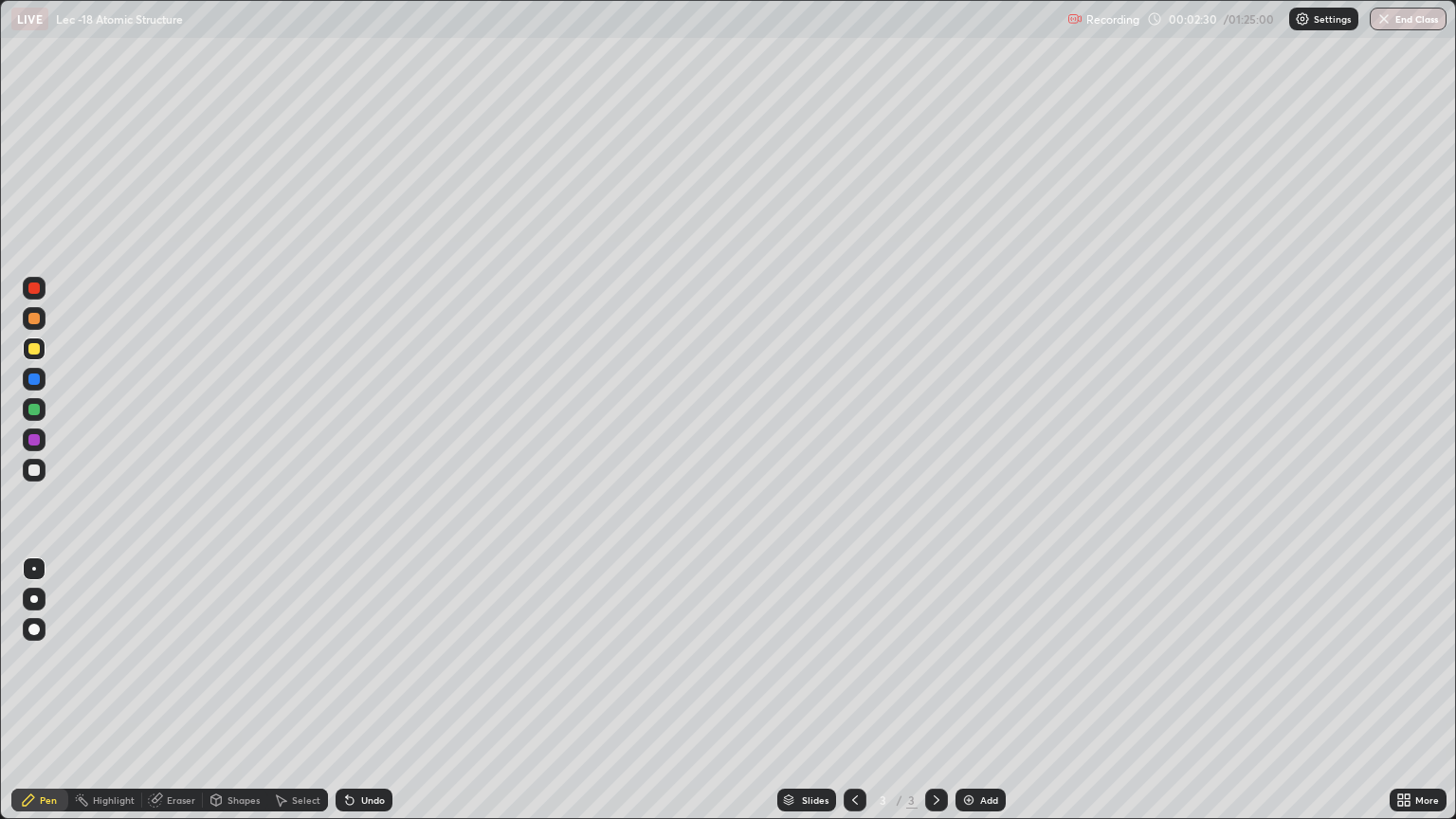 click at bounding box center [34, 470] 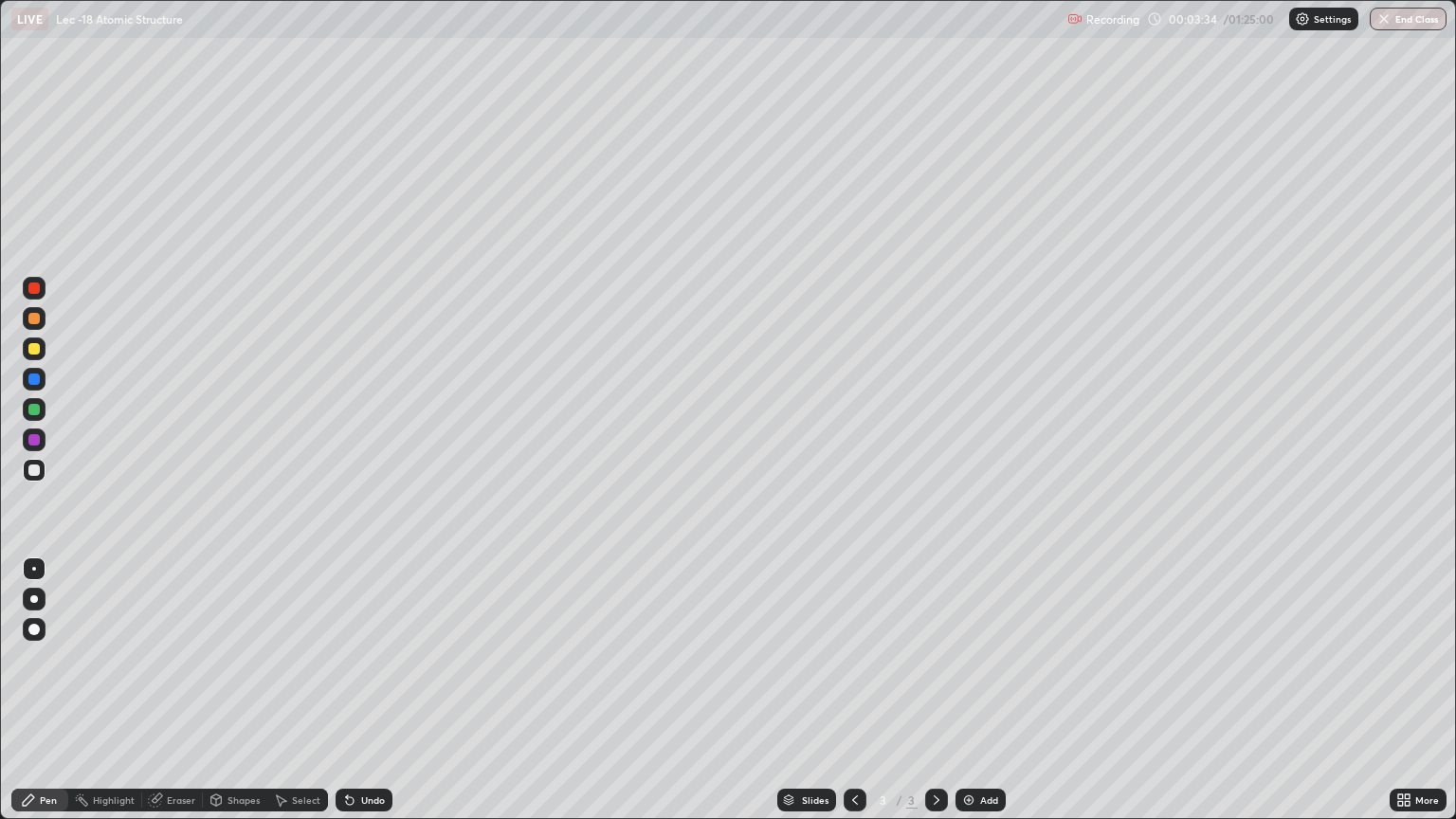 click on "Select" at bounding box center [306, 800] 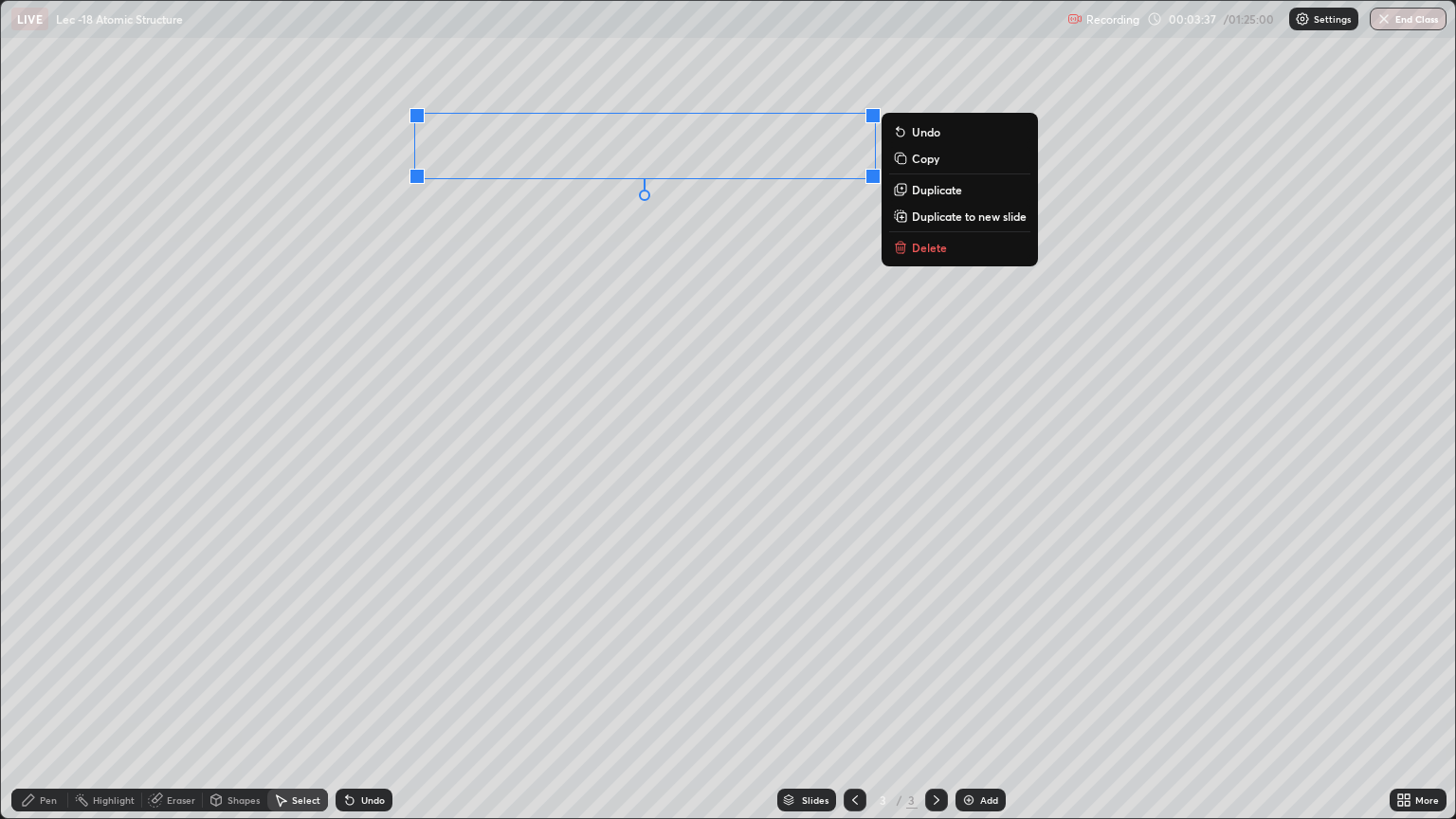click on "Pen" at bounding box center [48, 800] 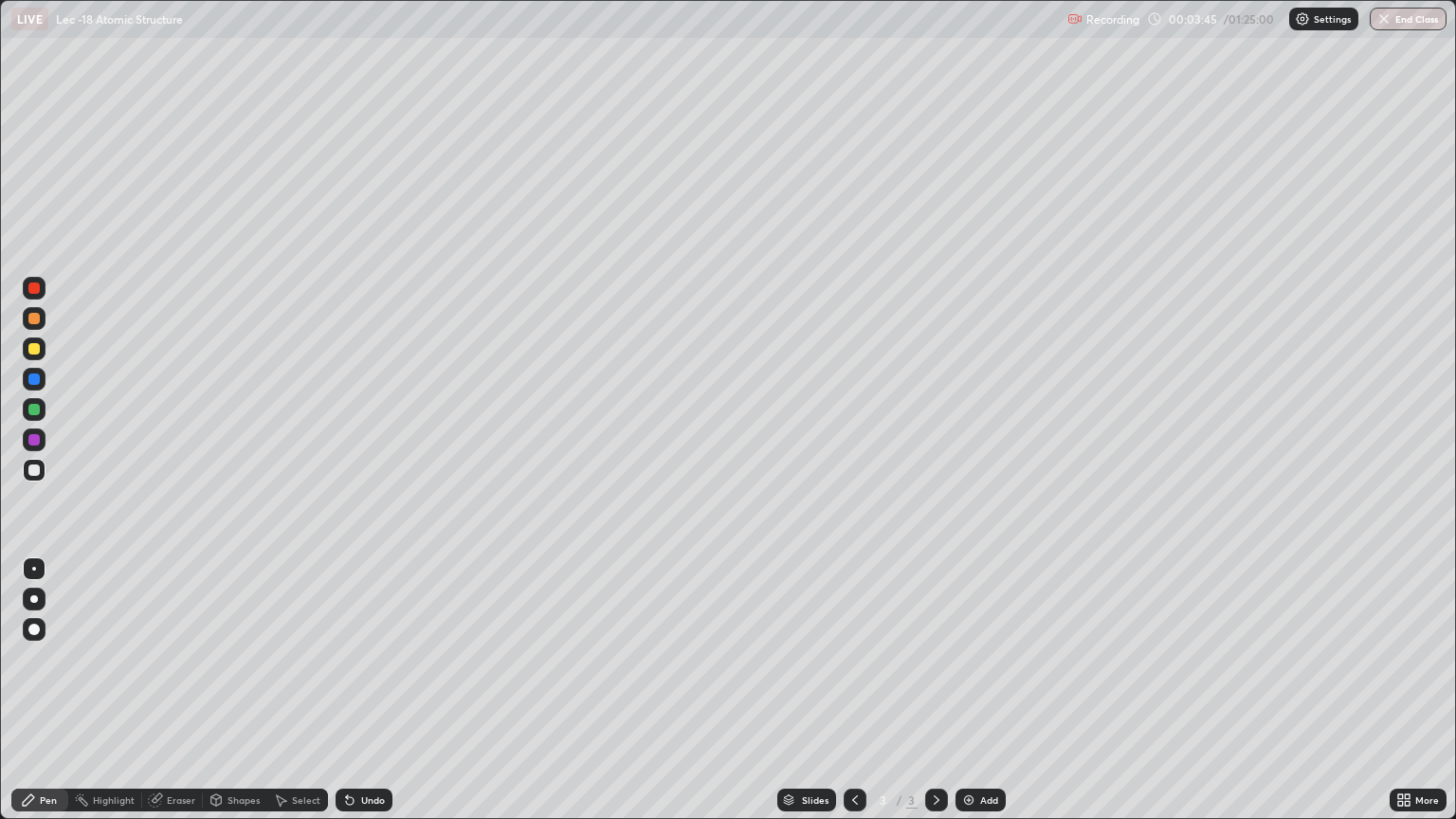 click on "Shapes" at bounding box center (244, 800) 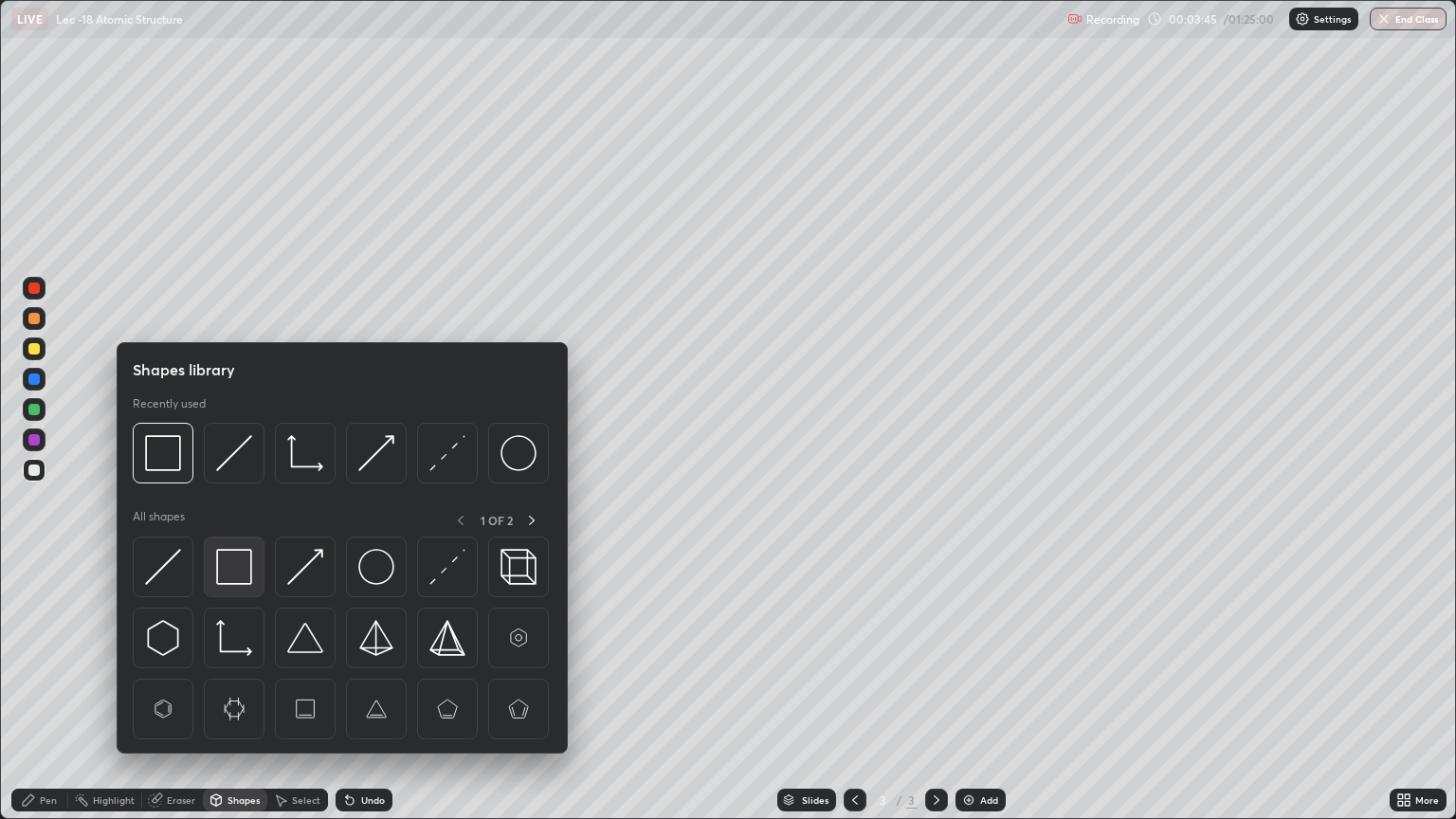 click at bounding box center [234, 567] 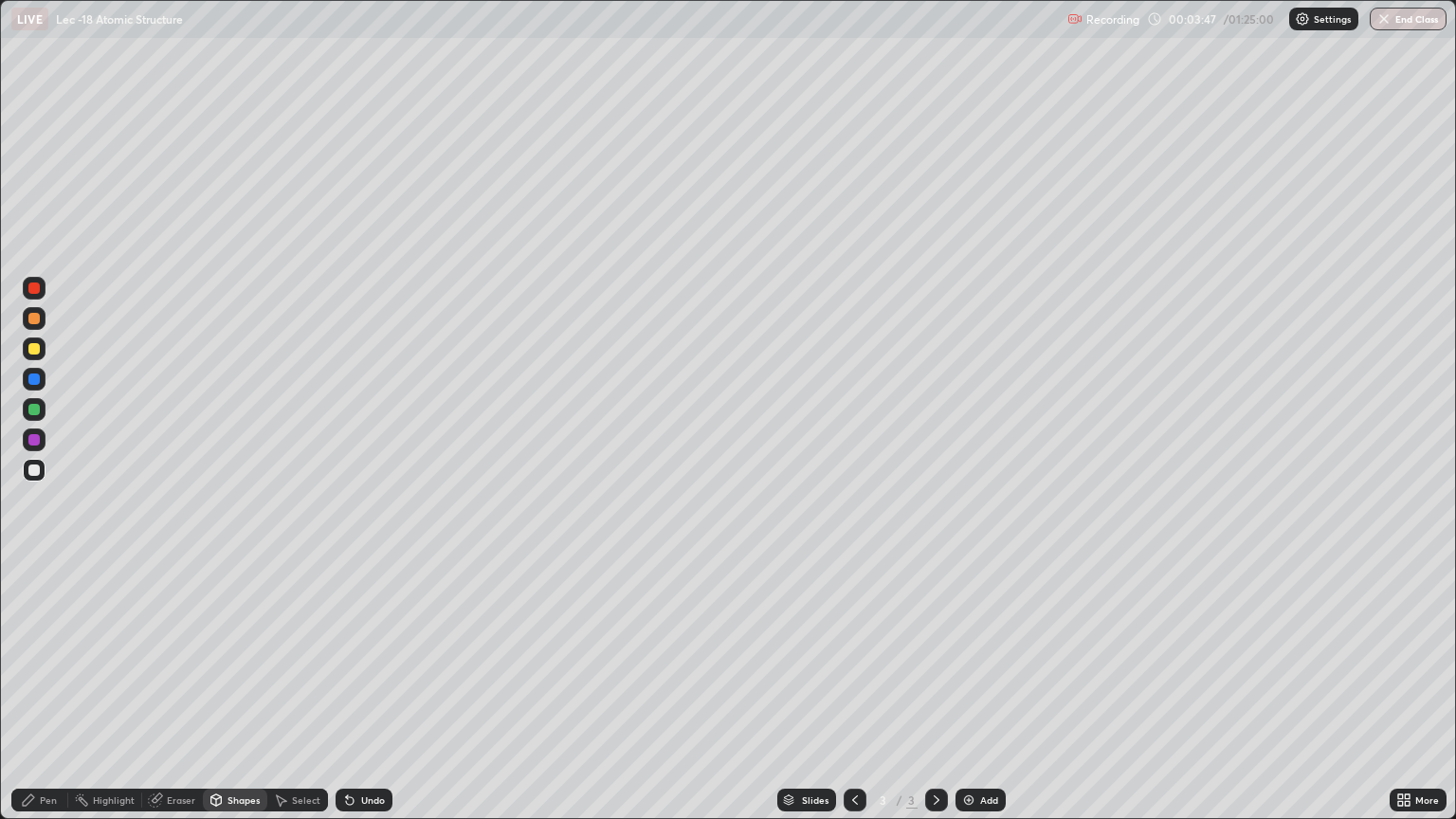 click on "Pen" at bounding box center (40, 800) 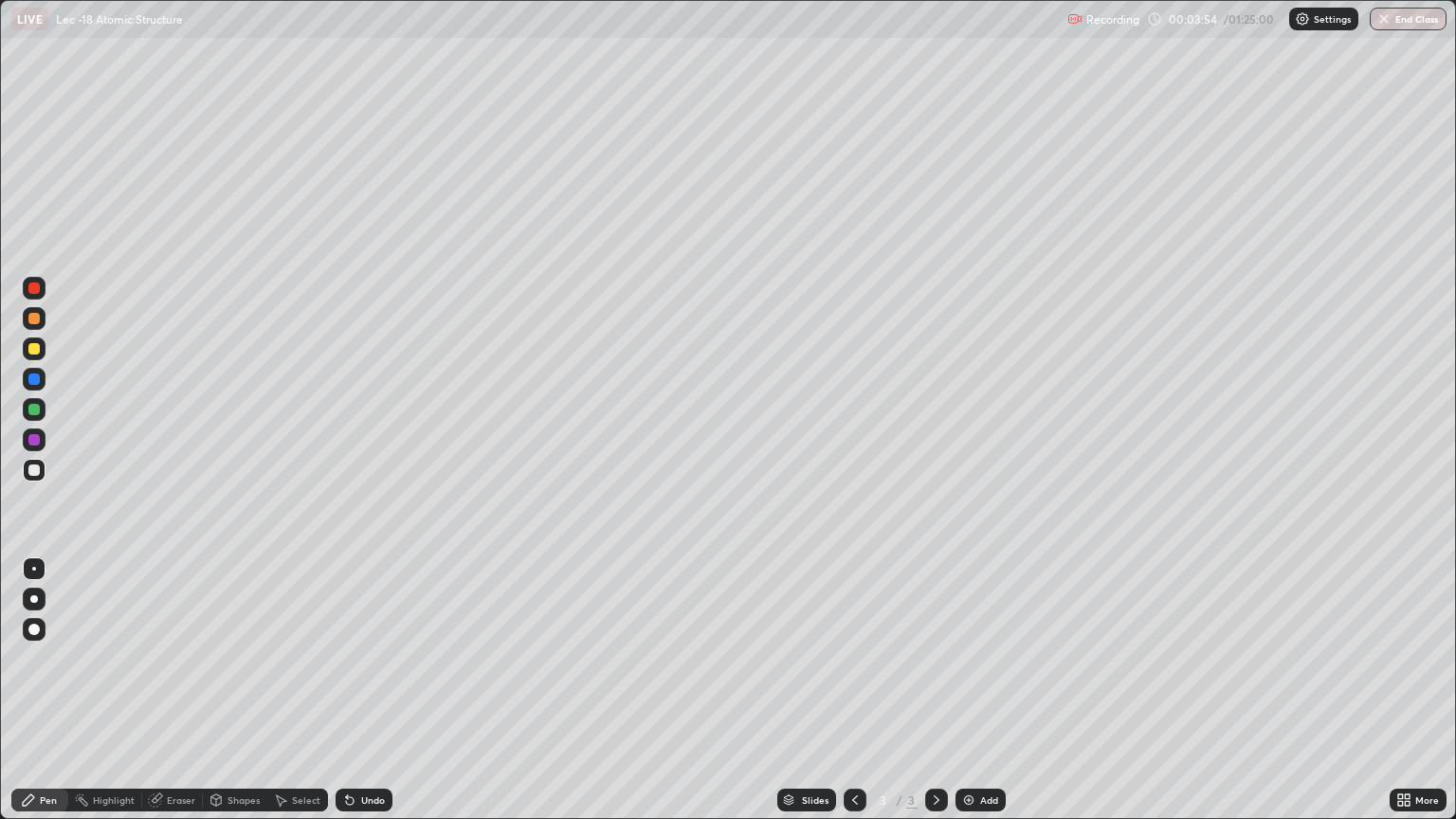 click at bounding box center (34, 318) 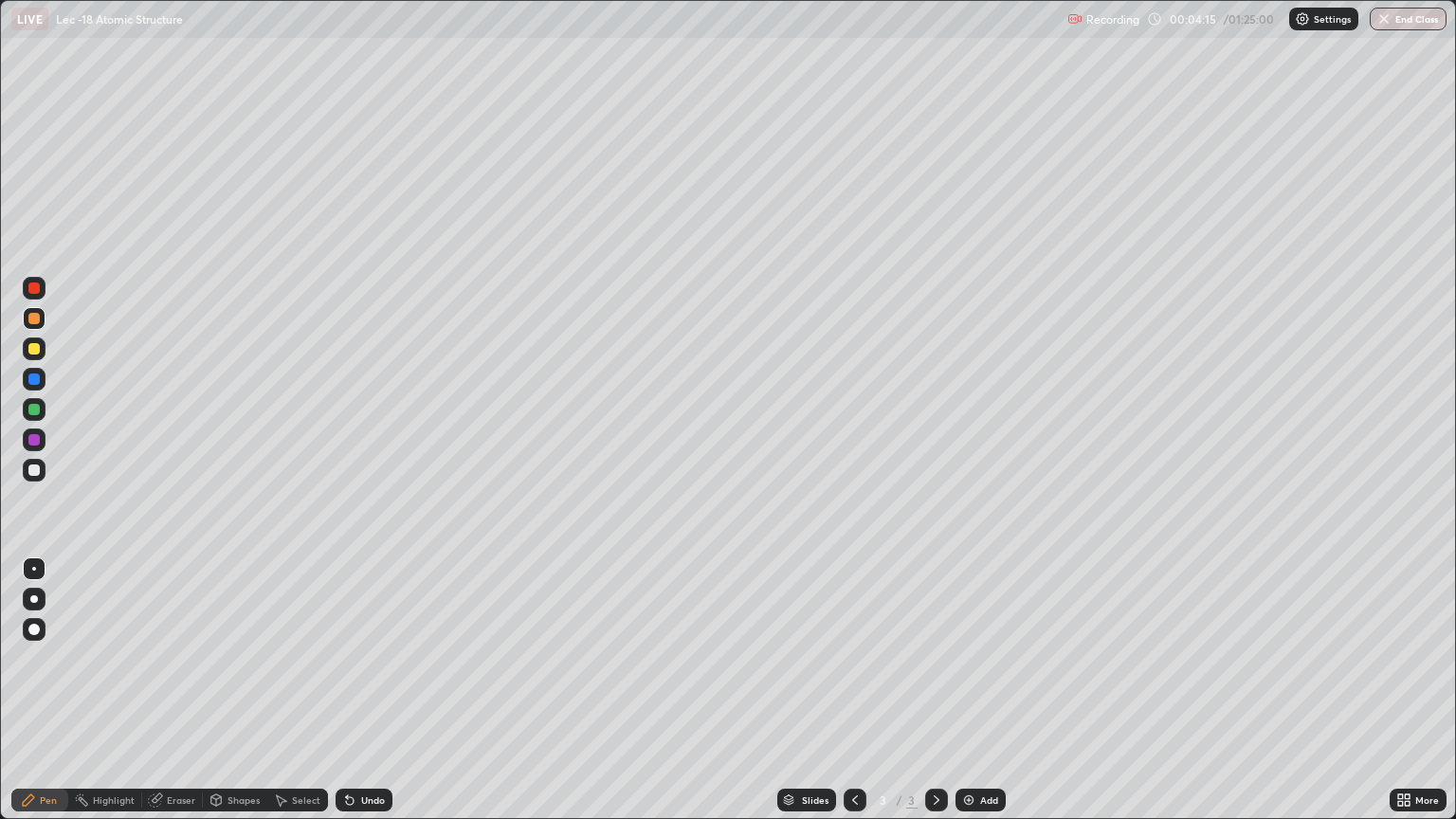 click at bounding box center [34, 470] 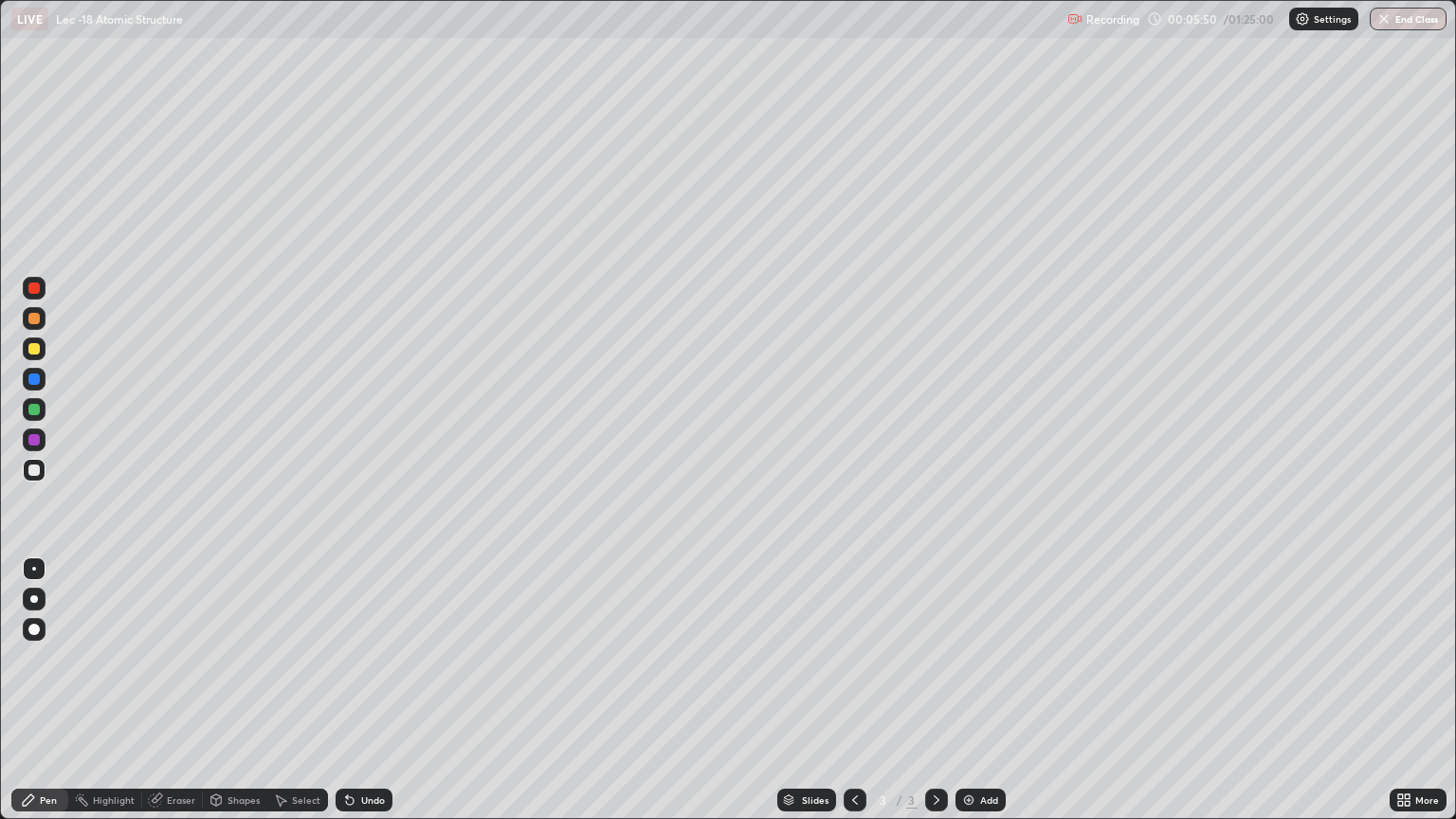 click at bounding box center [34, 318] 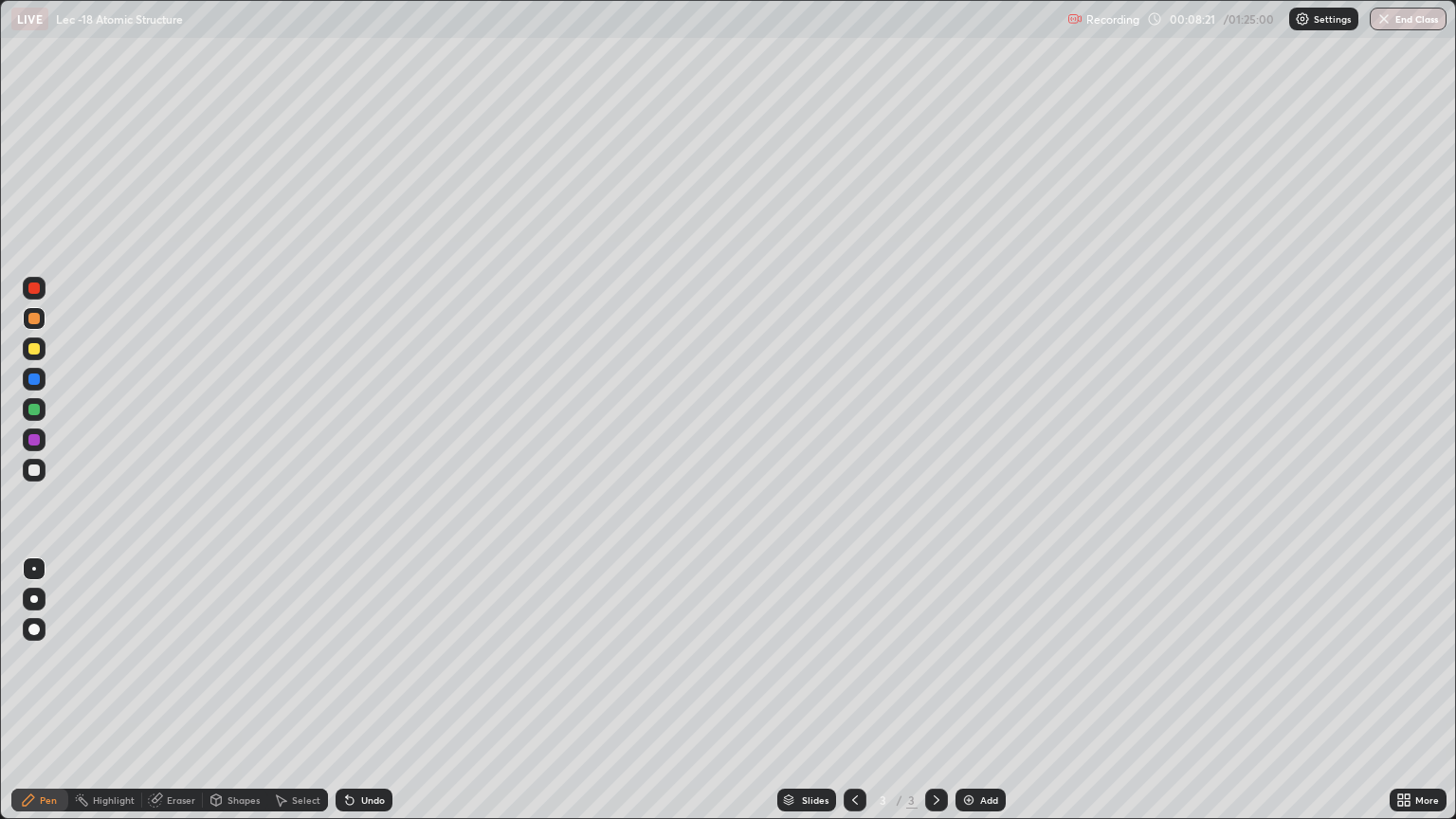 click at bounding box center (969, 800) 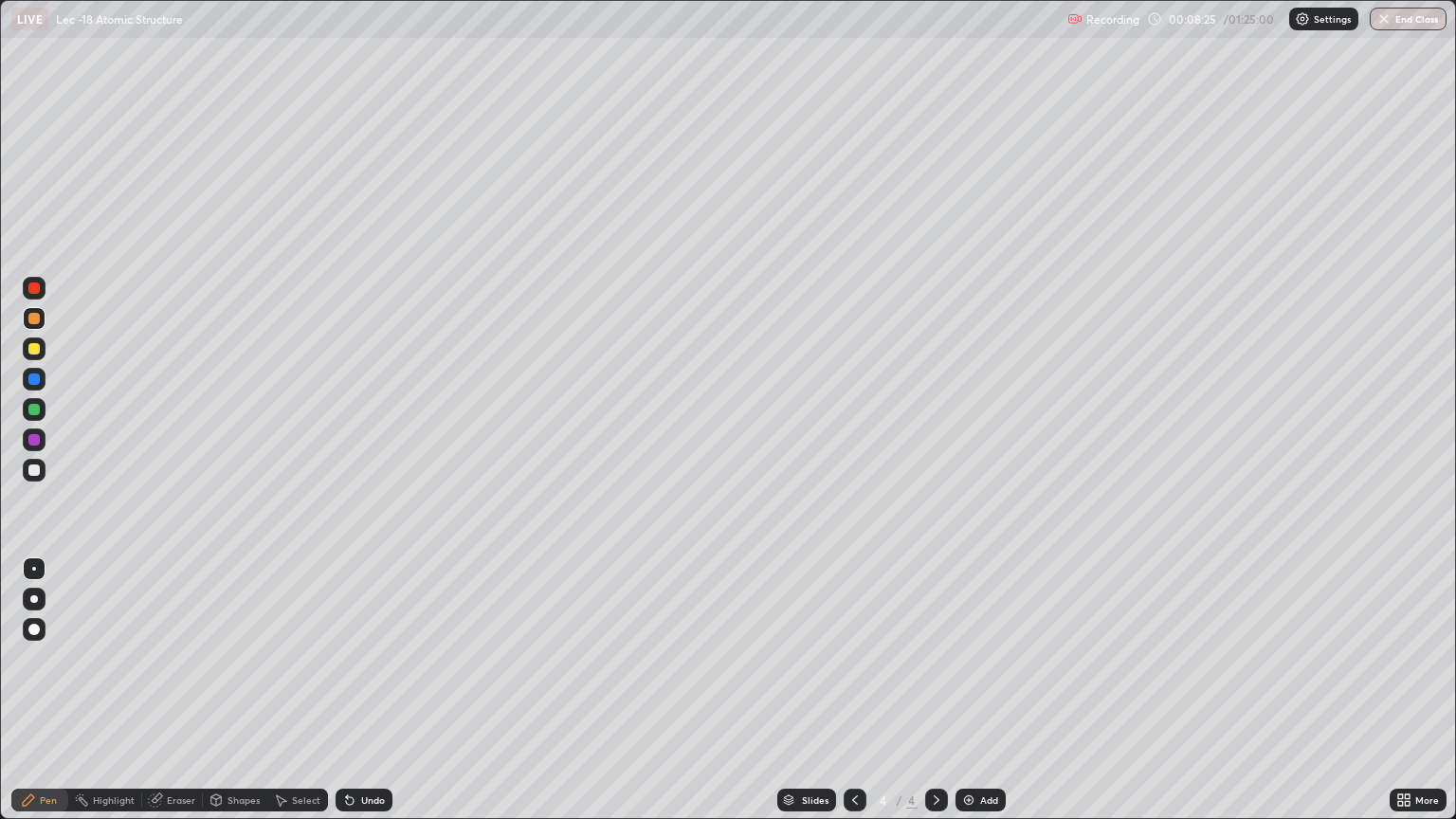 click on "Shapes" at bounding box center [235, 800] 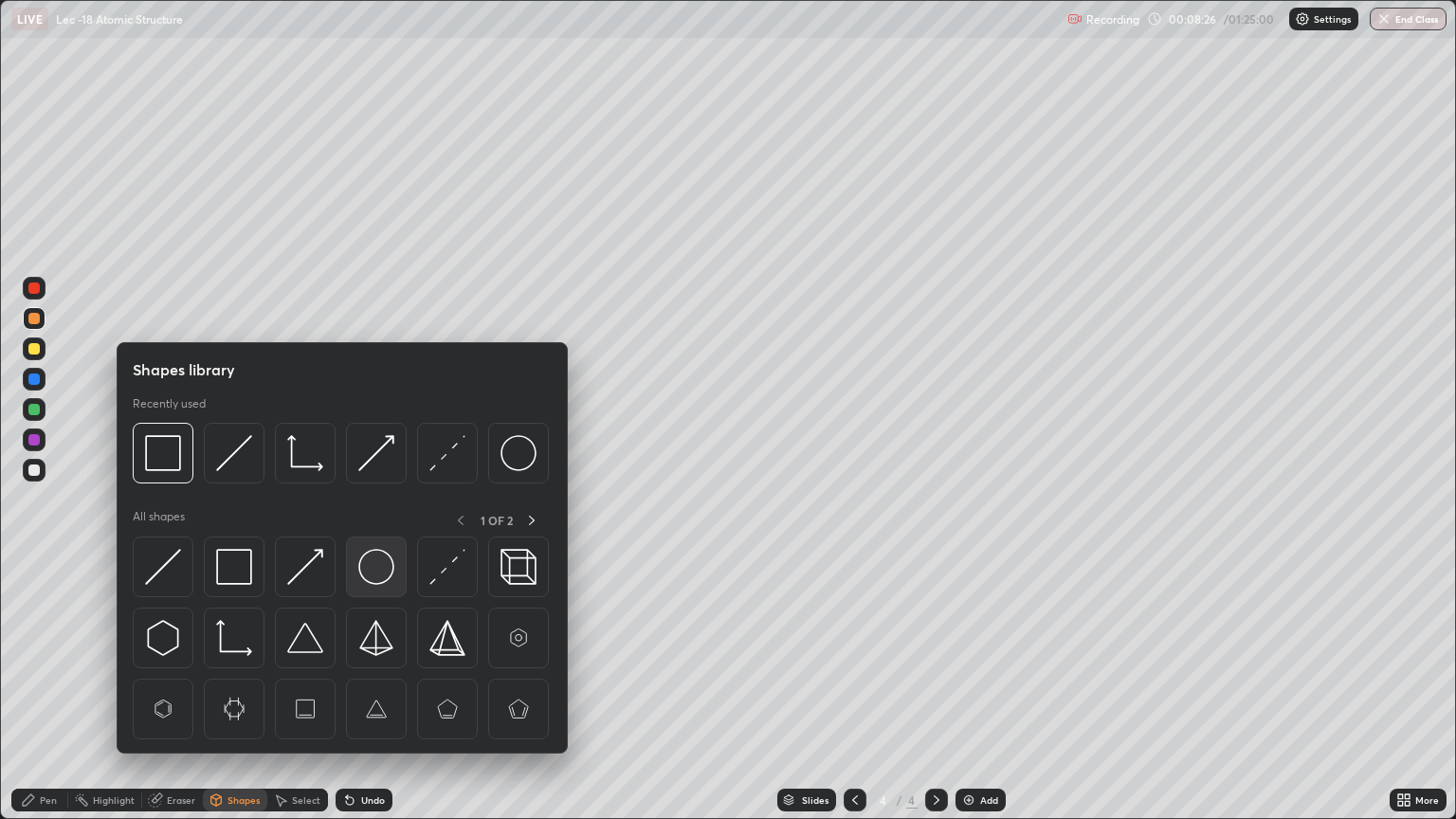 click at bounding box center [376, 567] 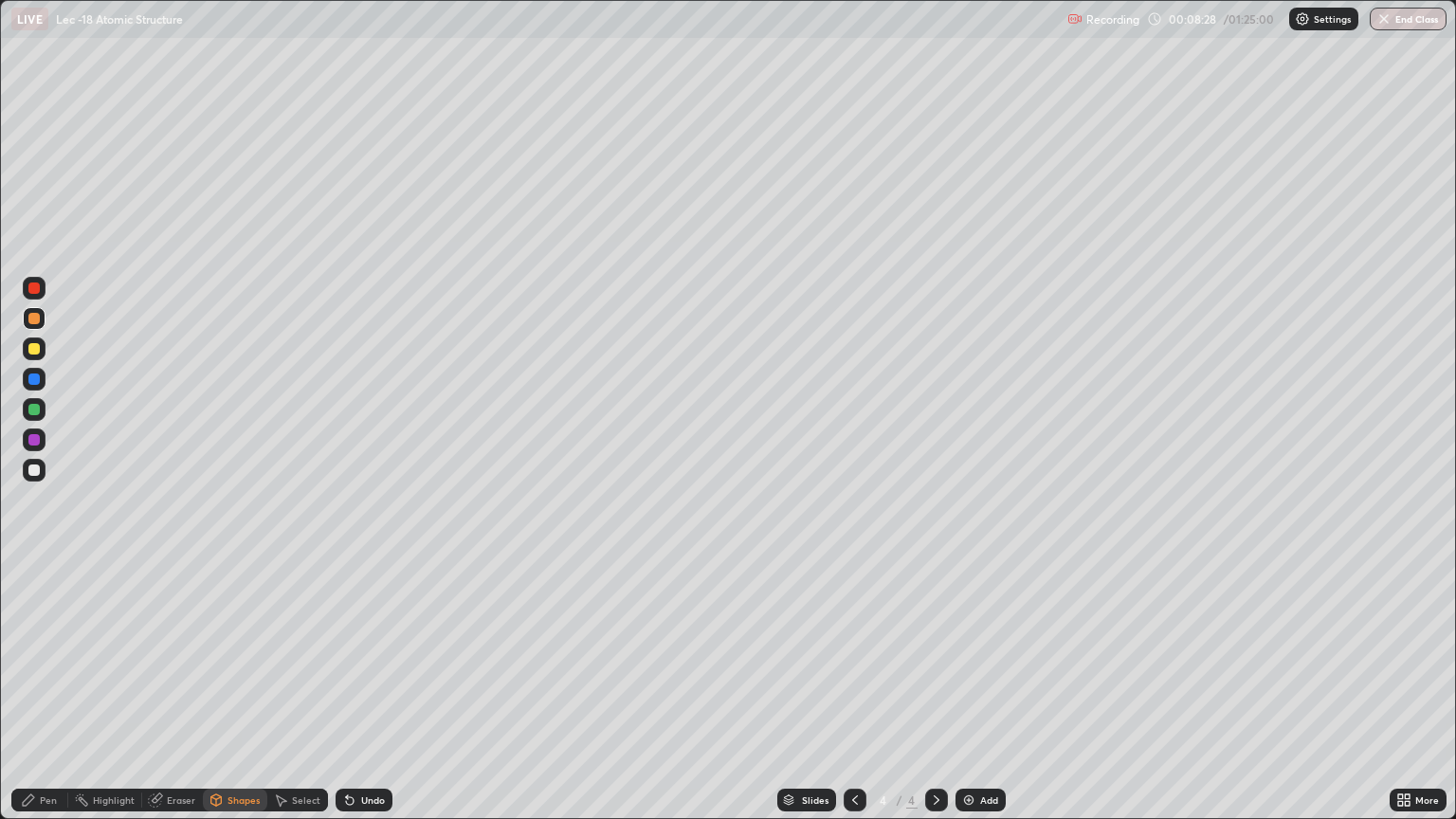 click on "Pen" at bounding box center (40, 800) 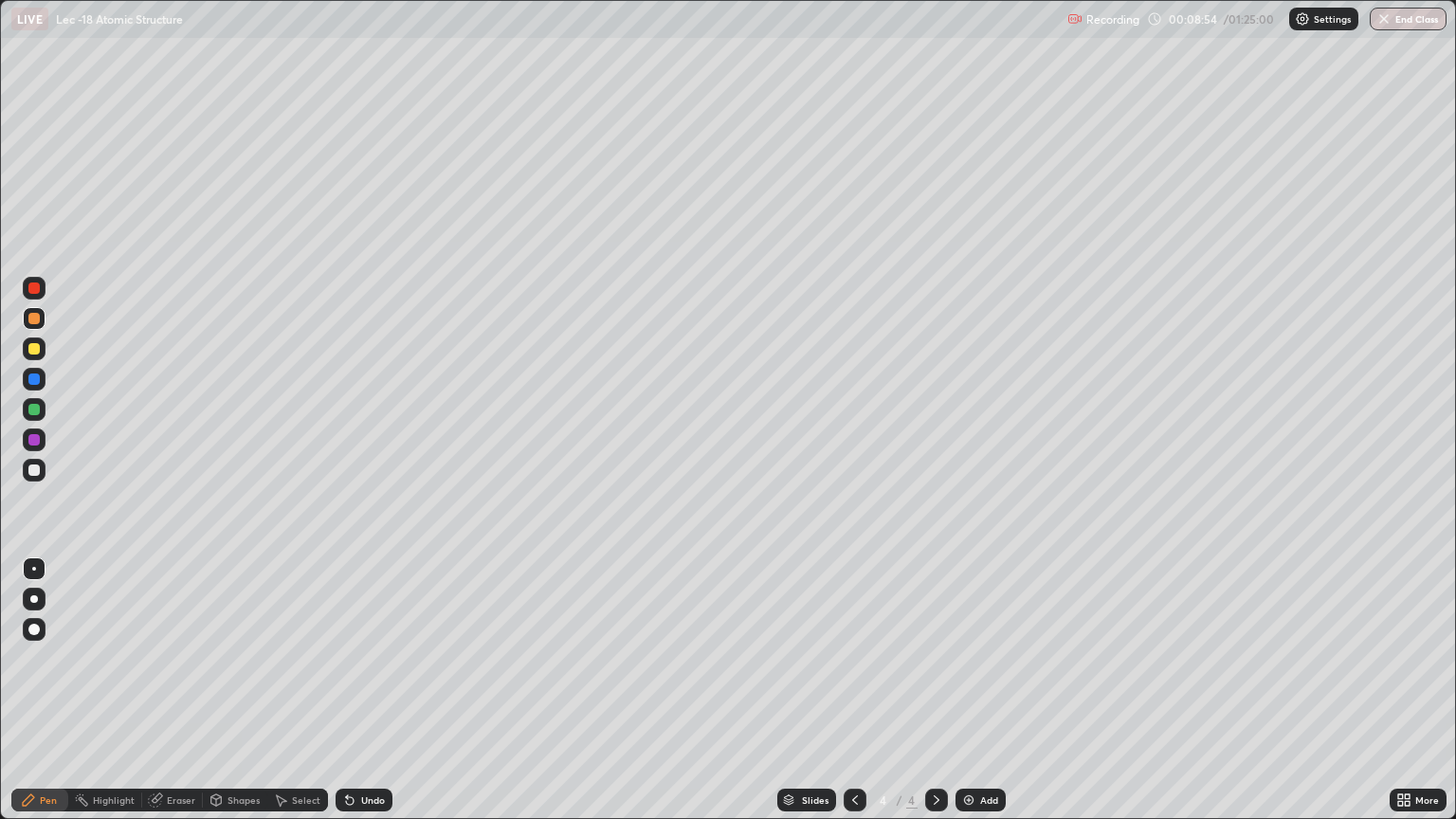 click on "Undo" at bounding box center [373, 800] 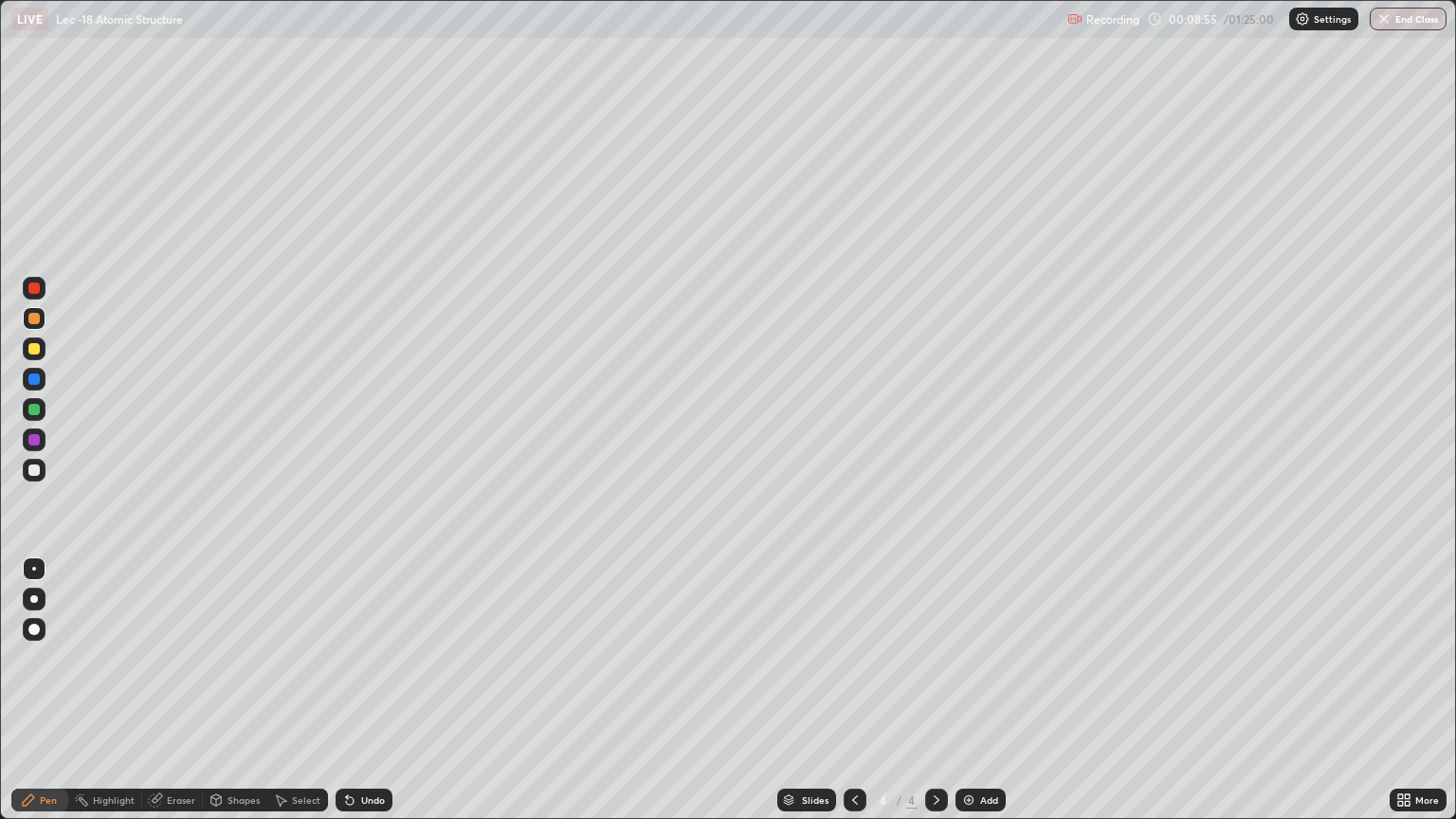 click on "Undo" at bounding box center [364, 800] 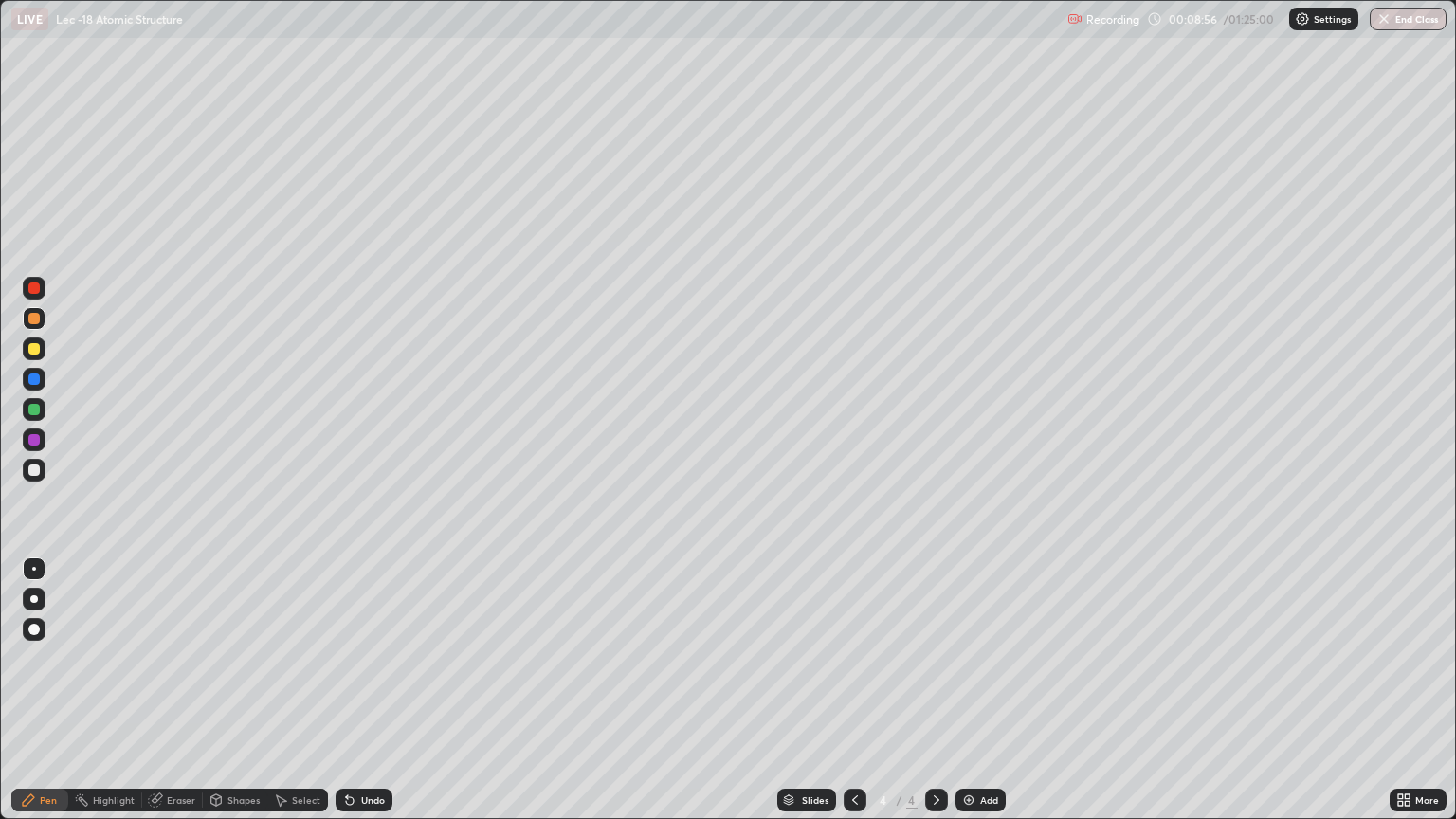 click 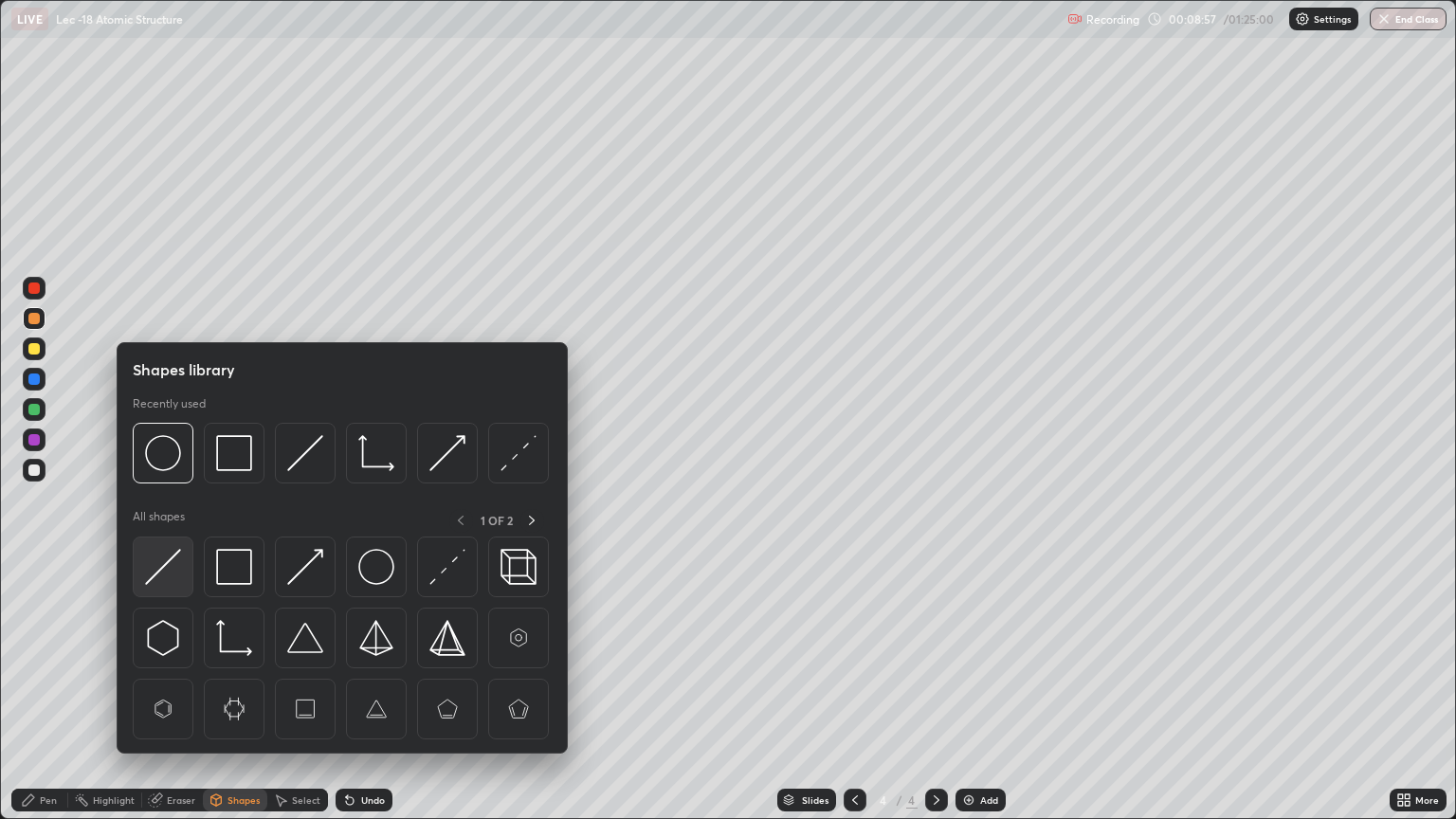 click at bounding box center [163, 567] 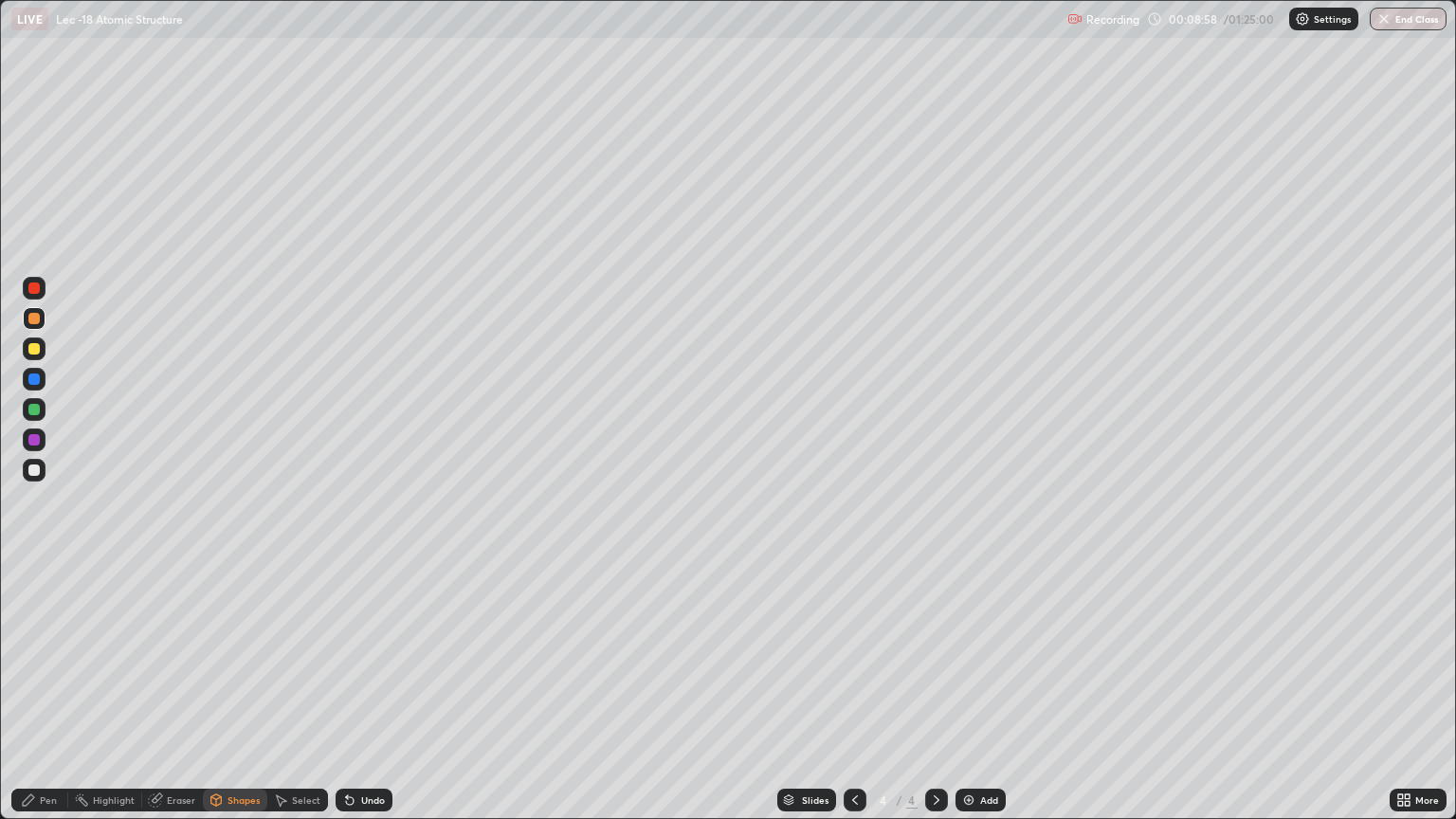 click on "Shapes" at bounding box center (244, 800) 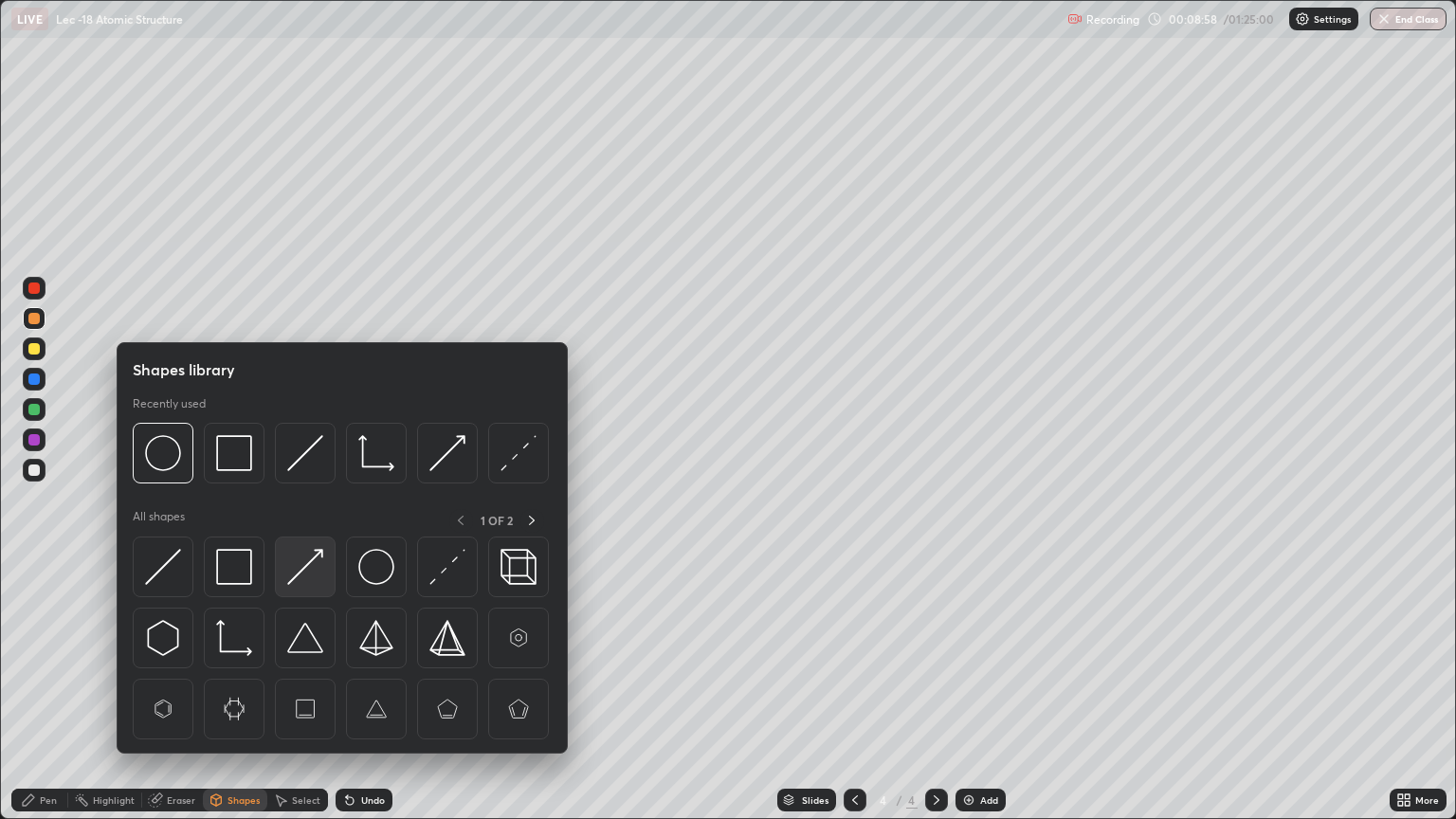 click at bounding box center (305, 567) 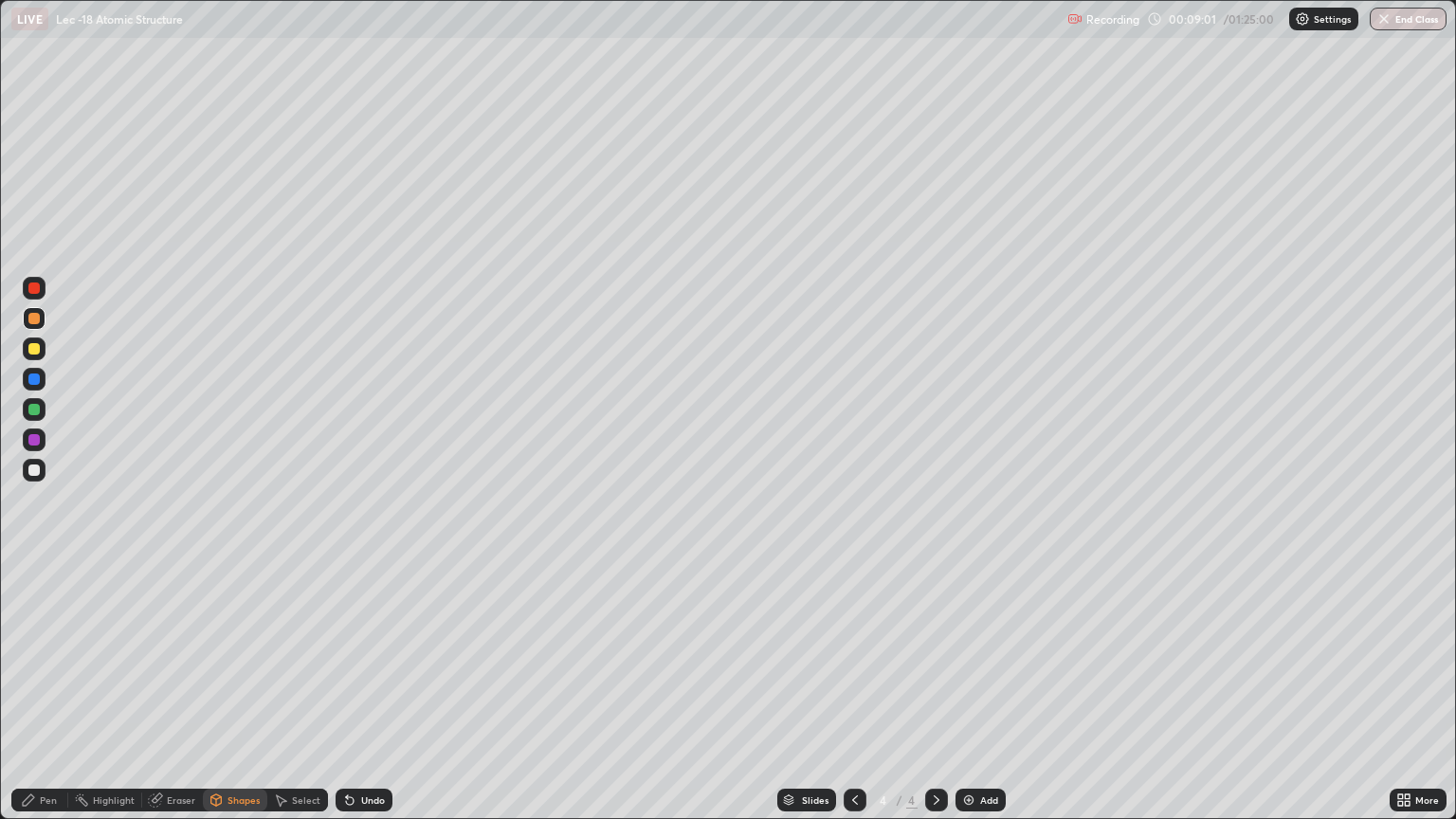 click 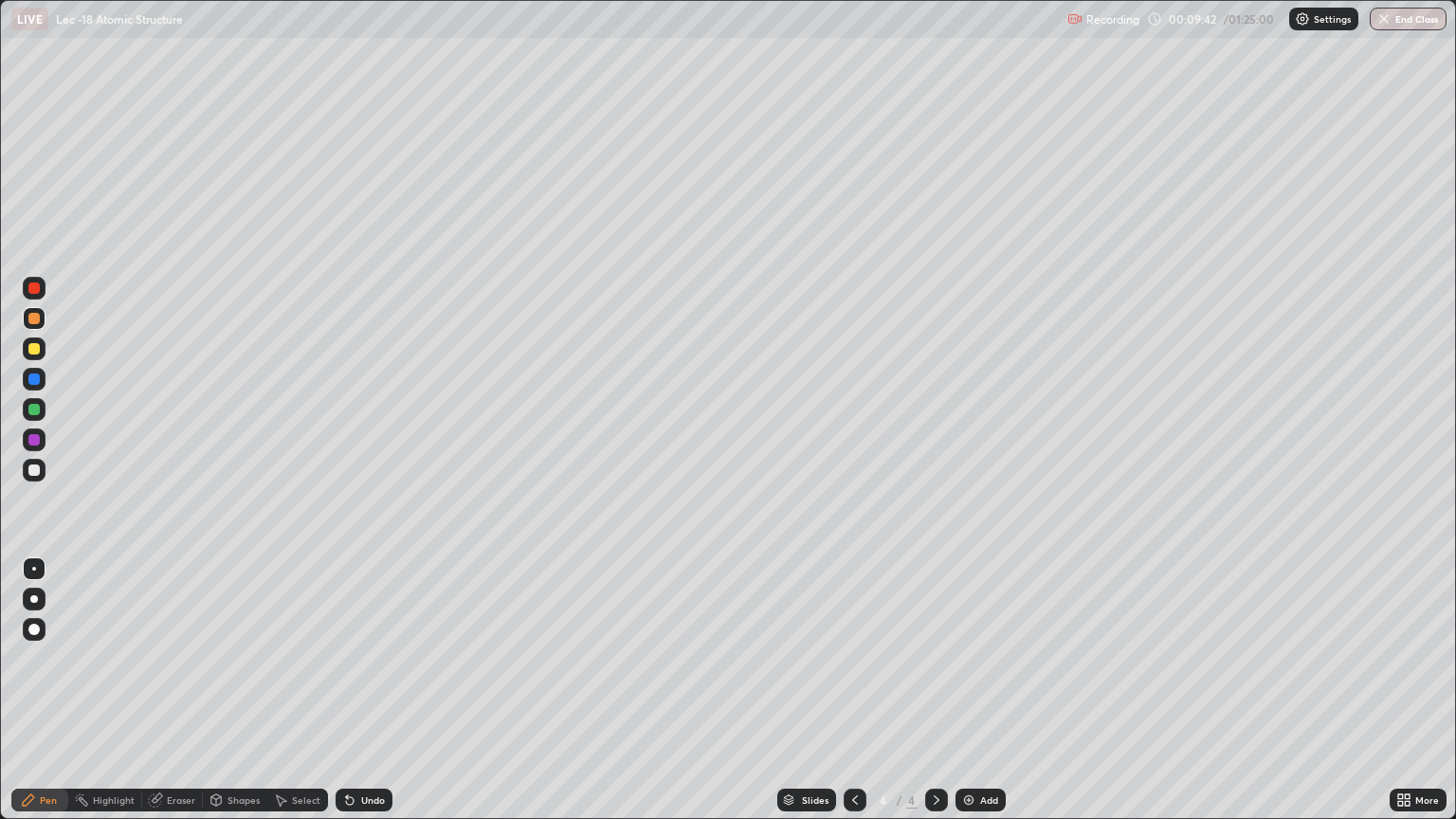 click on "Shapes" at bounding box center [244, 800] 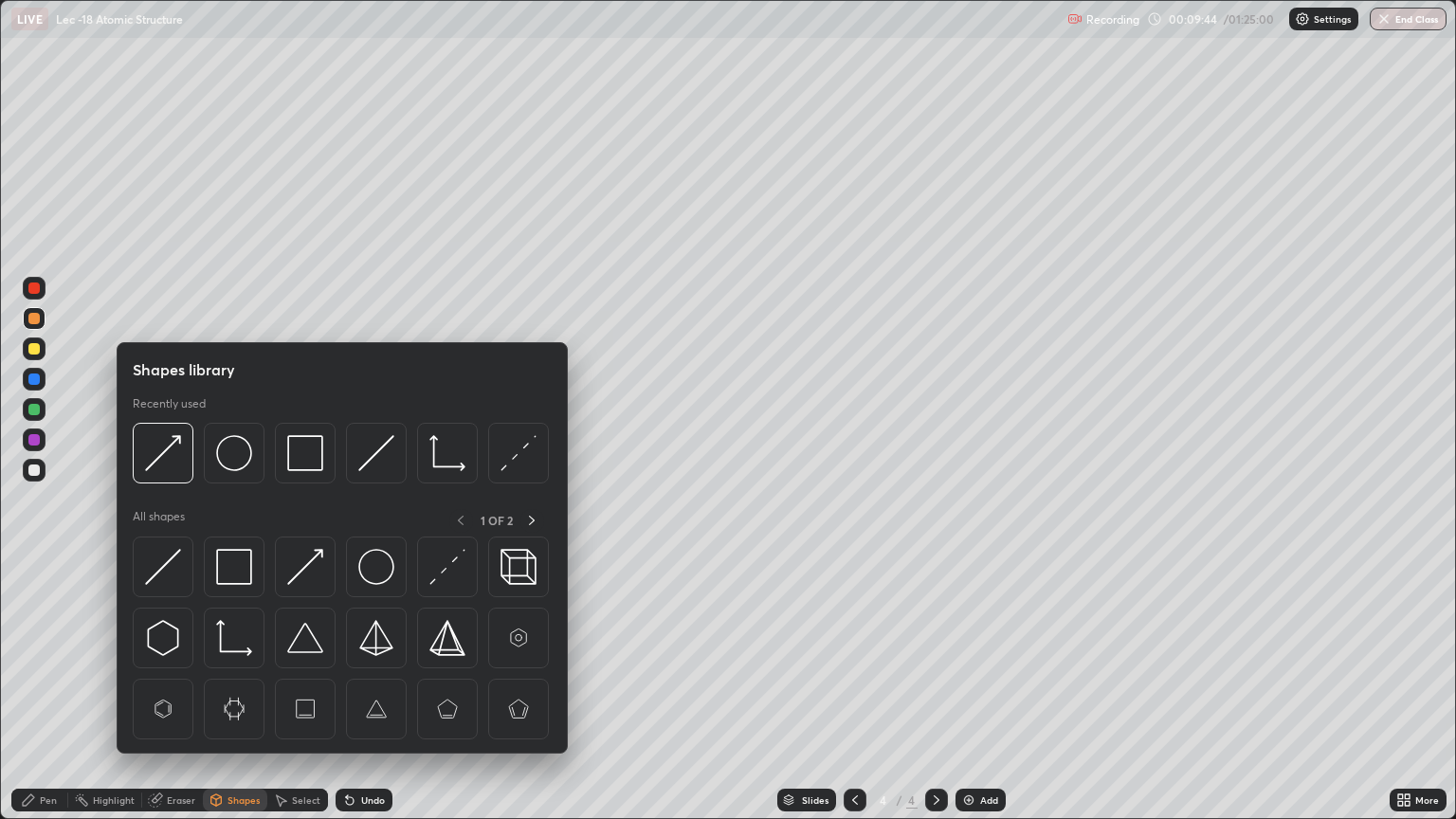click on "Pen" at bounding box center (48, 800) 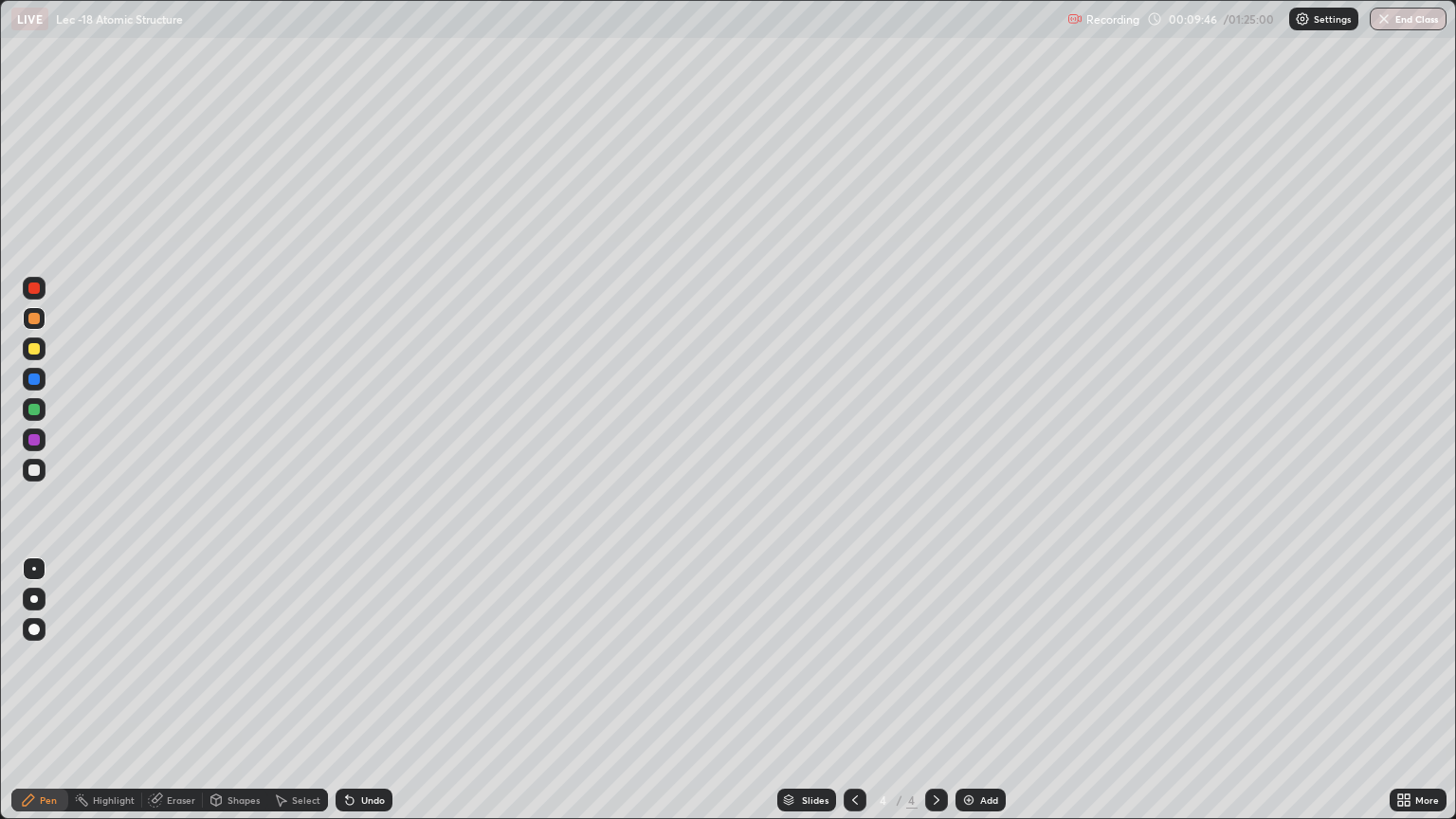 click at bounding box center (34, 470) 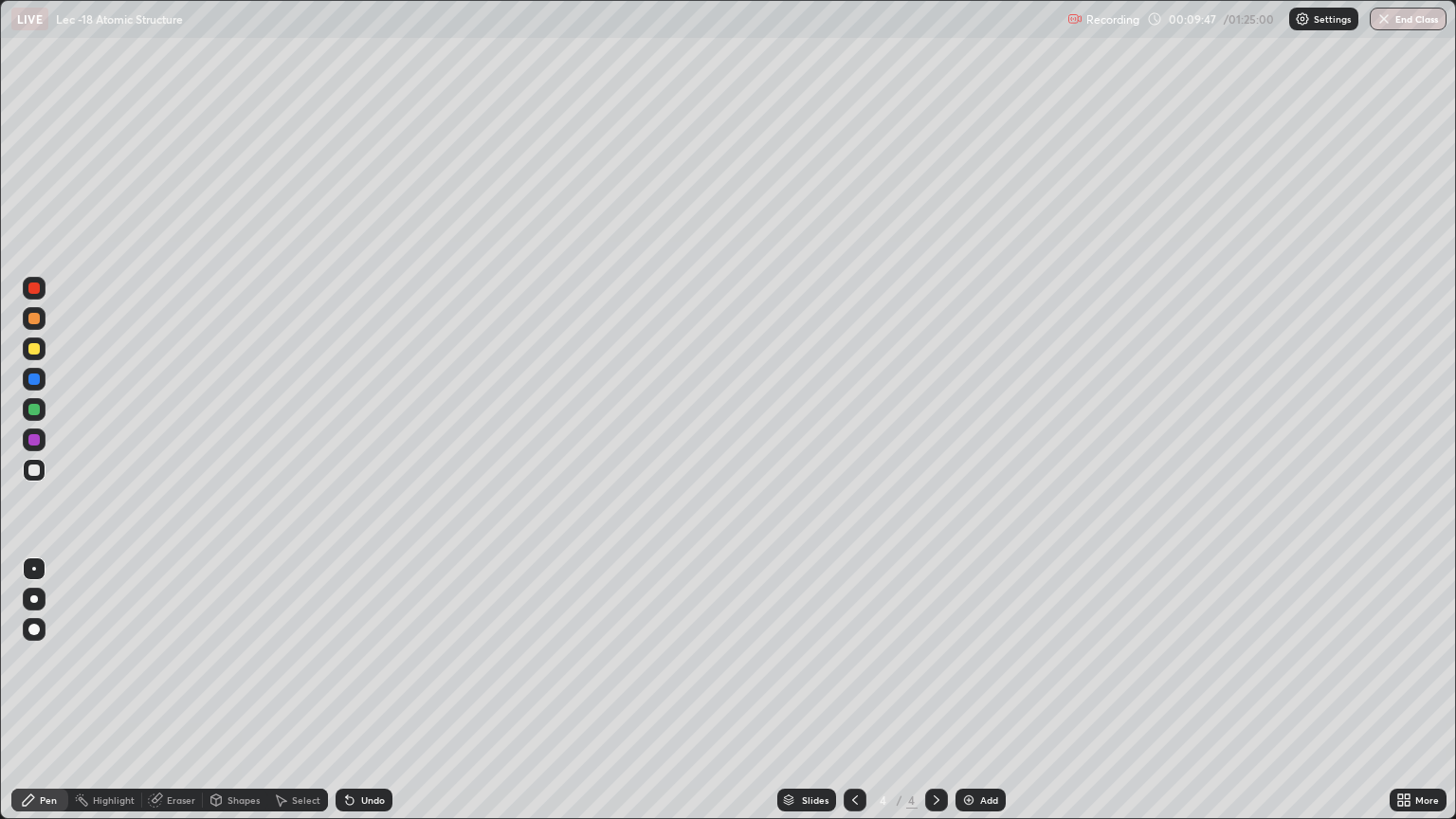 click on "Shapes" at bounding box center [235, 800] 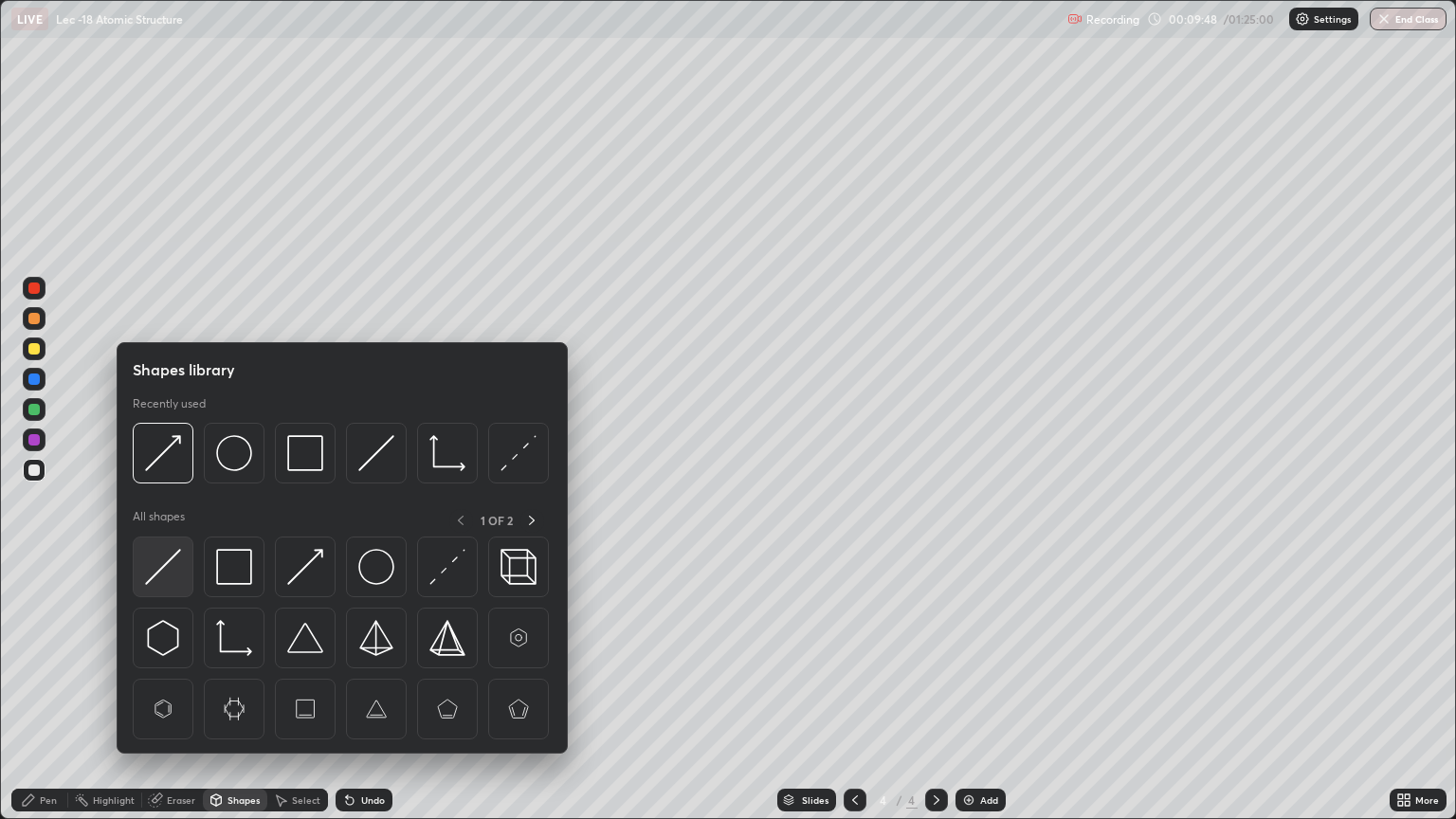 click at bounding box center [163, 567] 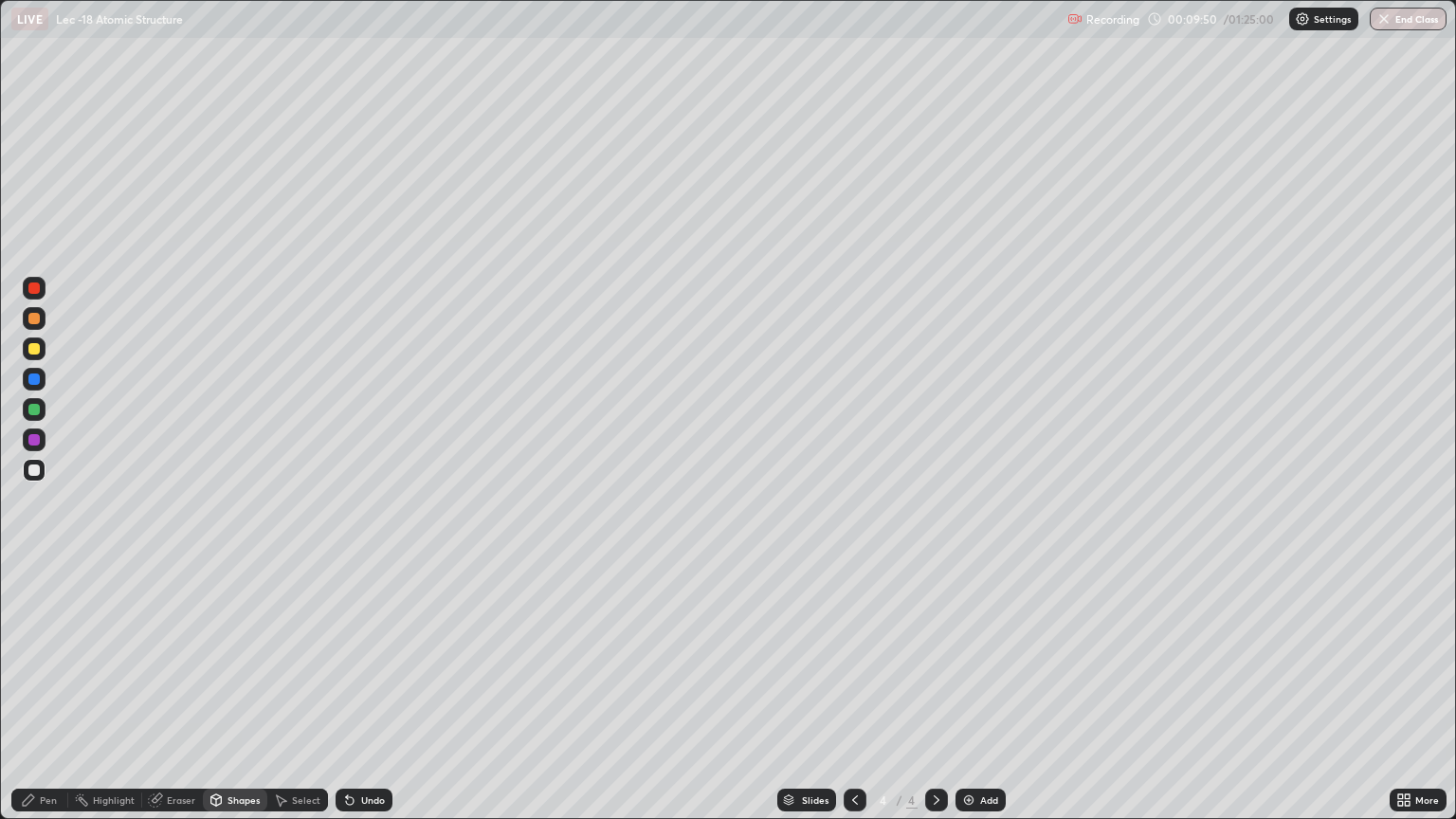 click on "Pen" at bounding box center (40, 800) 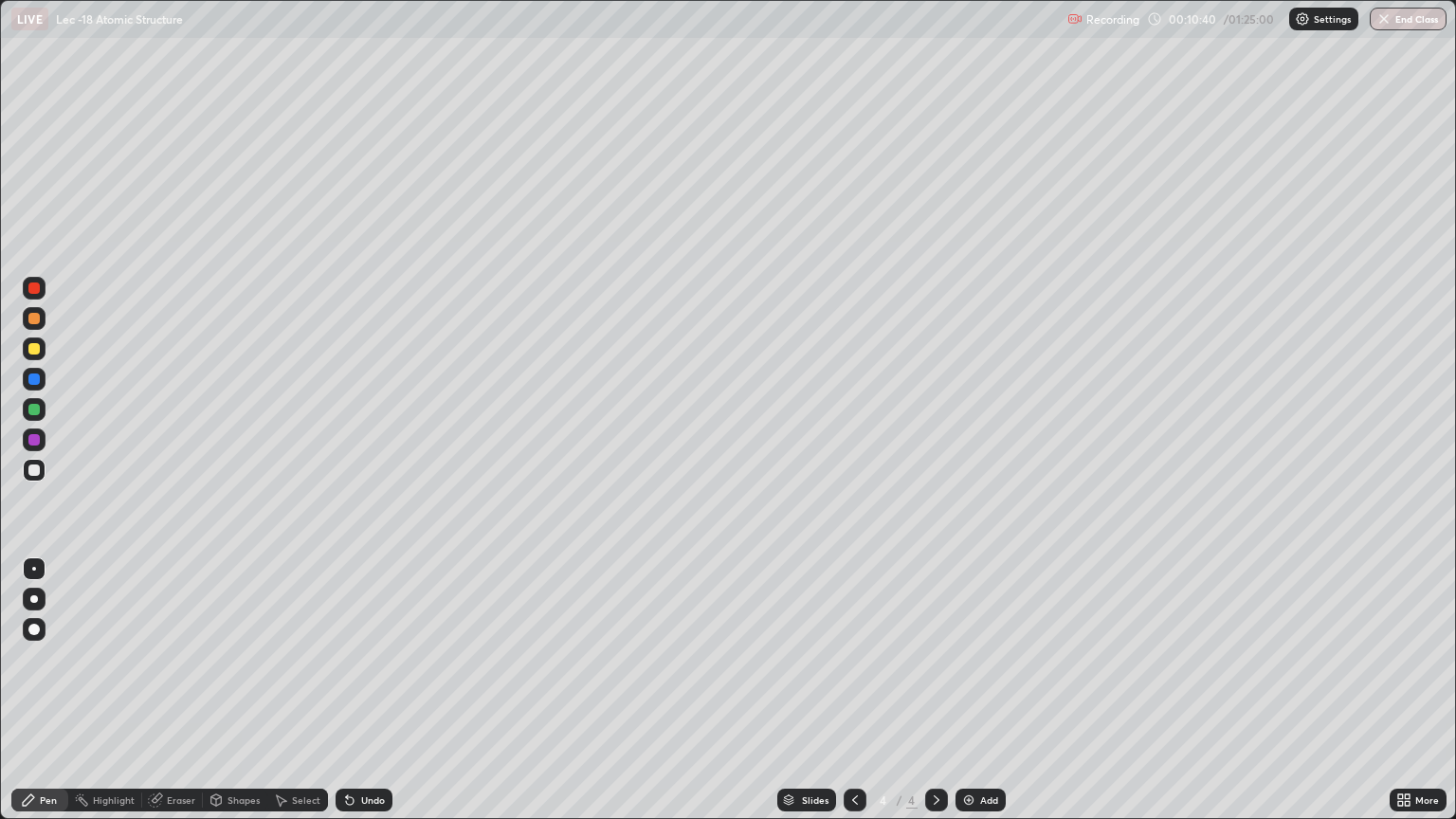 click at bounding box center (34, 349) 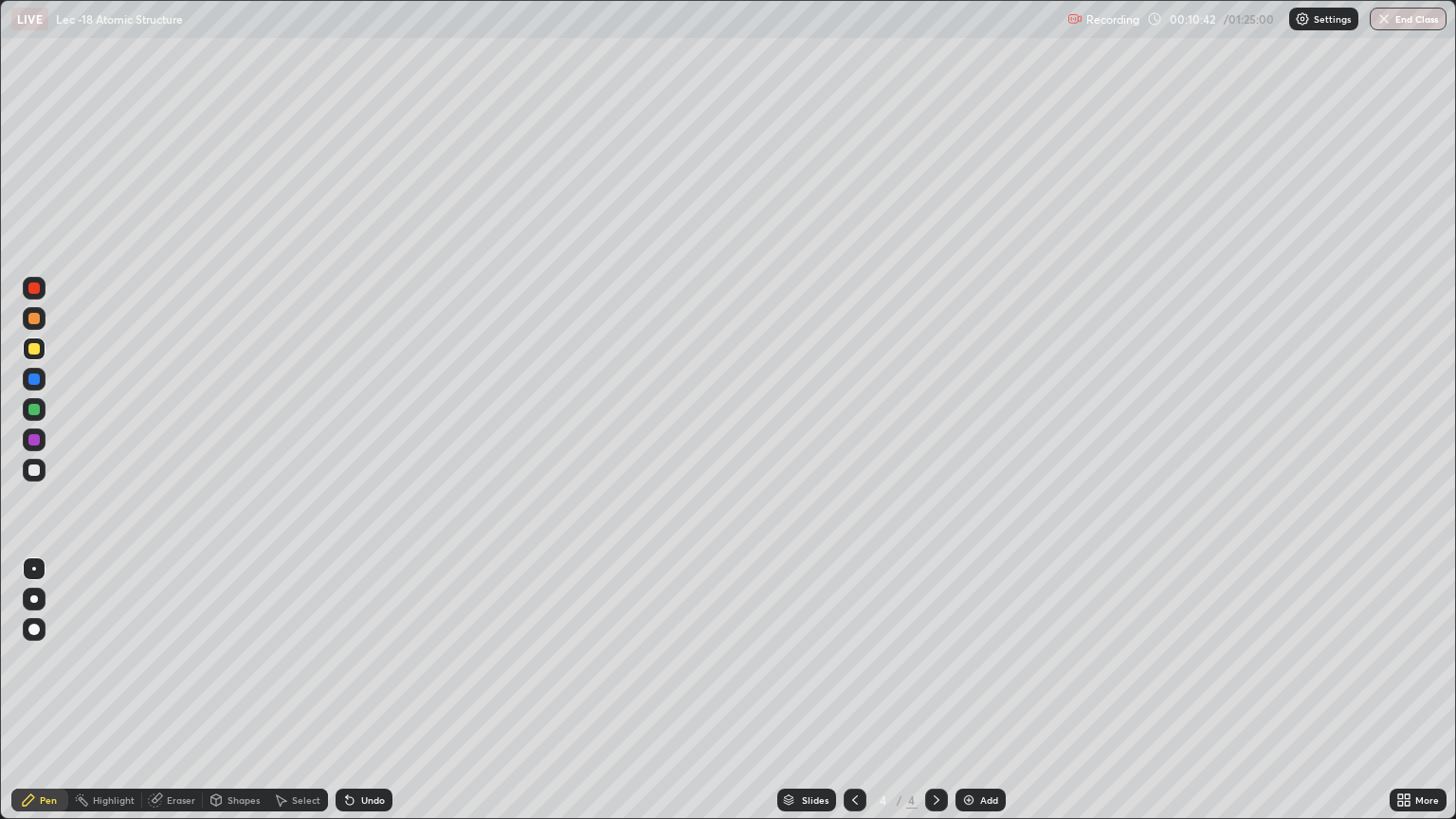 click at bounding box center [34, 349] 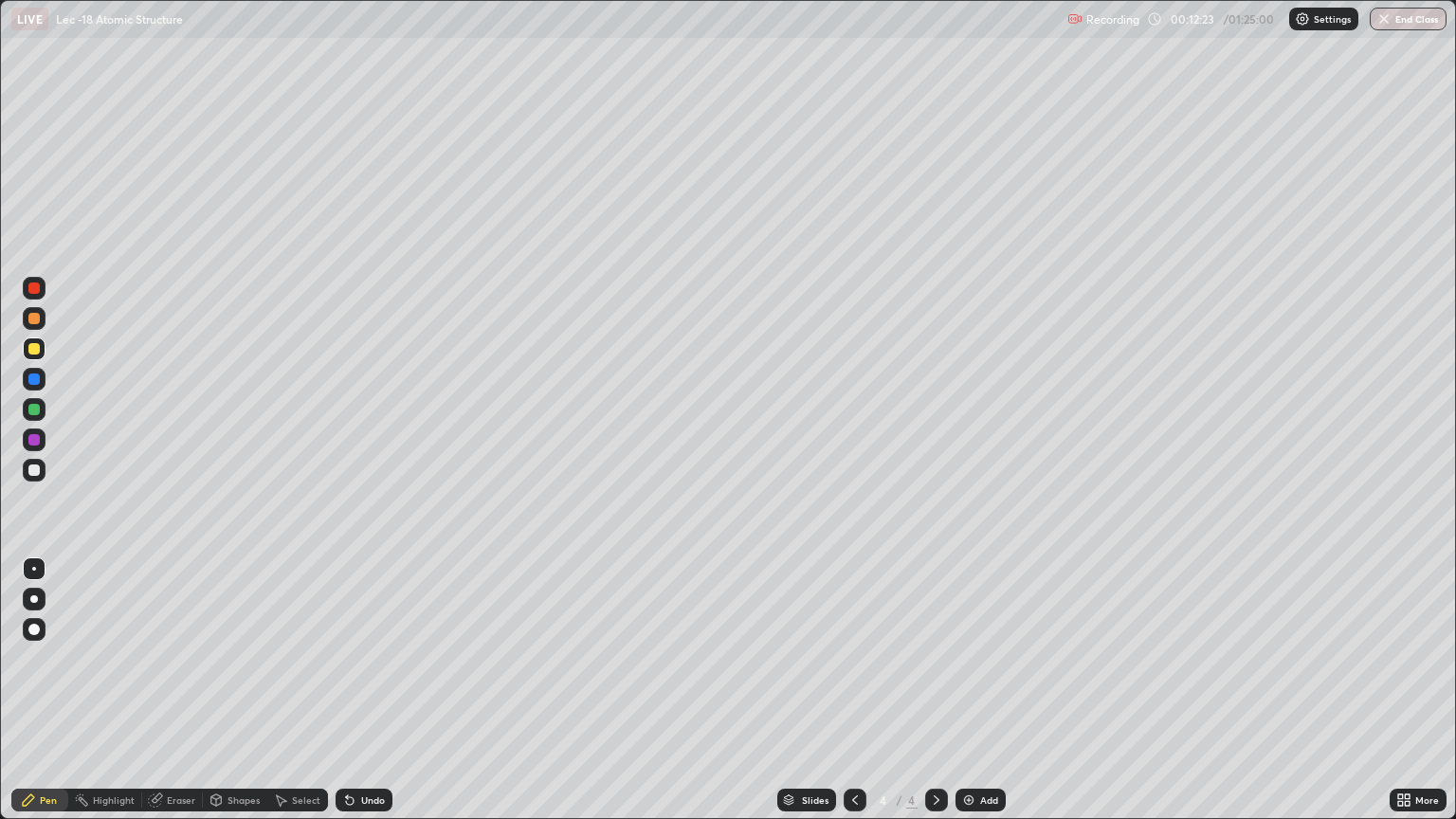 click on "Shapes" at bounding box center [235, 800] 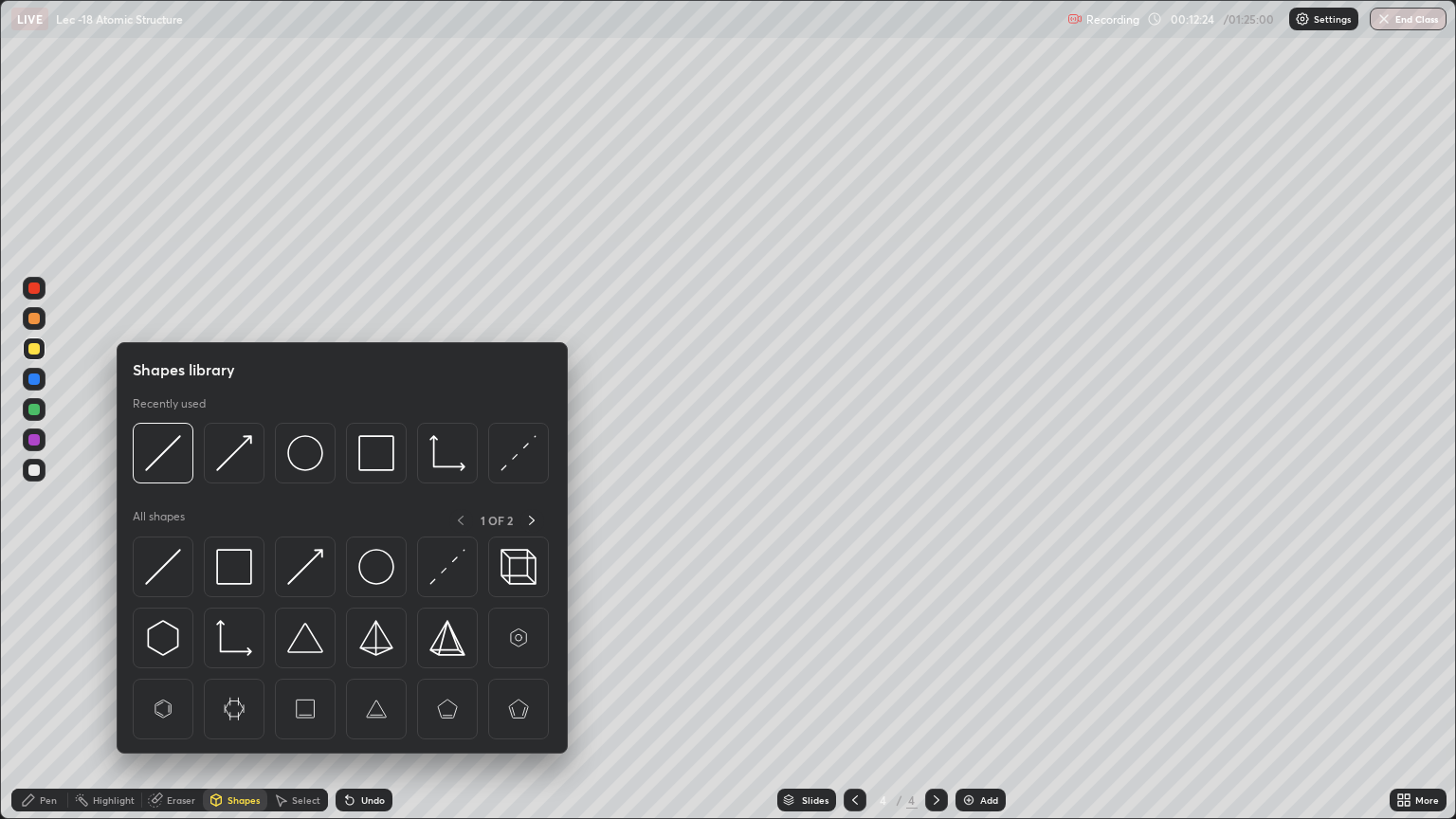 click on "Select" at bounding box center (306, 800) 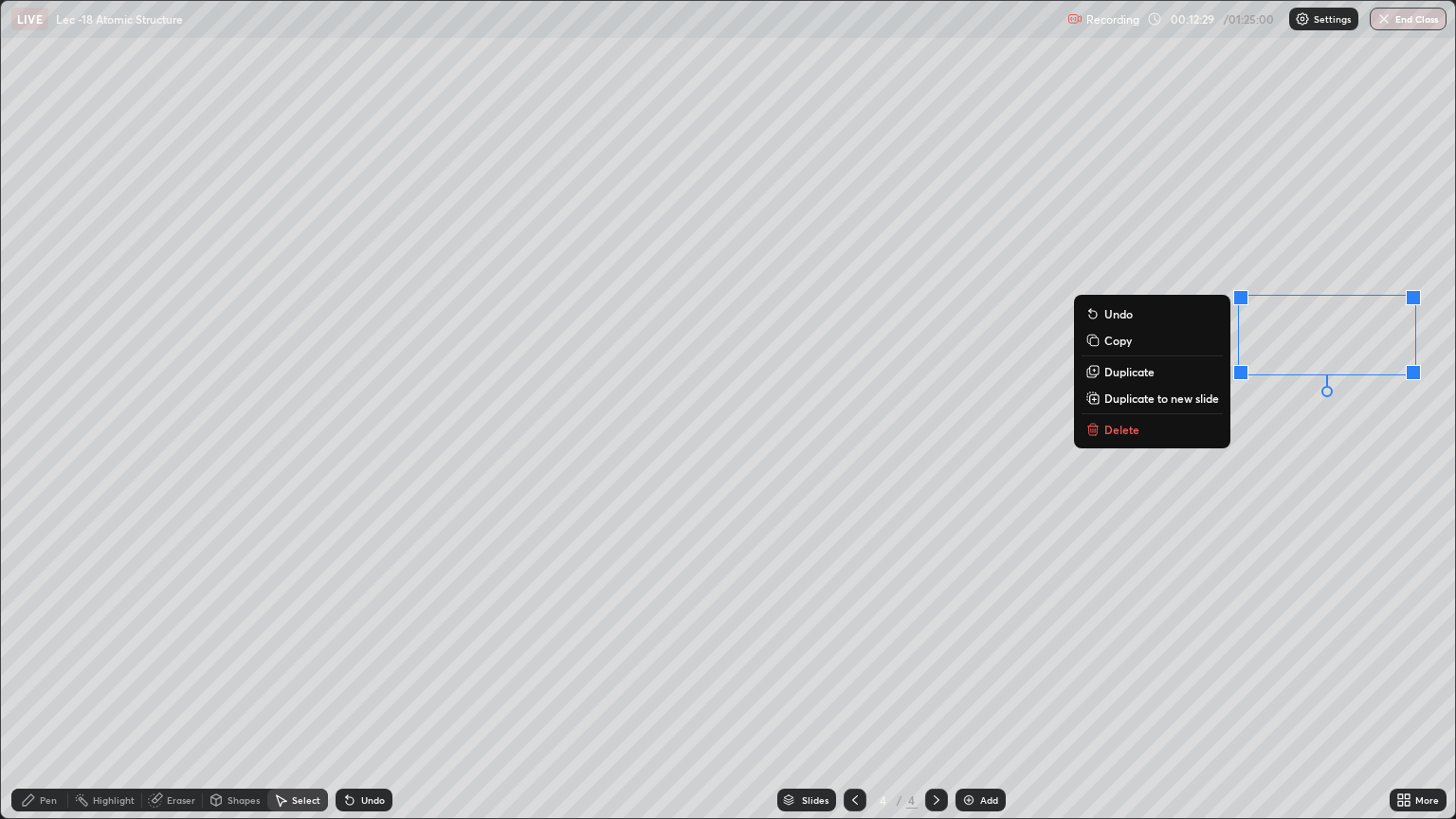 click on "Select" at bounding box center (306, 800) 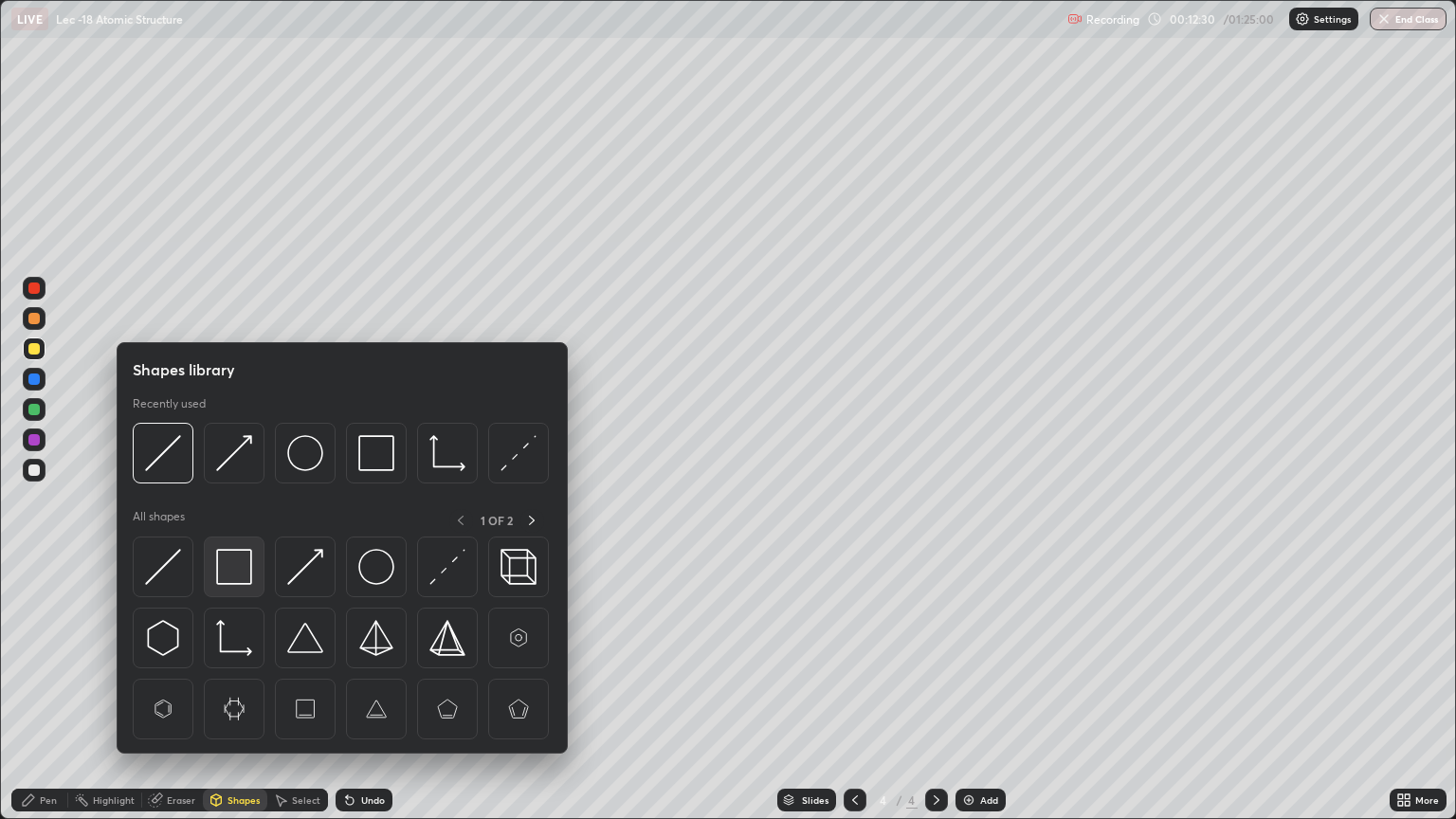 click at bounding box center (234, 567) 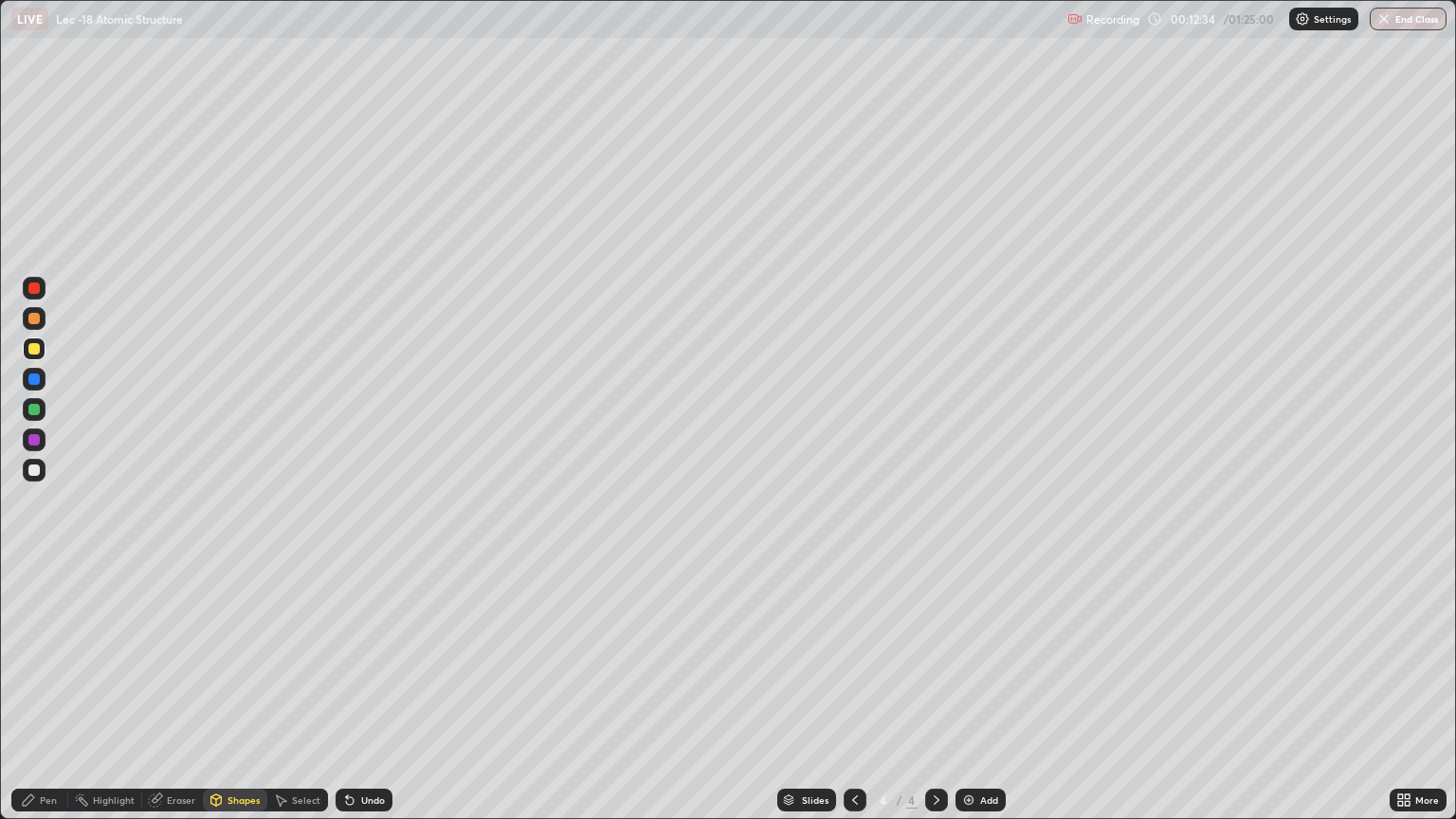 click on "Pen" at bounding box center (48, 800) 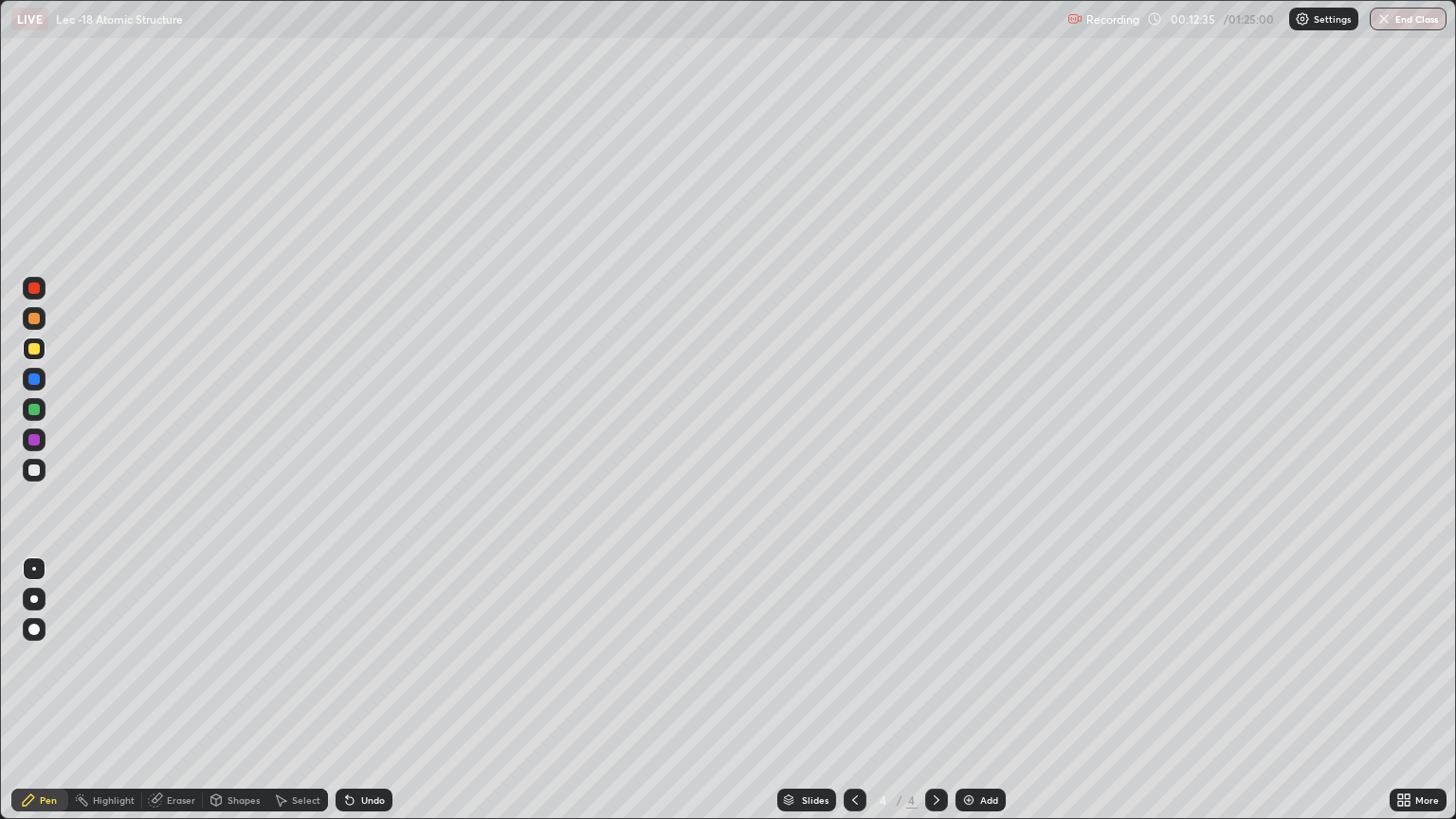 click at bounding box center (34, 470) 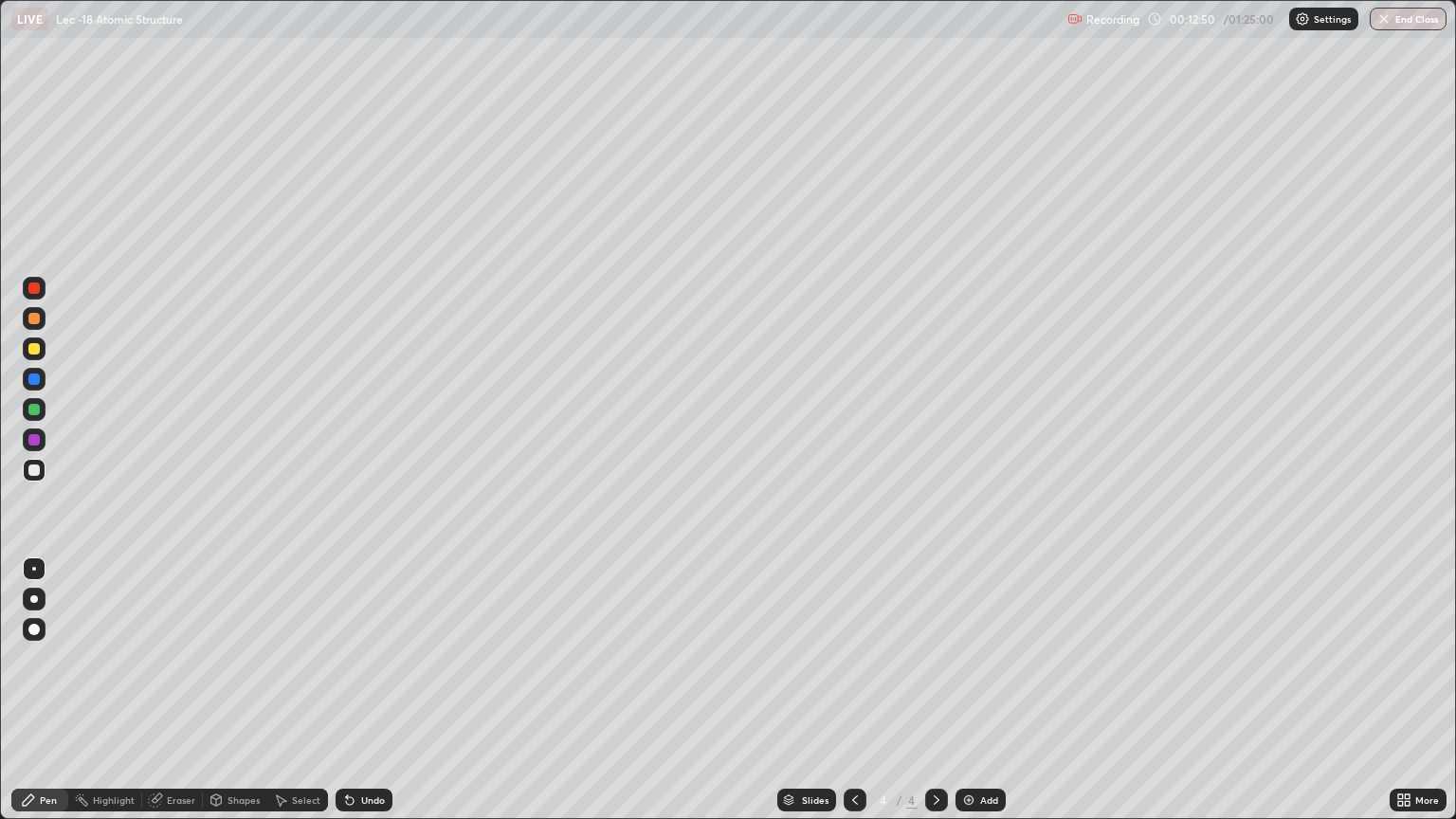 click on "Shapes" at bounding box center [244, 800] 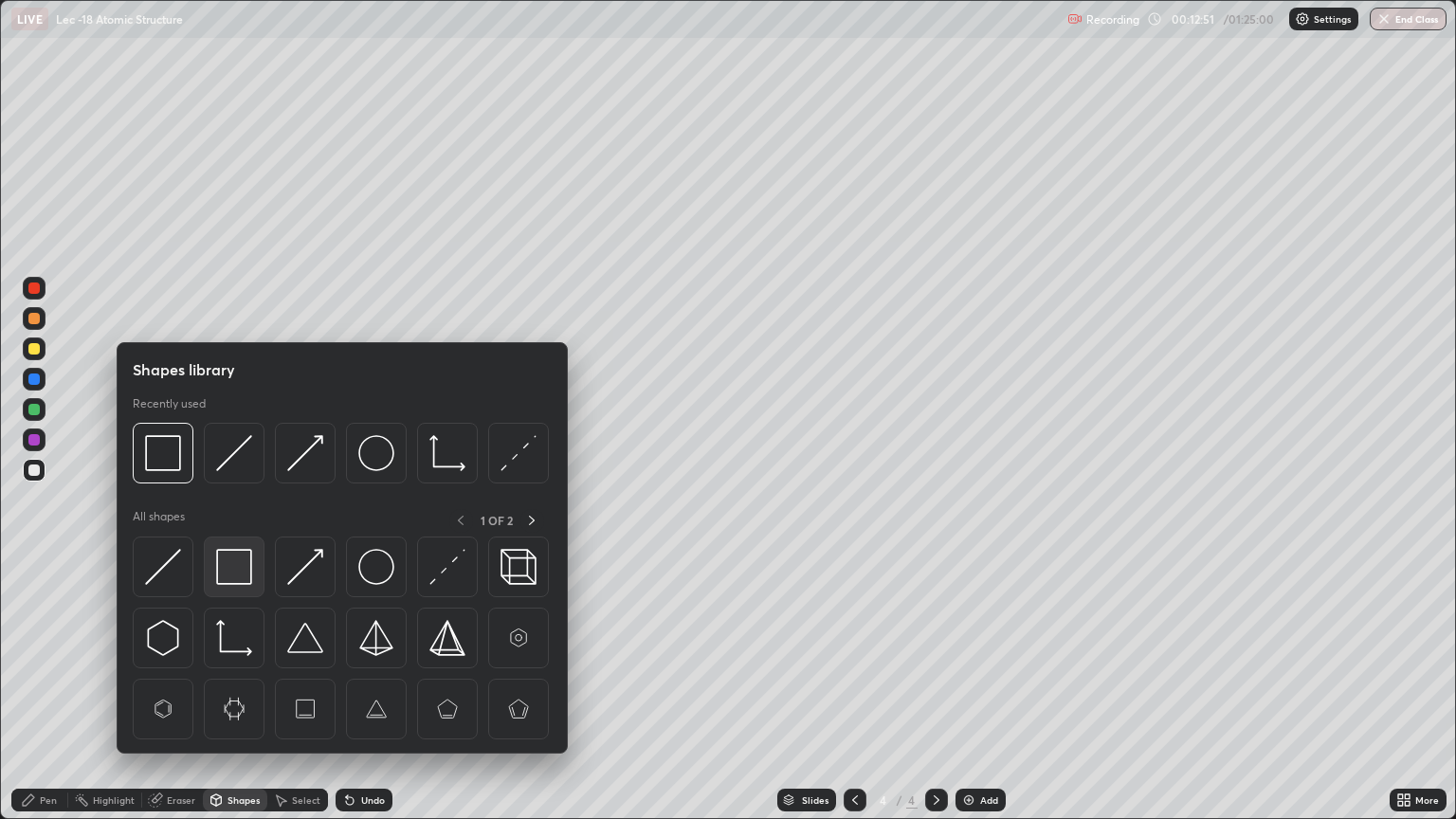 click at bounding box center (234, 567) 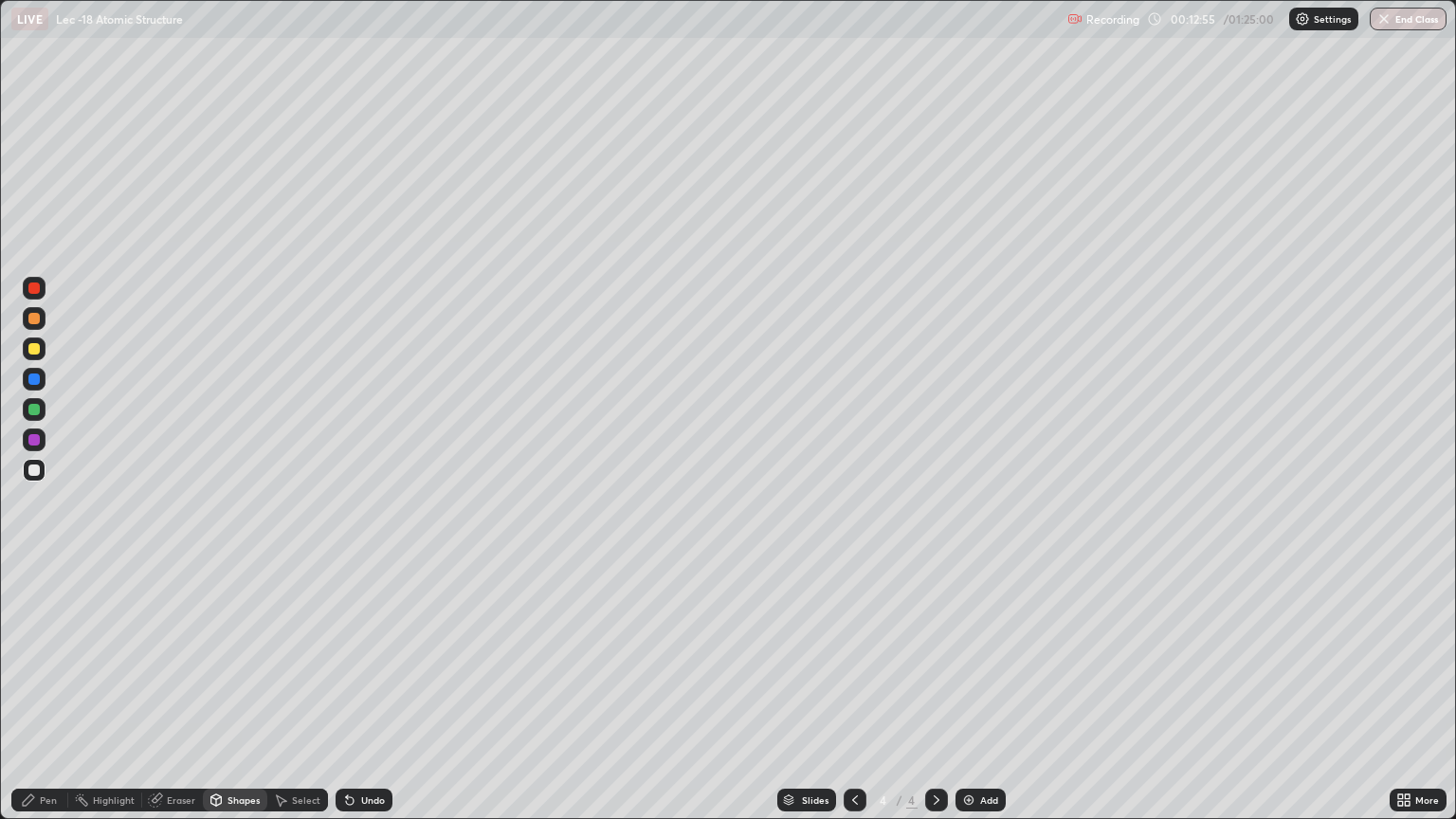 click on "Pen" at bounding box center (40, 800) 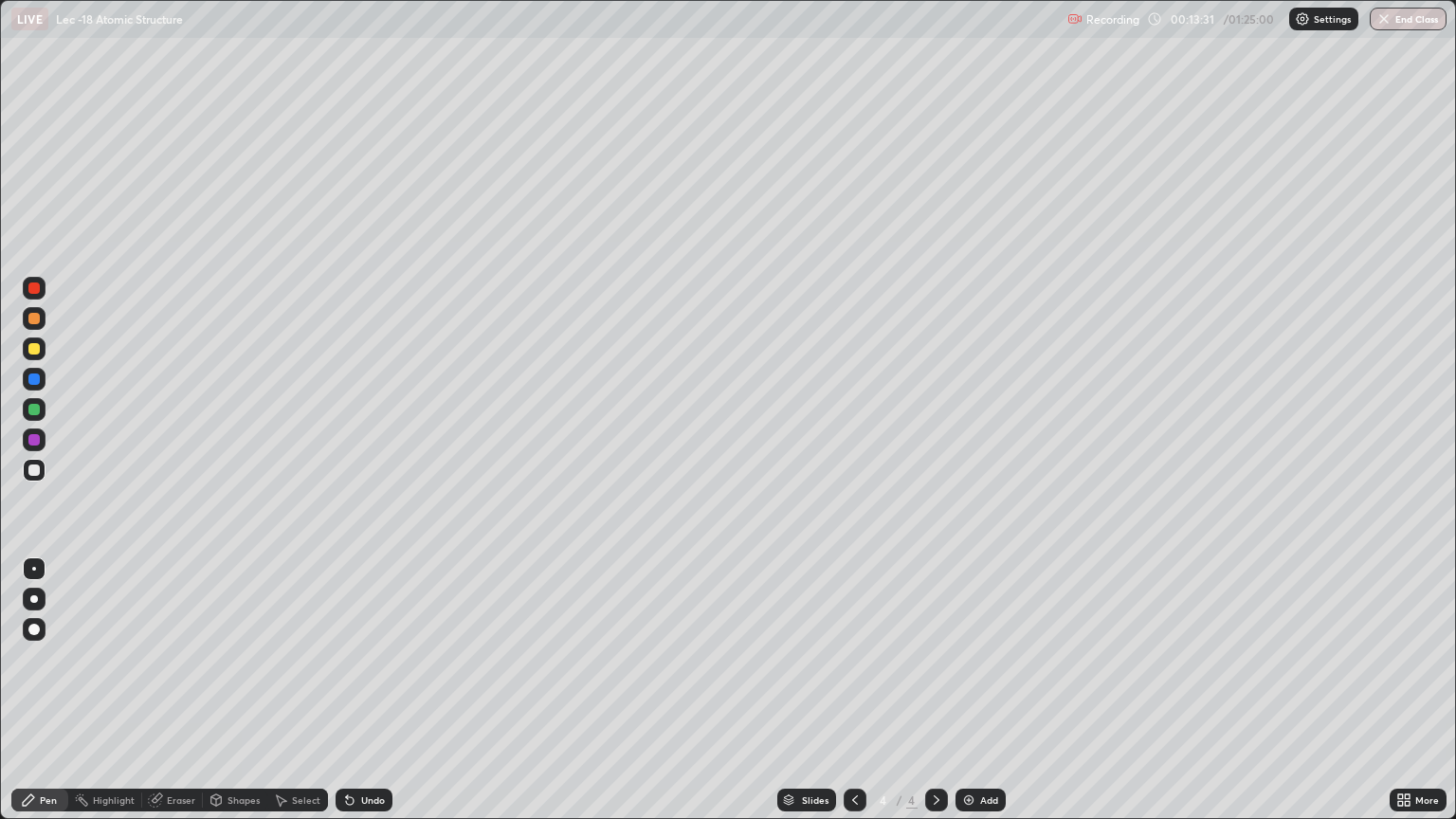 click on "Select" at bounding box center [306, 800] 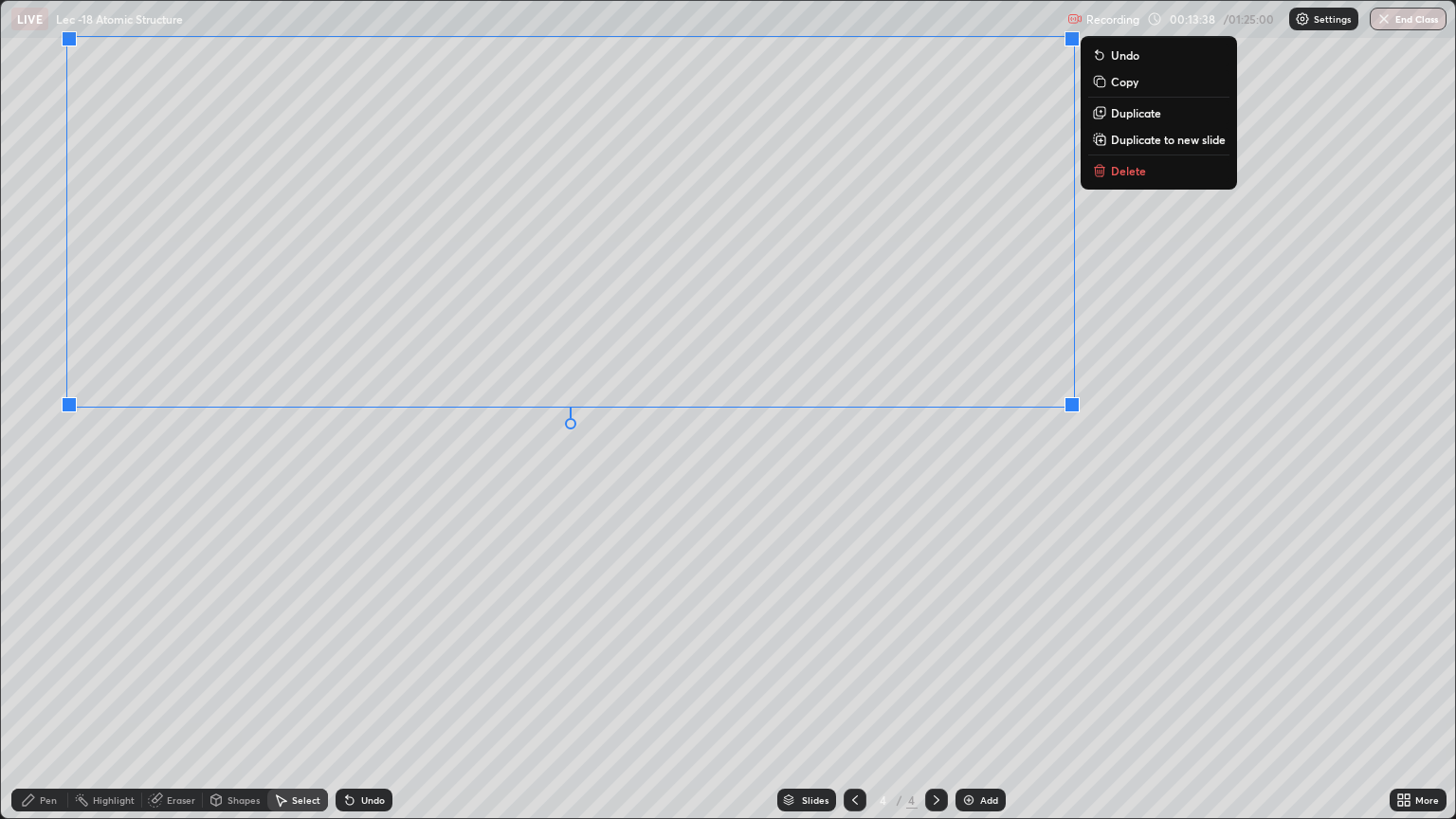 click on "Pen" at bounding box center (40, 800) 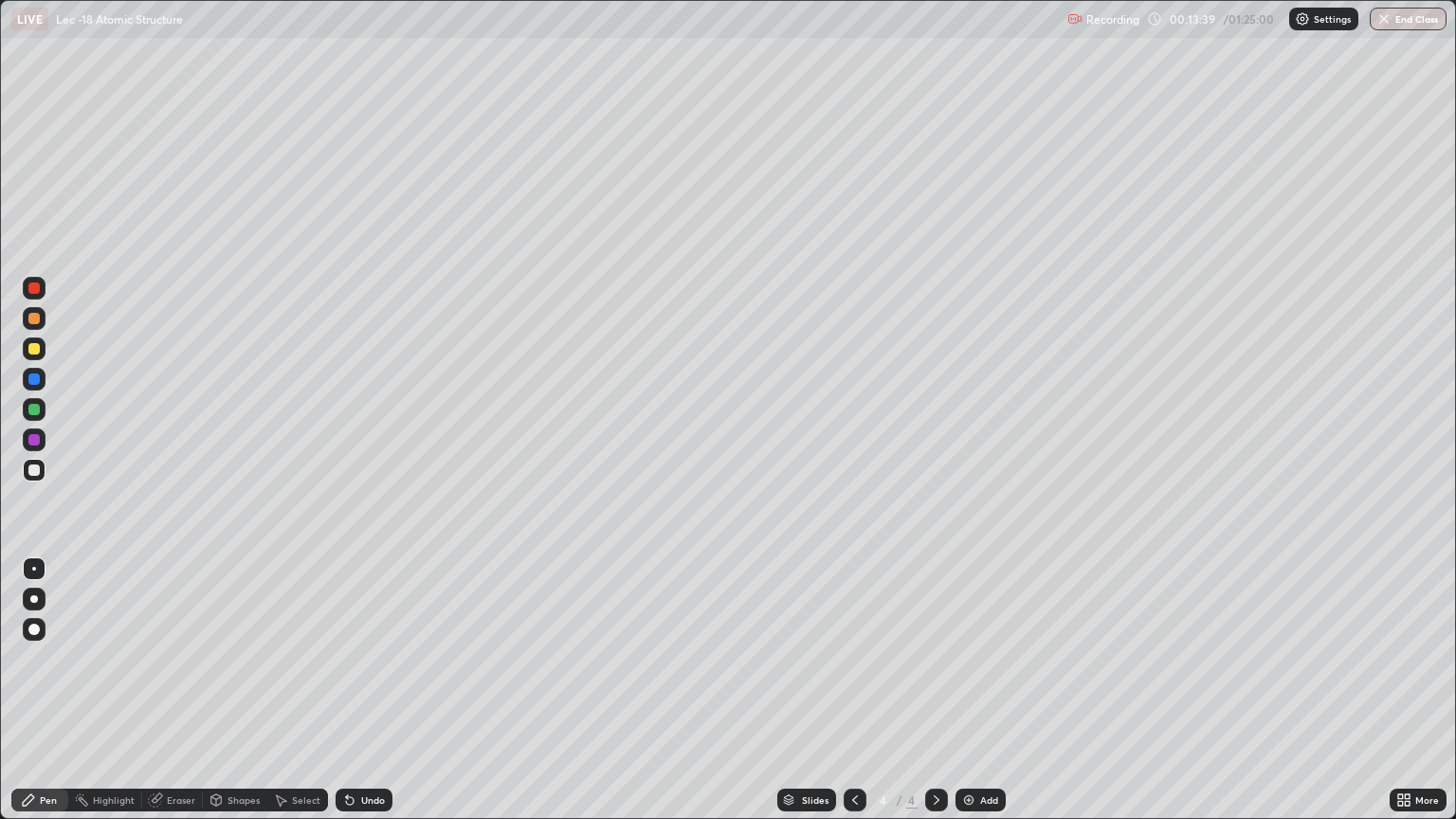 click at bounding box center [34, 349] 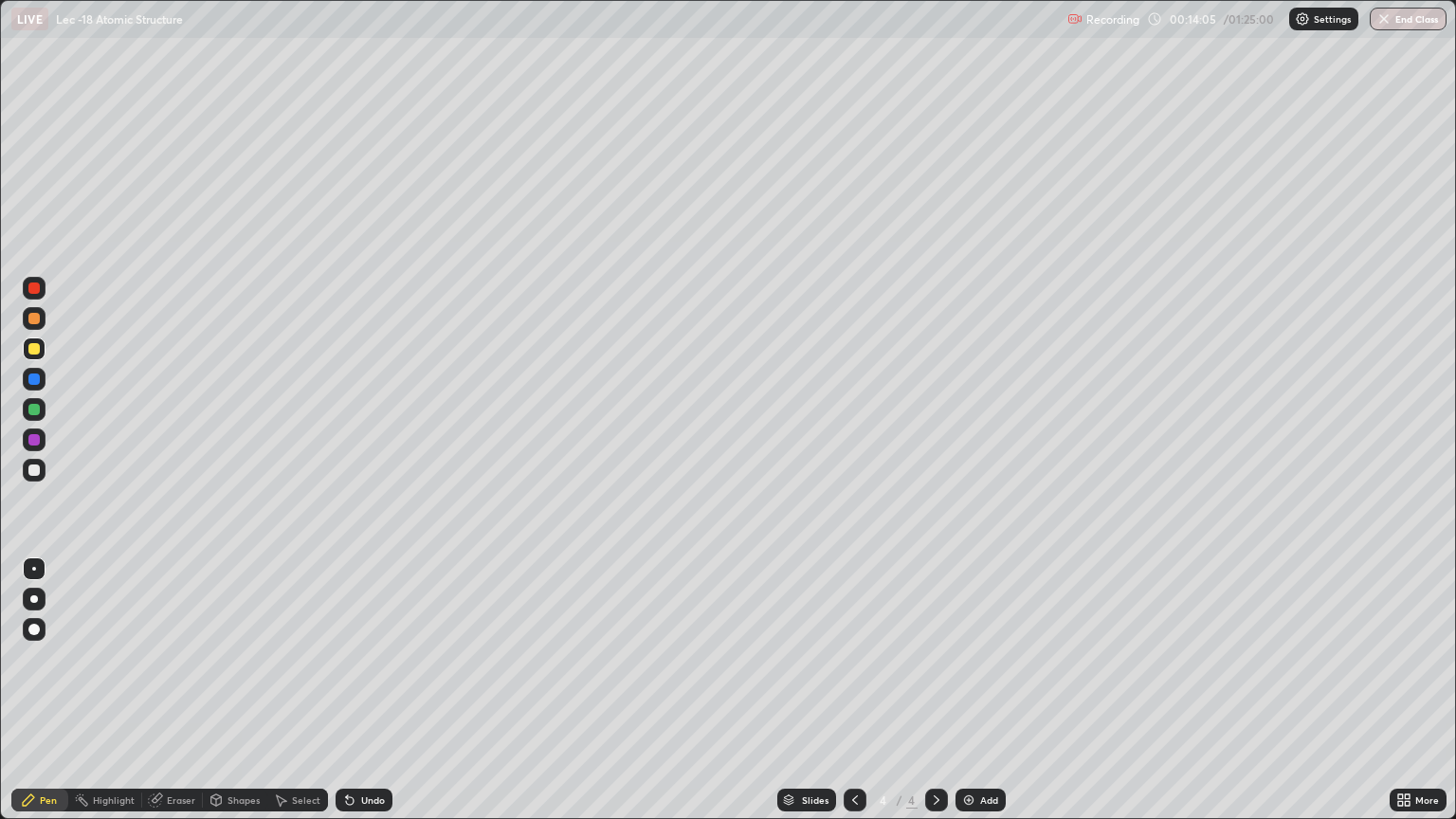 click 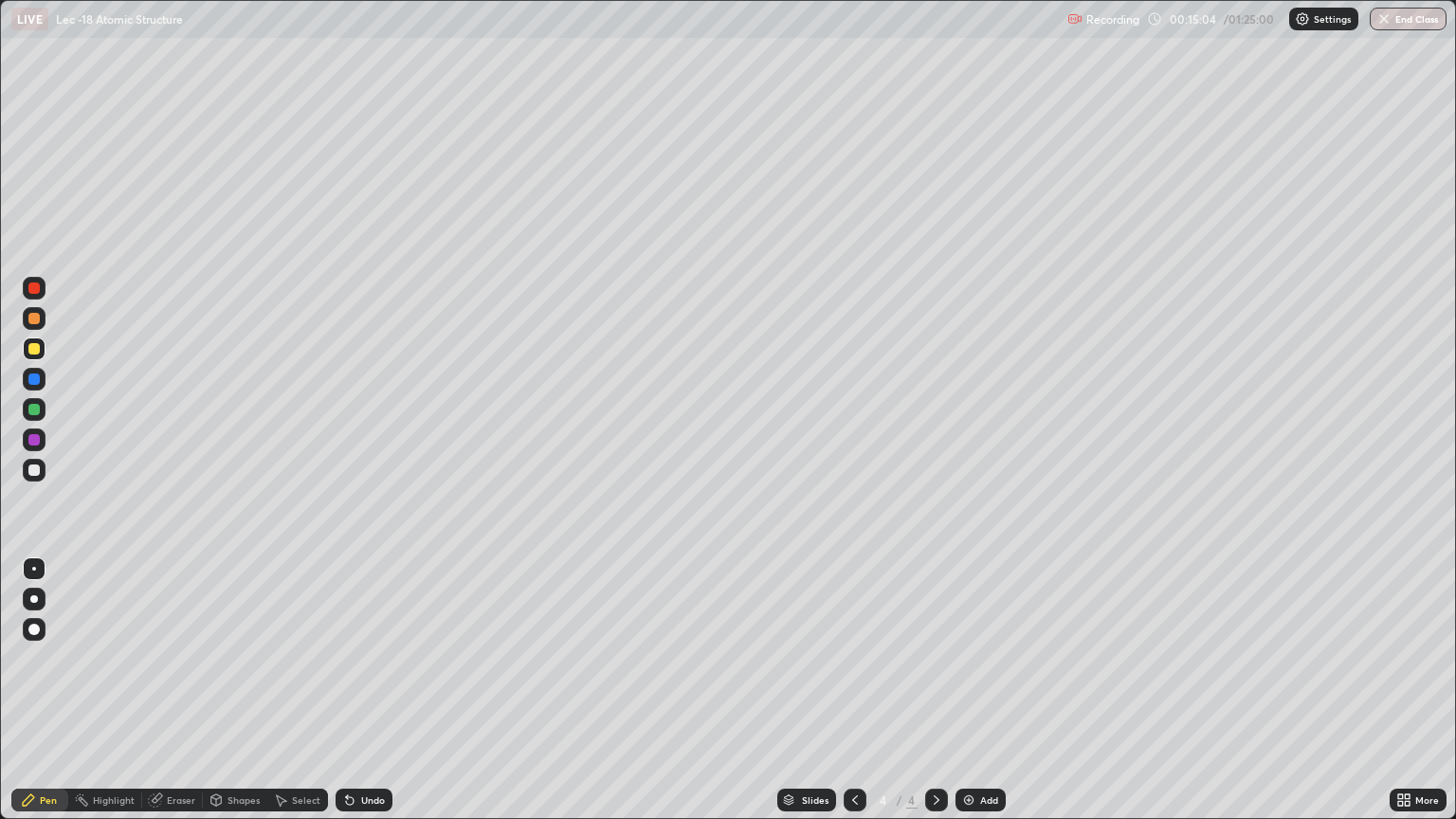 click on "Shapes" at bounding box center (244, 800) 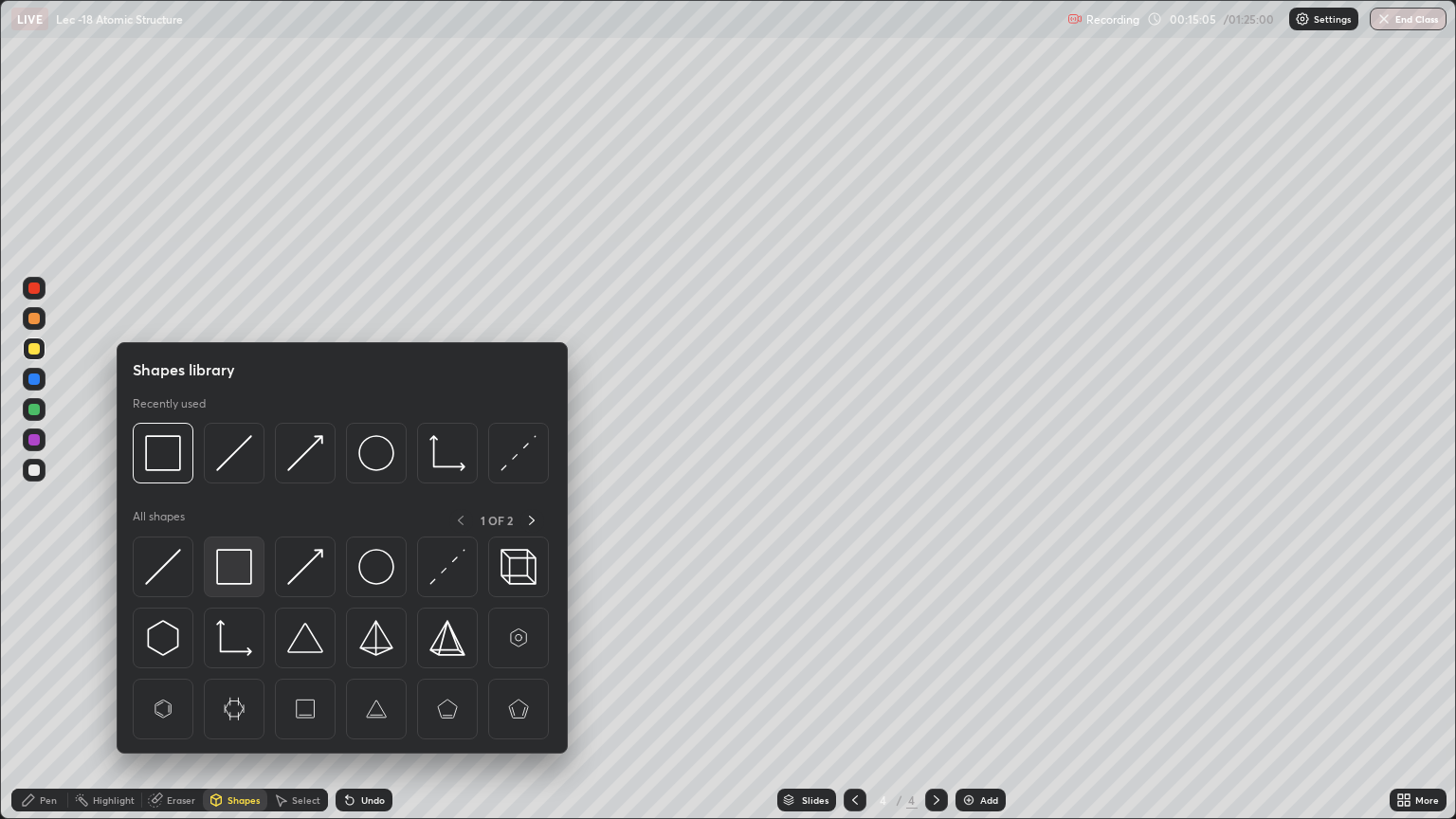 click at bounding box center (234, 567) 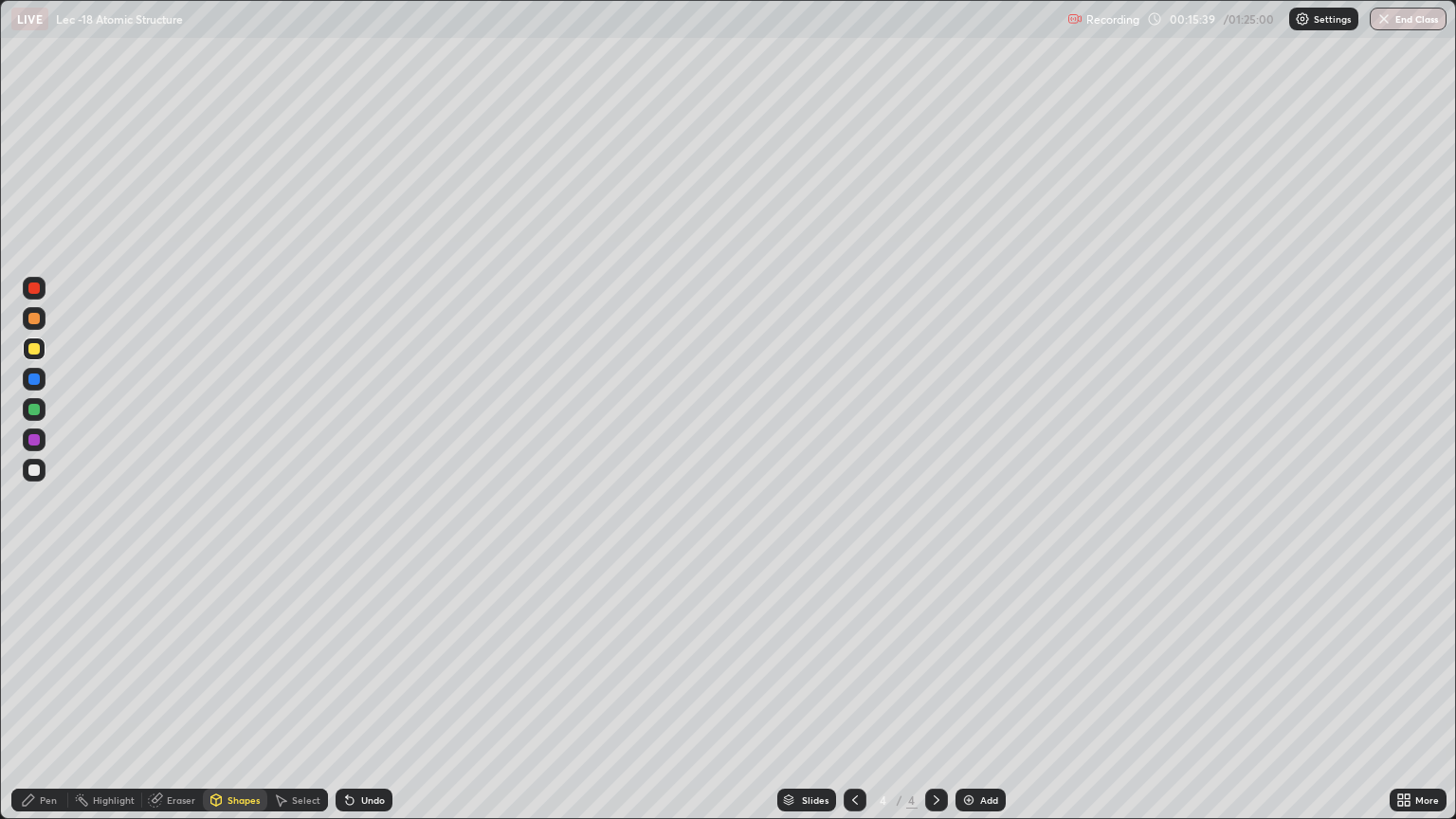 click 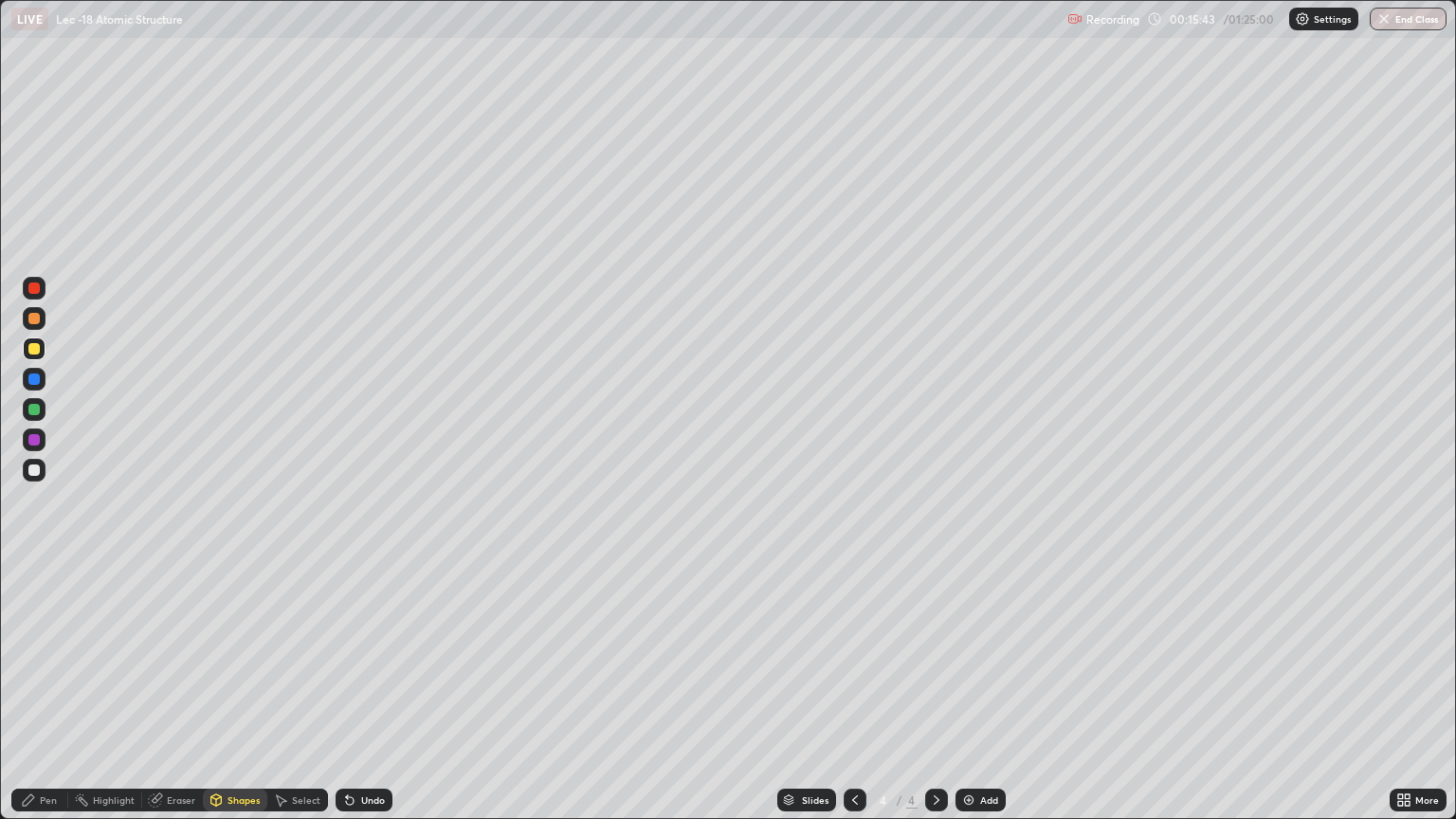 click on "Pen" at bounding box center [48, 800] 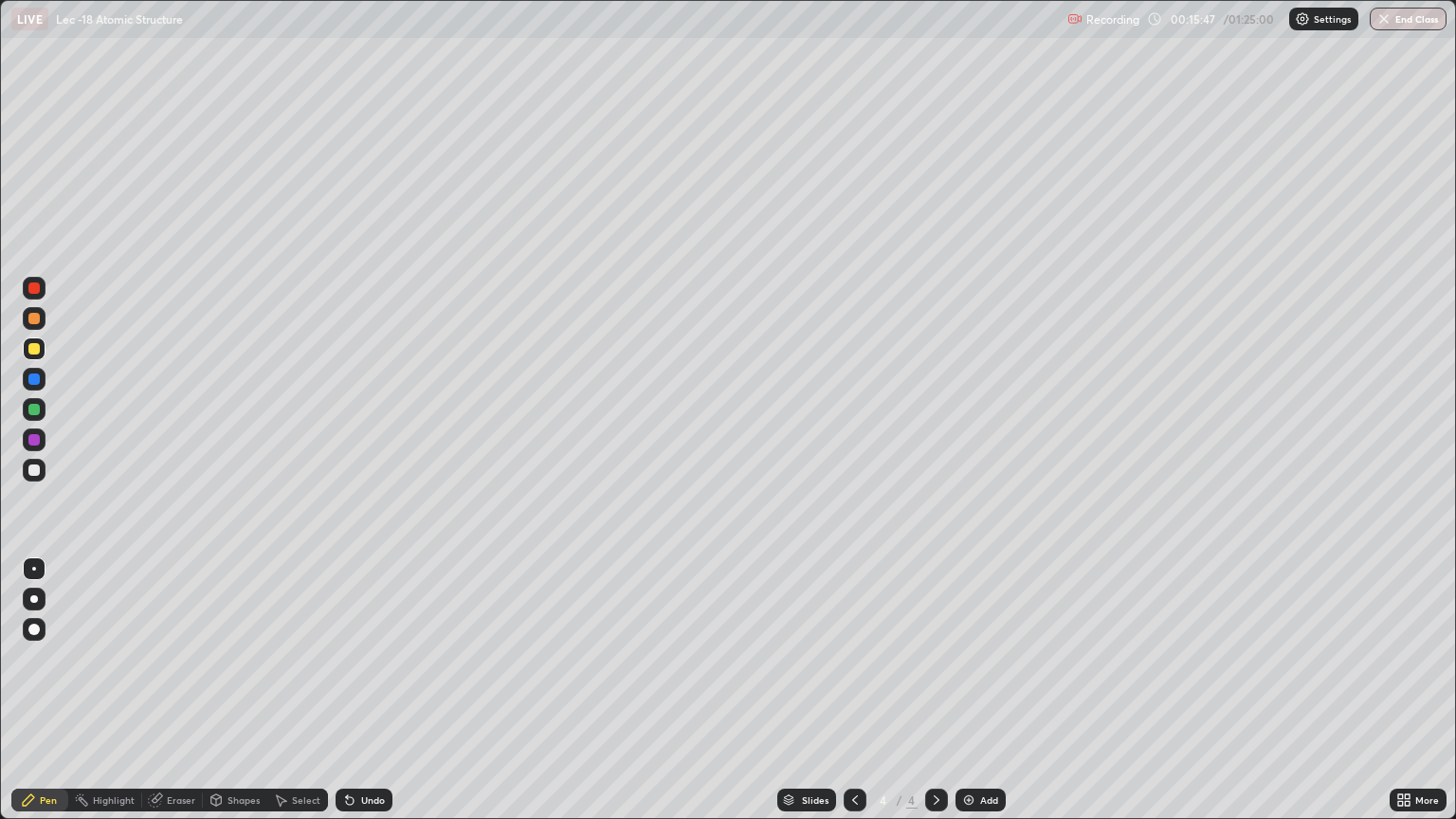 click on "Undo" at bounding box center (364, 800) 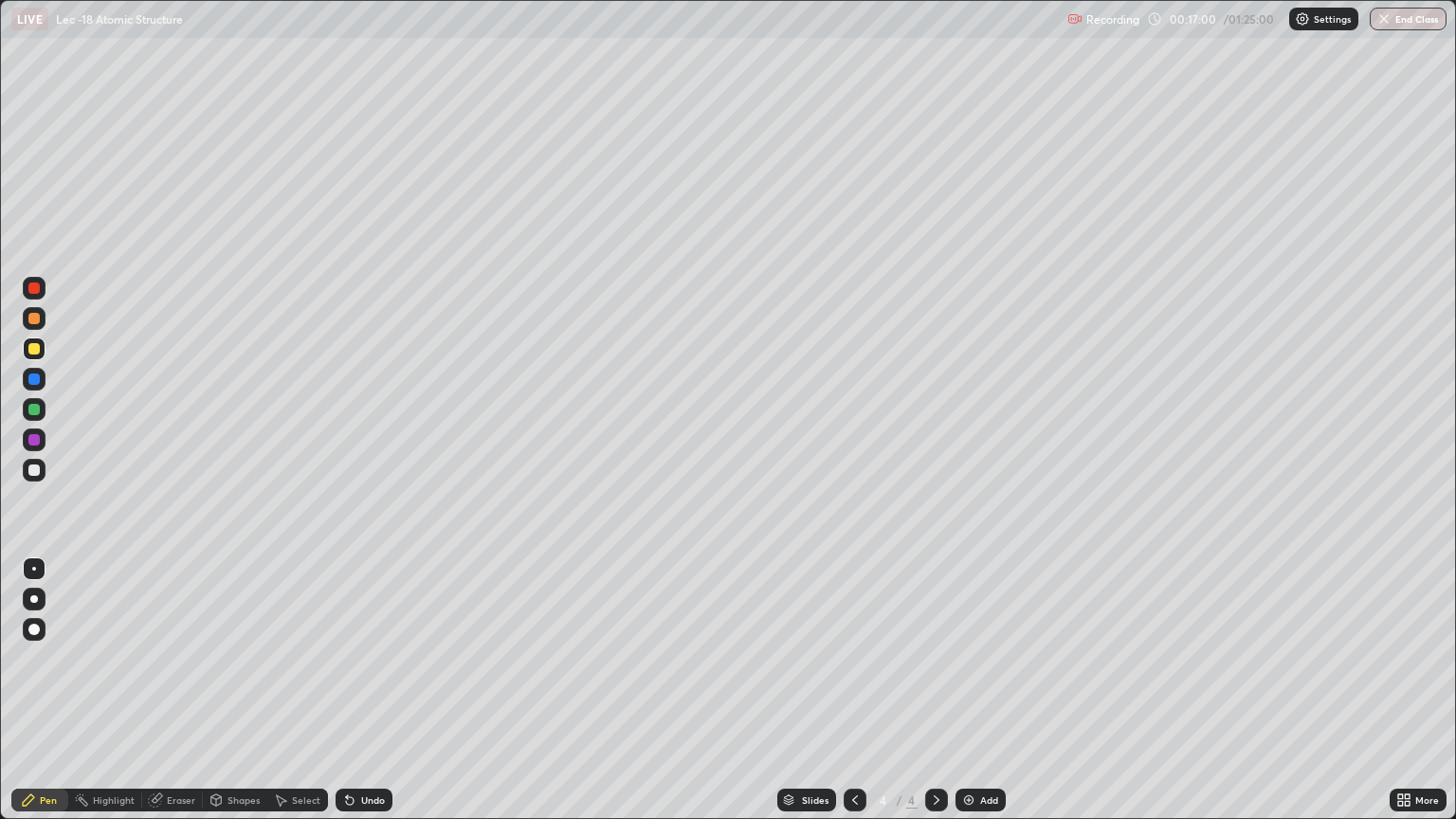click at bounding box center [34, 470] 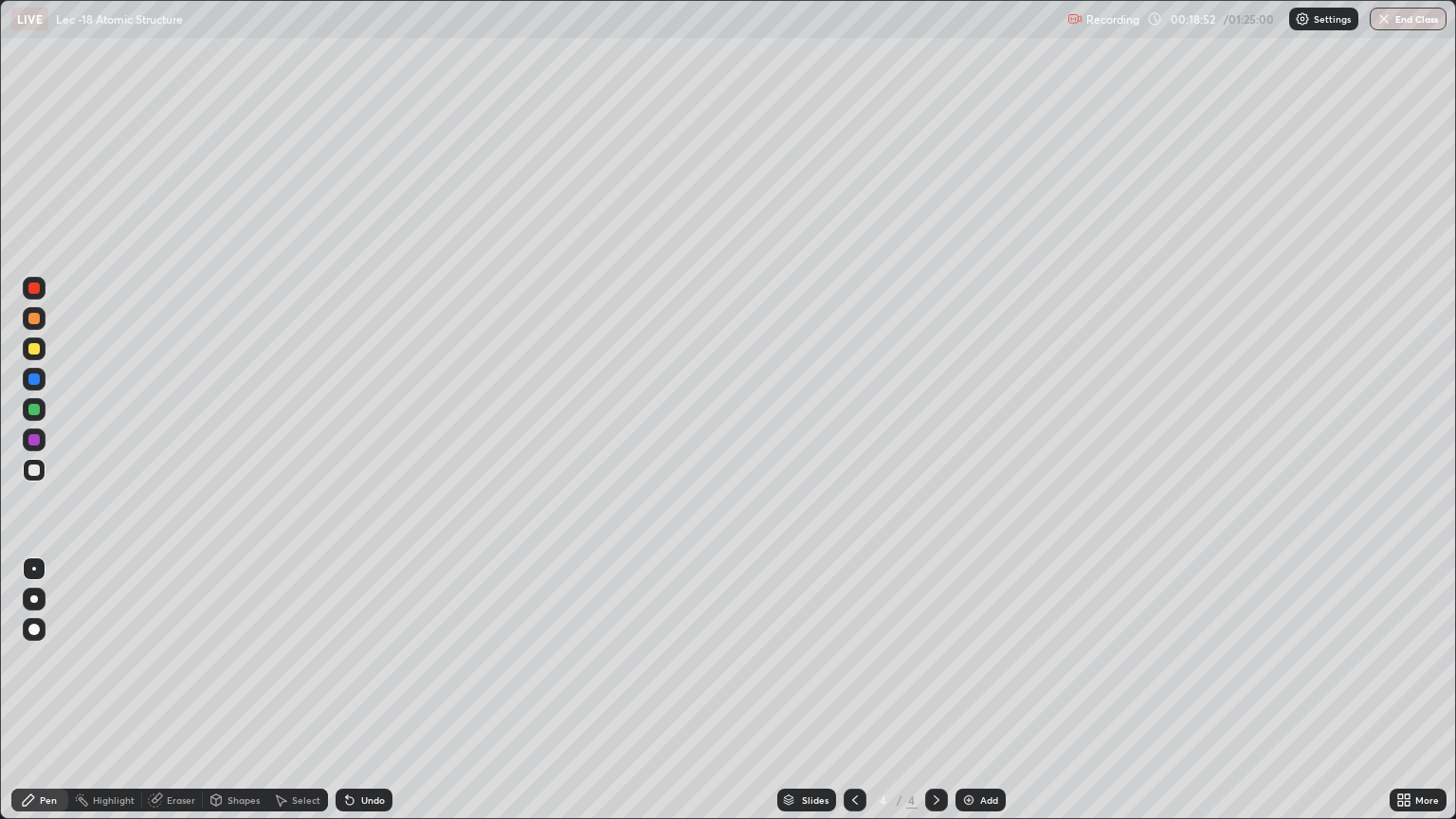 click on "Add" at bounding box center (989, 800) 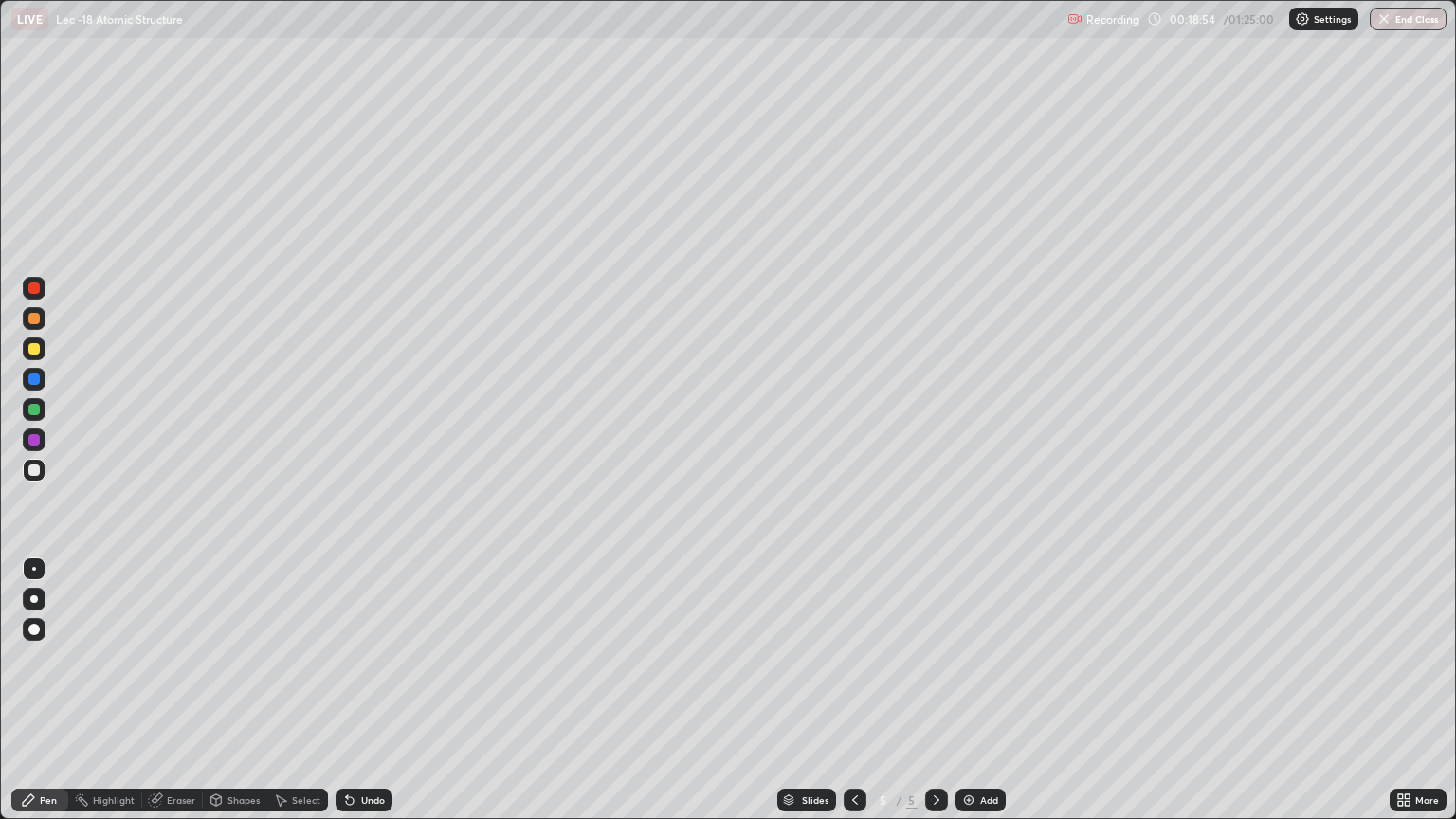 click at bounding box center [34, 349] 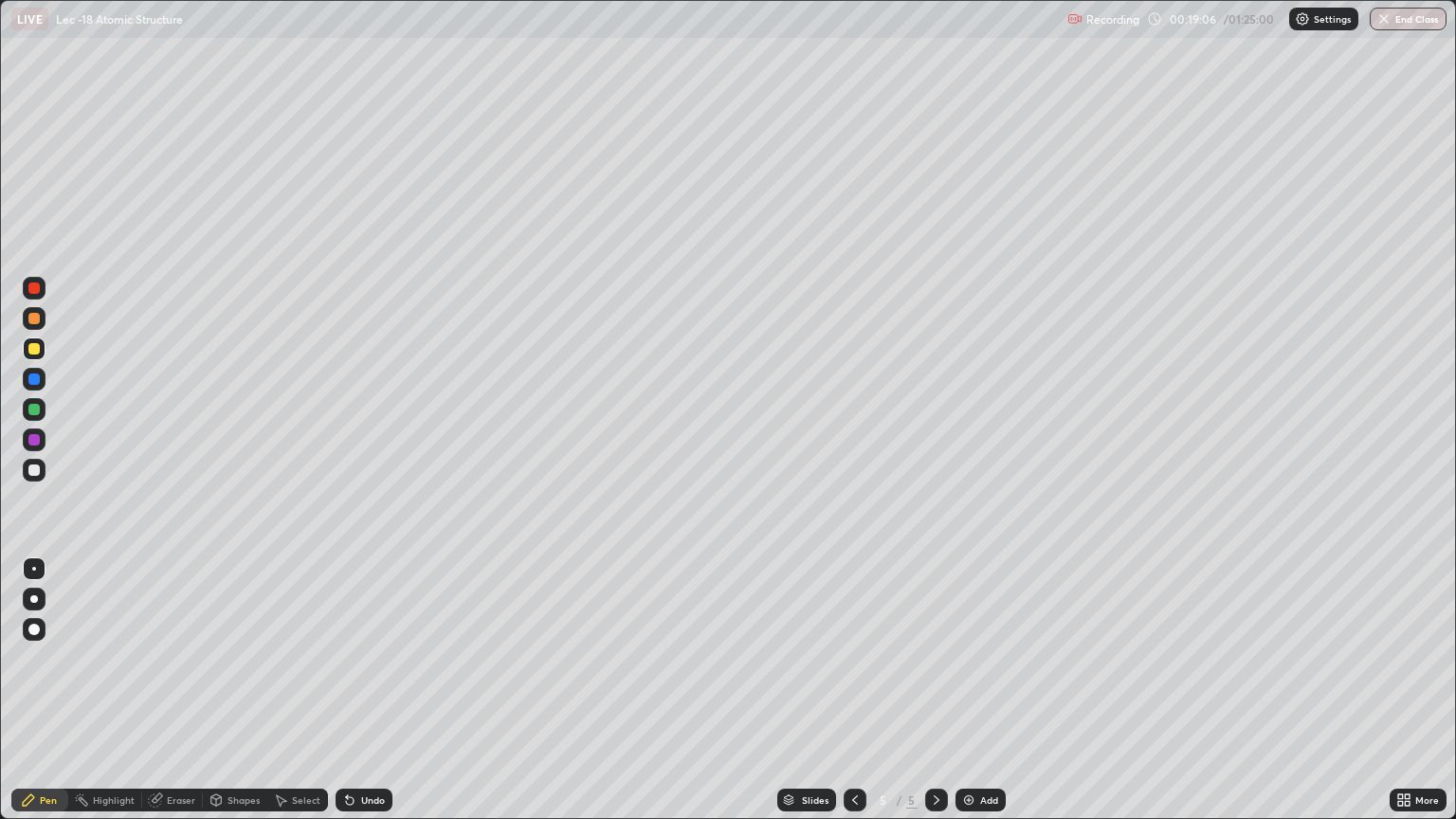 click on "Shapes" at bounding box center [244, 800] 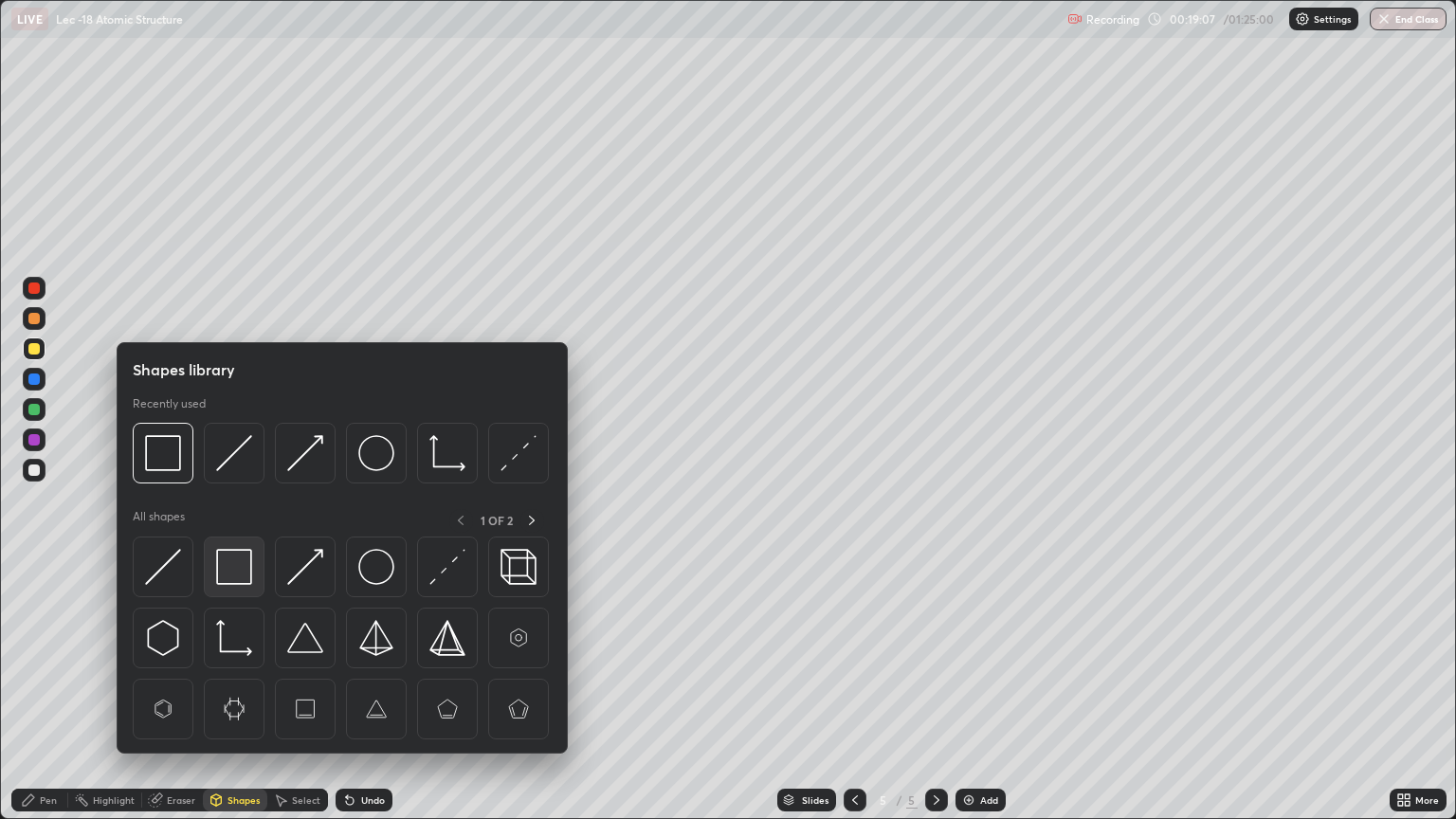 click at bounding box center (234, 567) 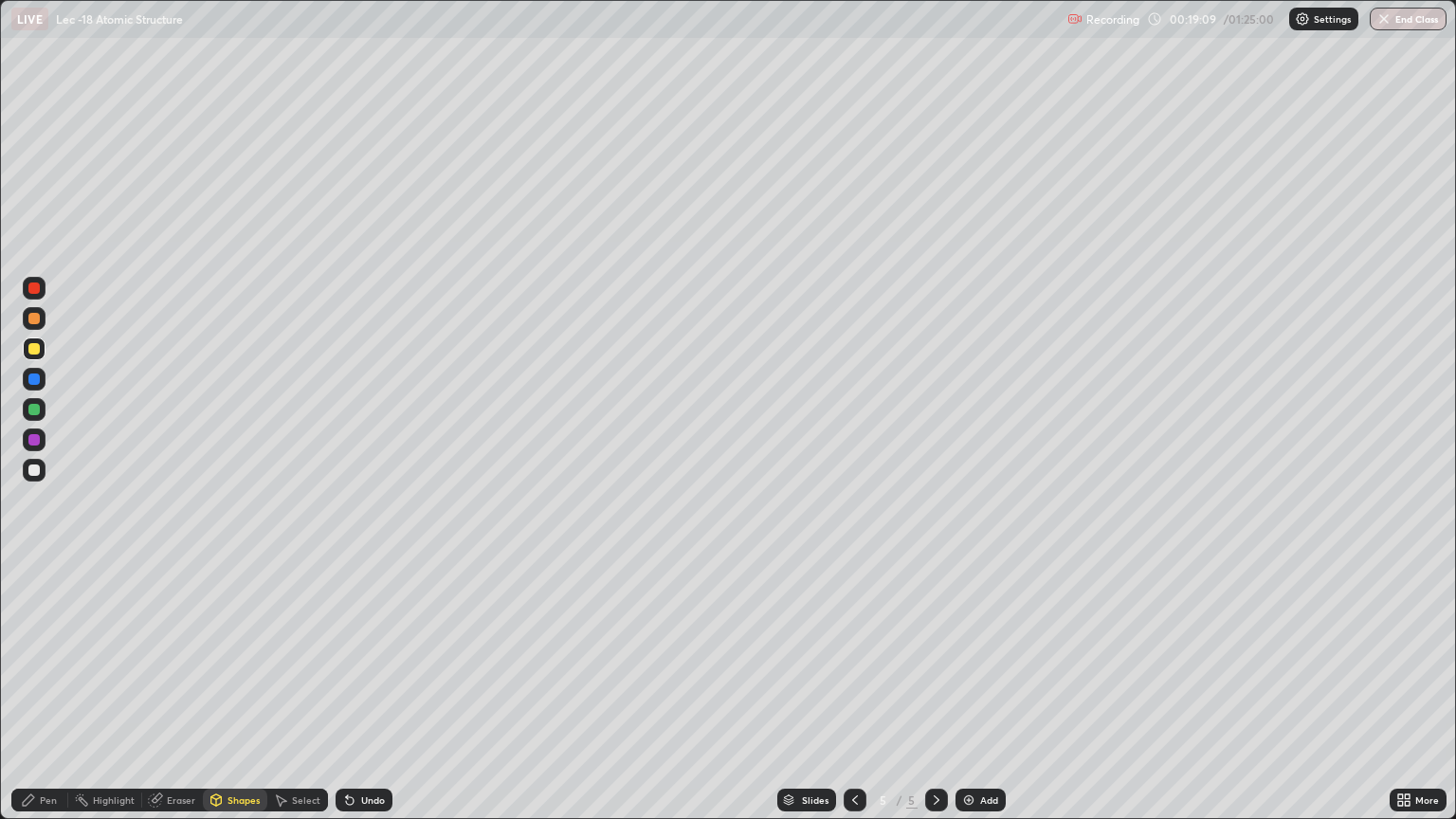 click on "Pen" at bounding box center (48, 800) 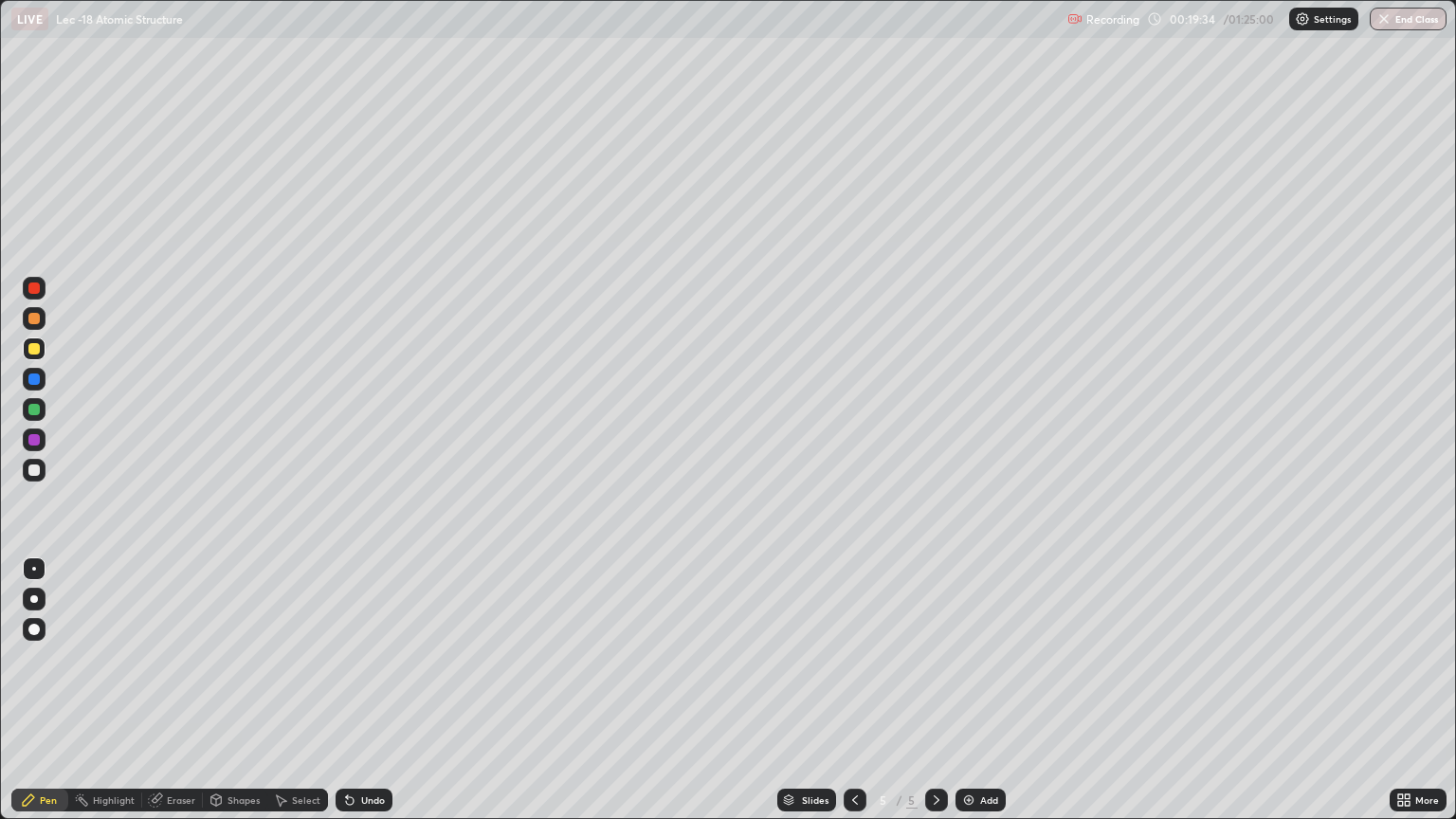 click 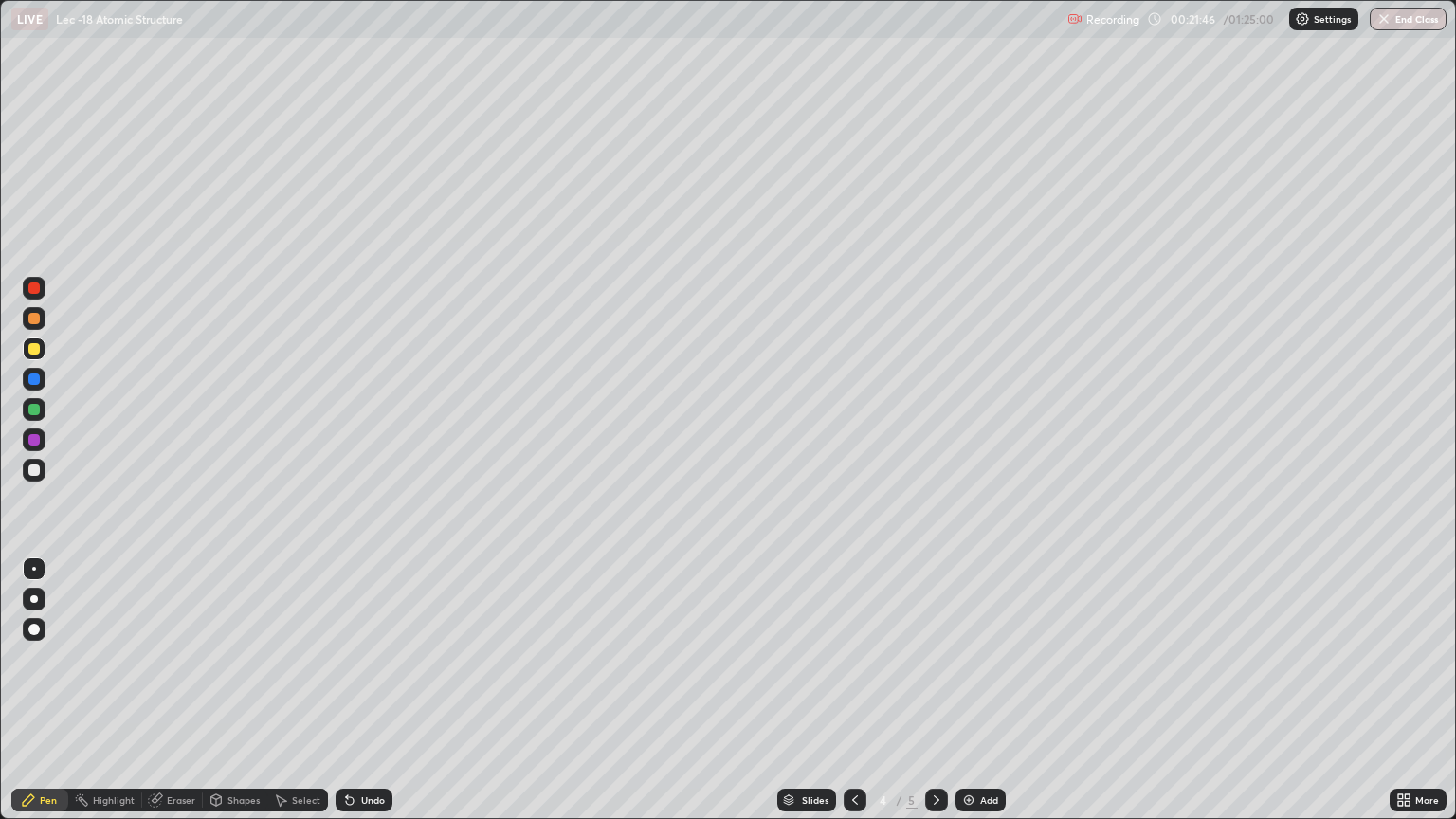 click 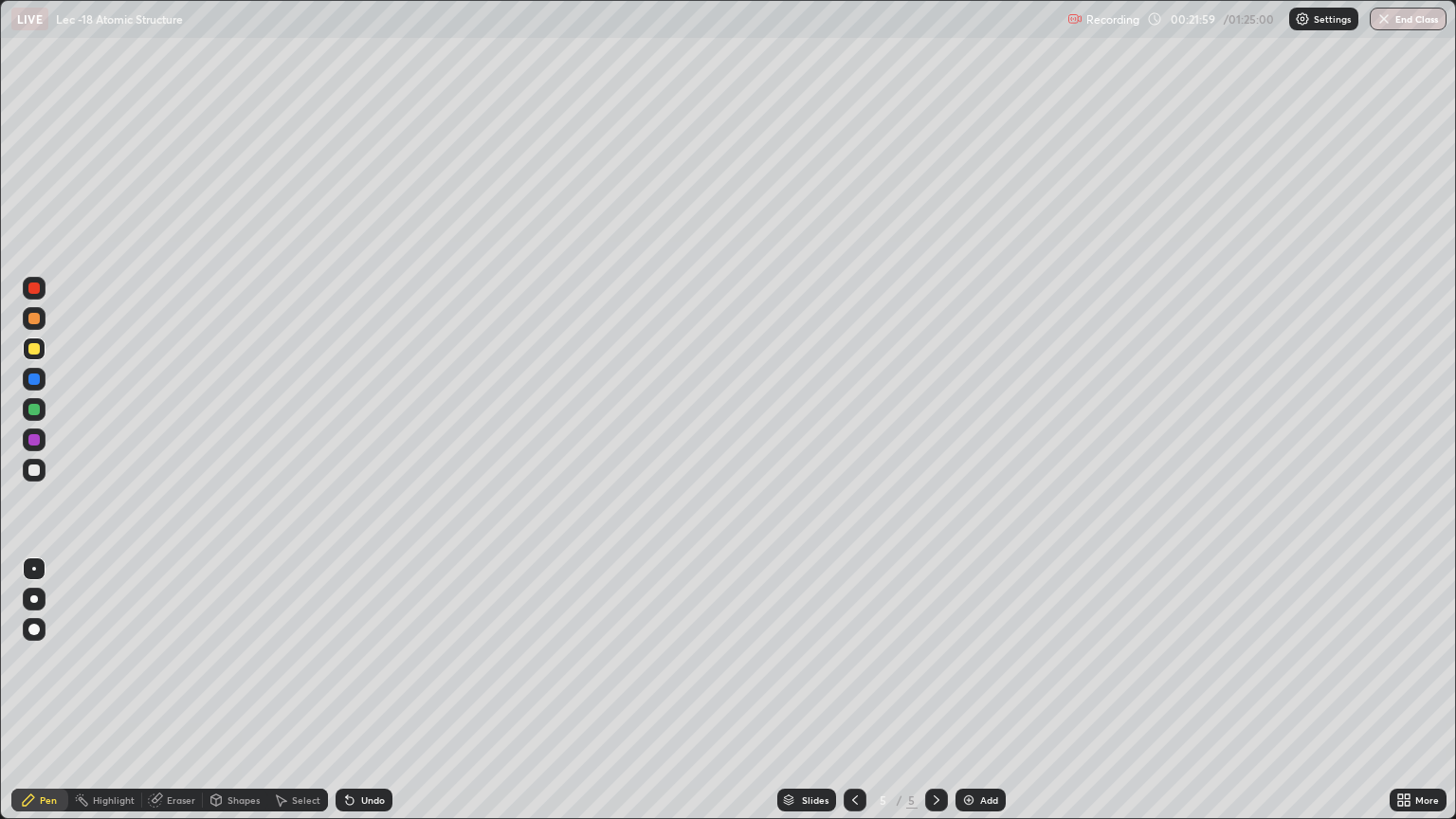click on "Add" at bounding box center (980, 800) 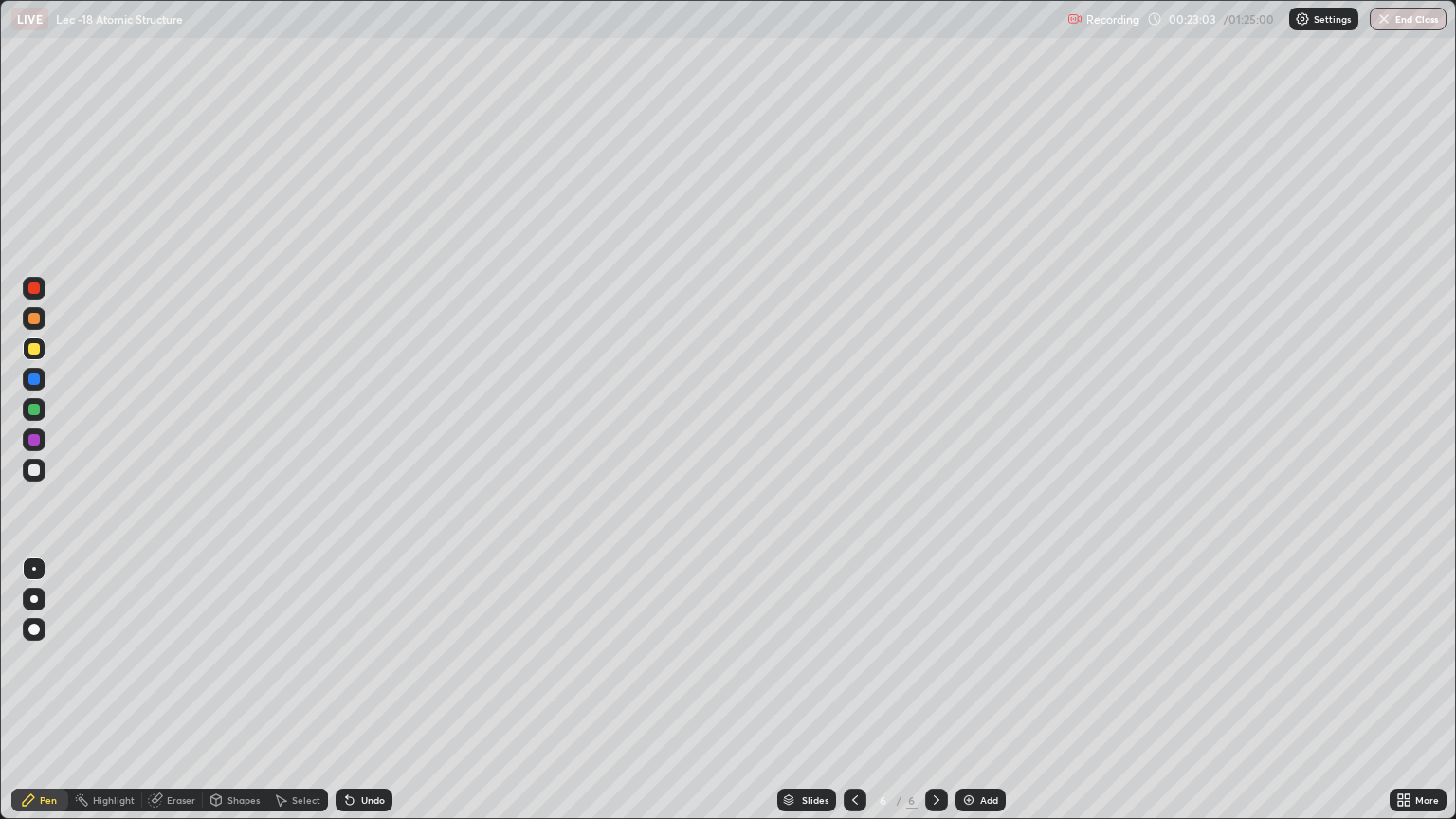 click on "Add" at bounding box center [989, 800] 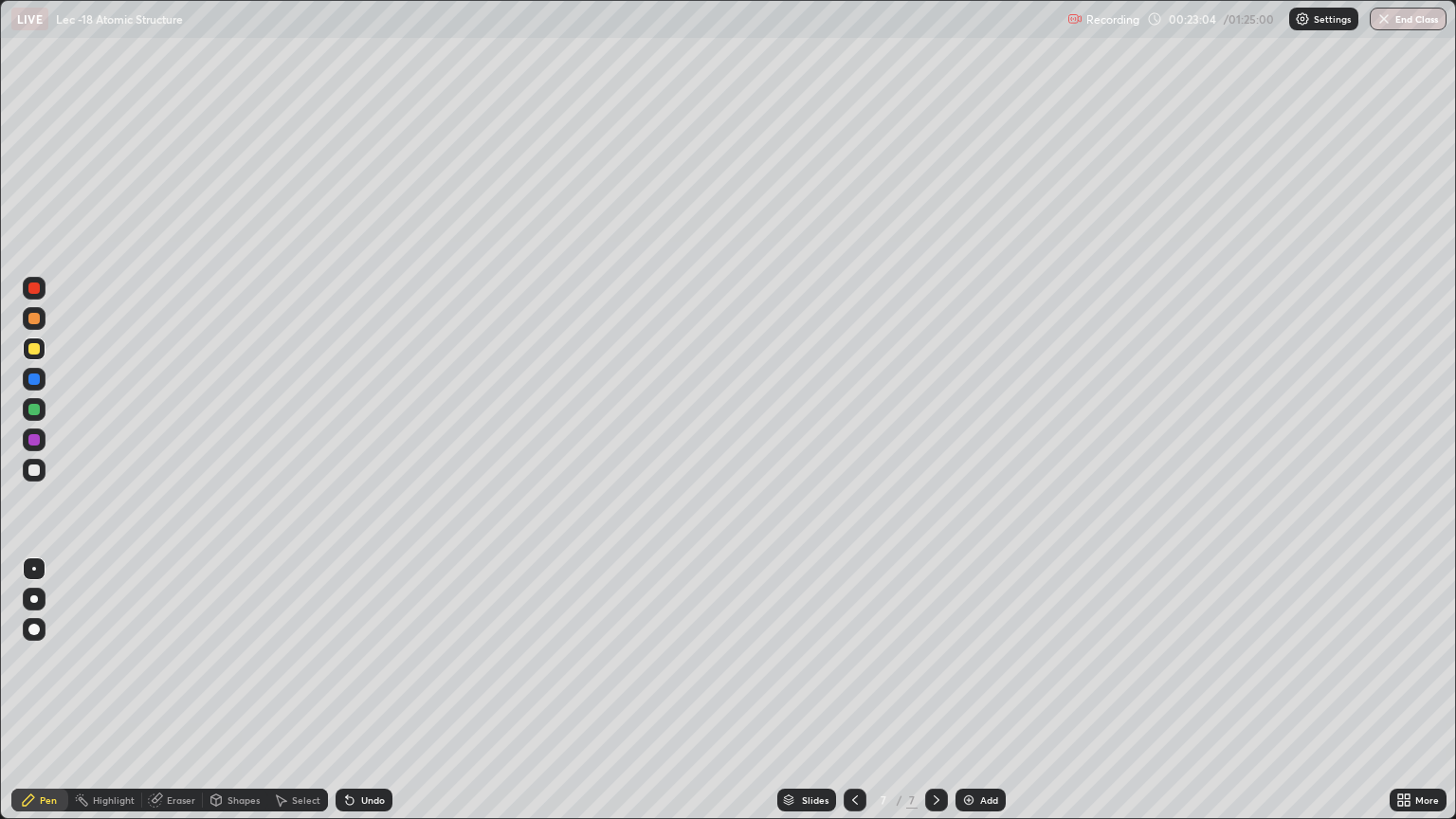 click at bounding box center (34, 470) 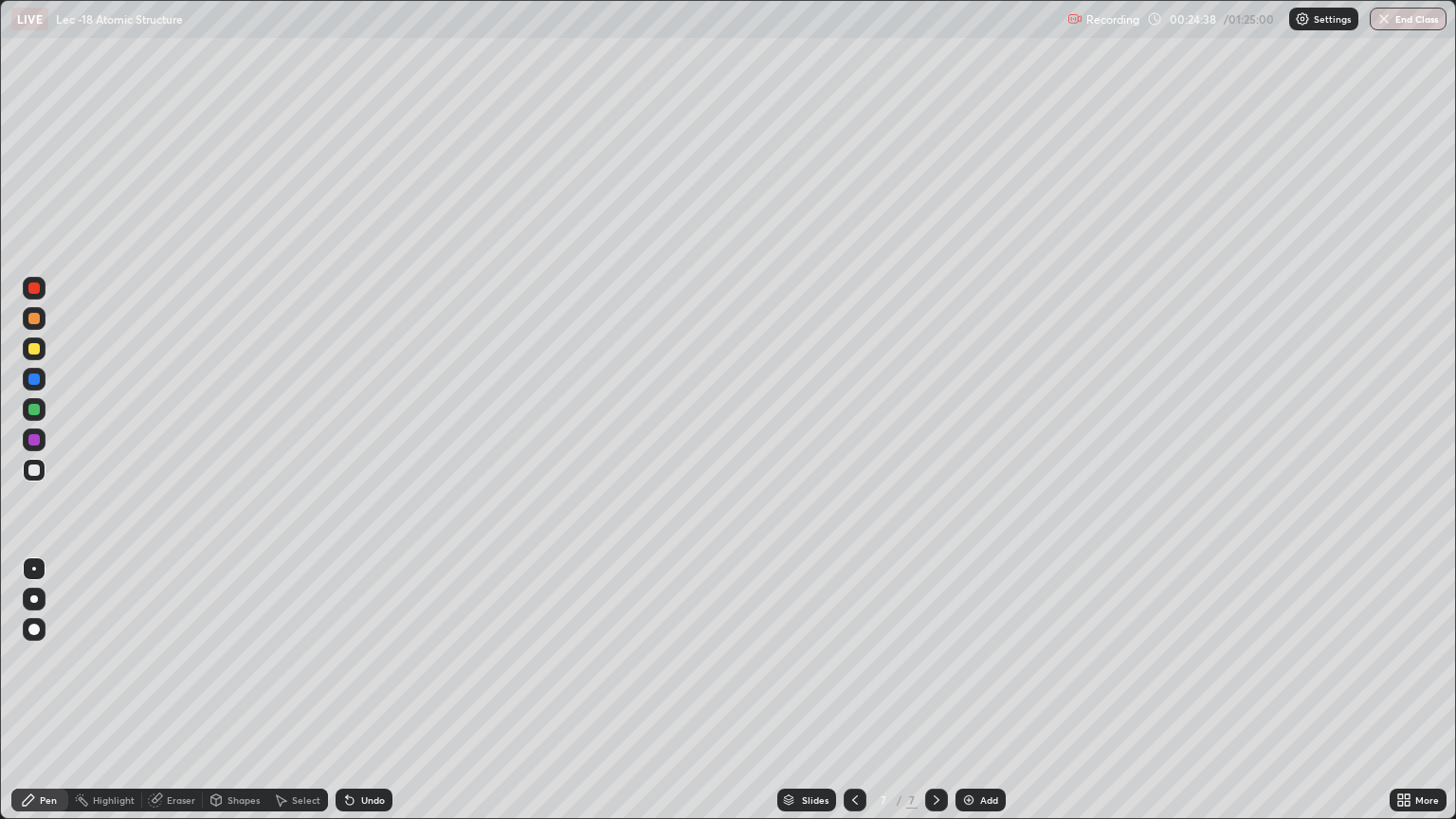 click on "Add" at bounding box center (989, 800) 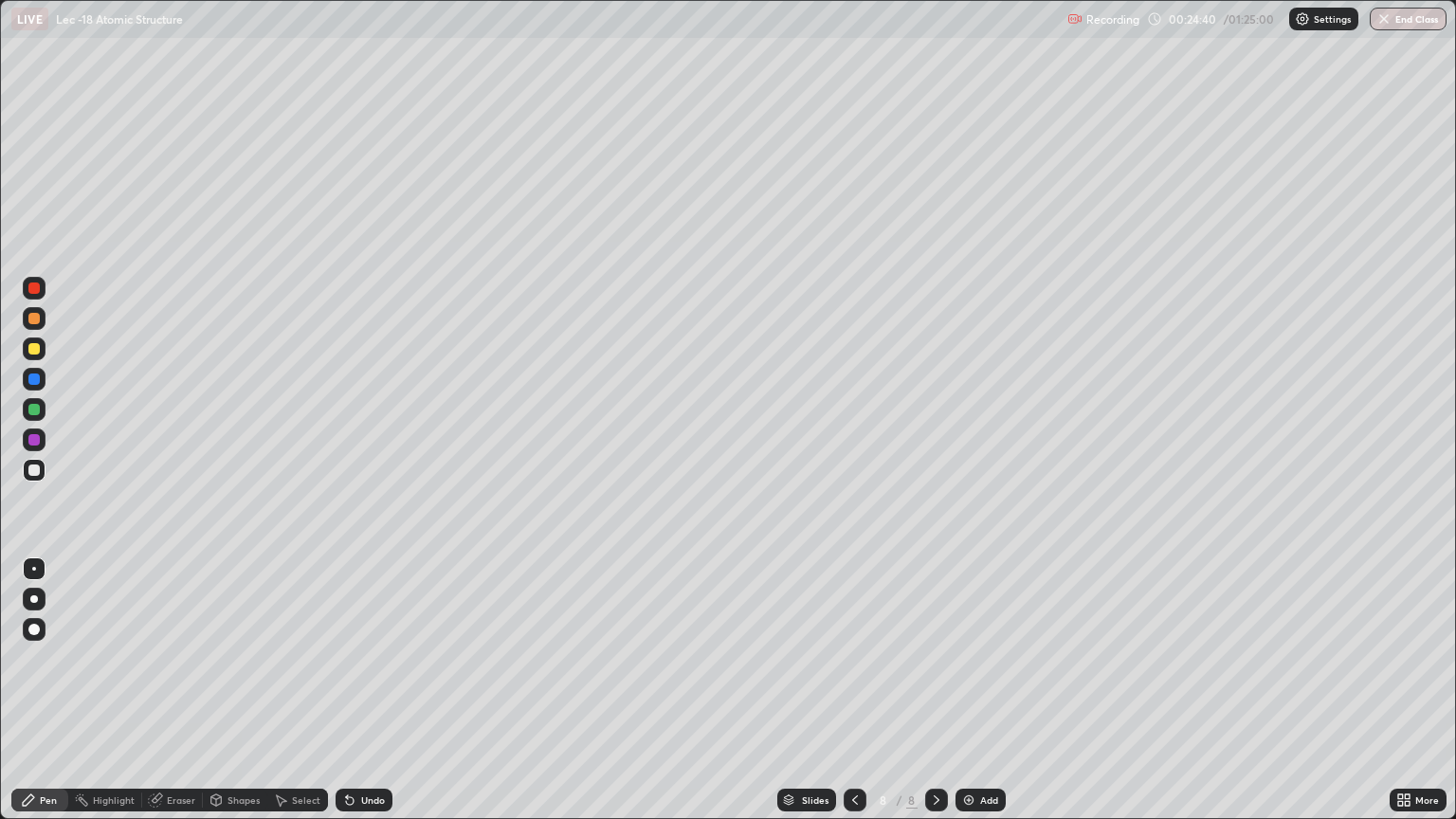 click at bounding box center [34, 349] 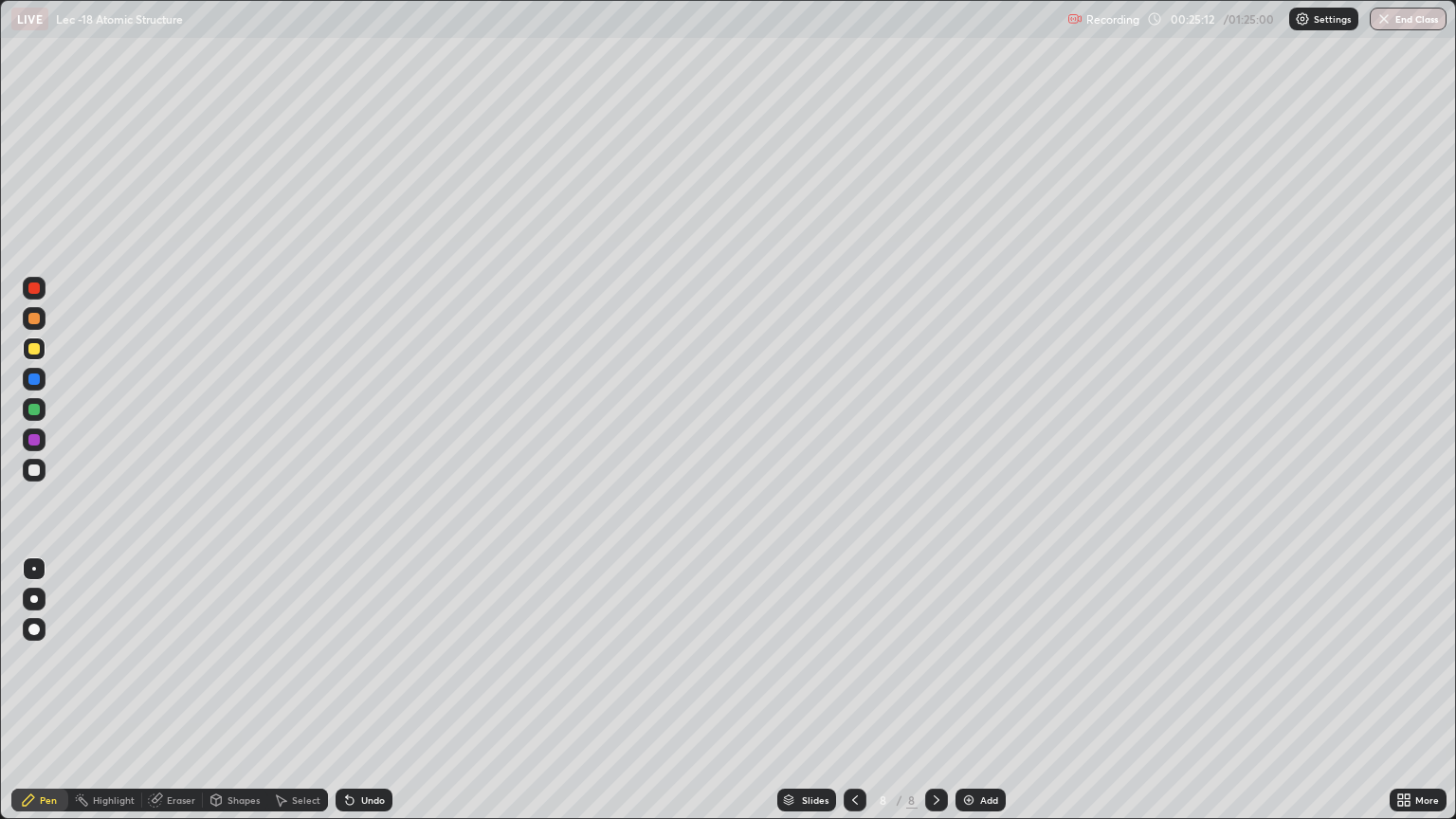 click on "Undo" at bounding box center (364, 800) 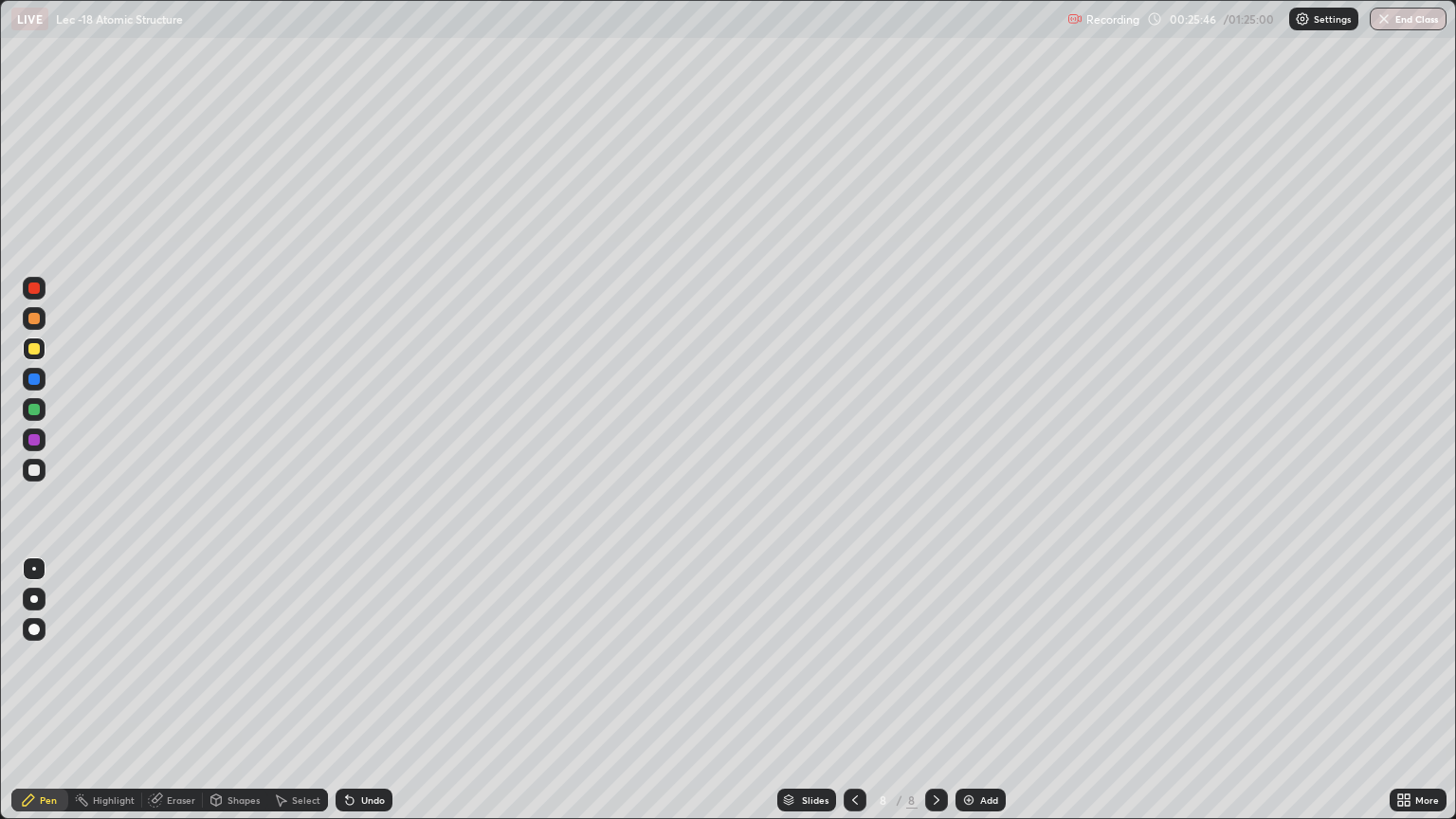 click at bounding box center [34, 410] 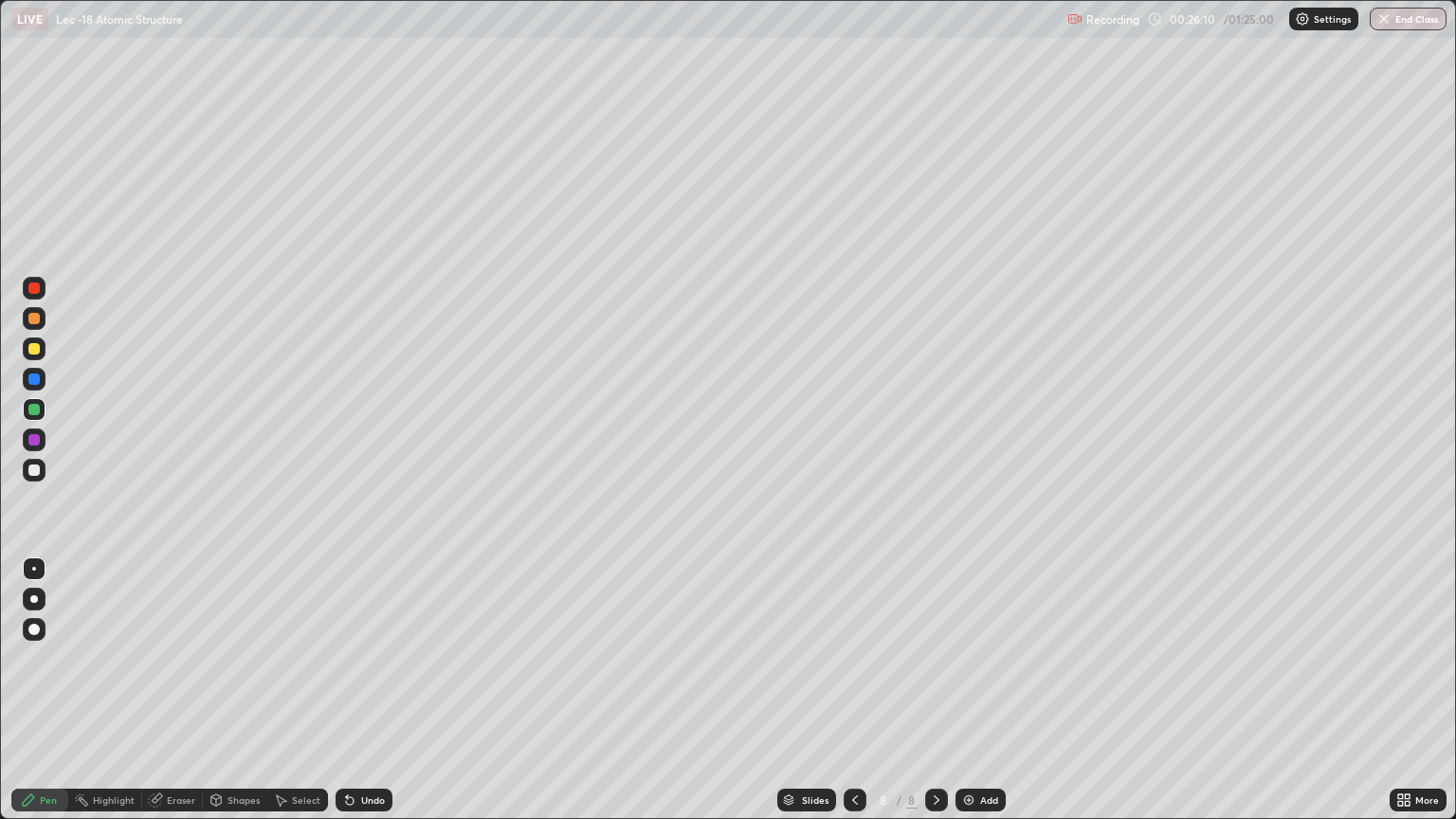 click on "Eraser" at bounding box center (173, 800) 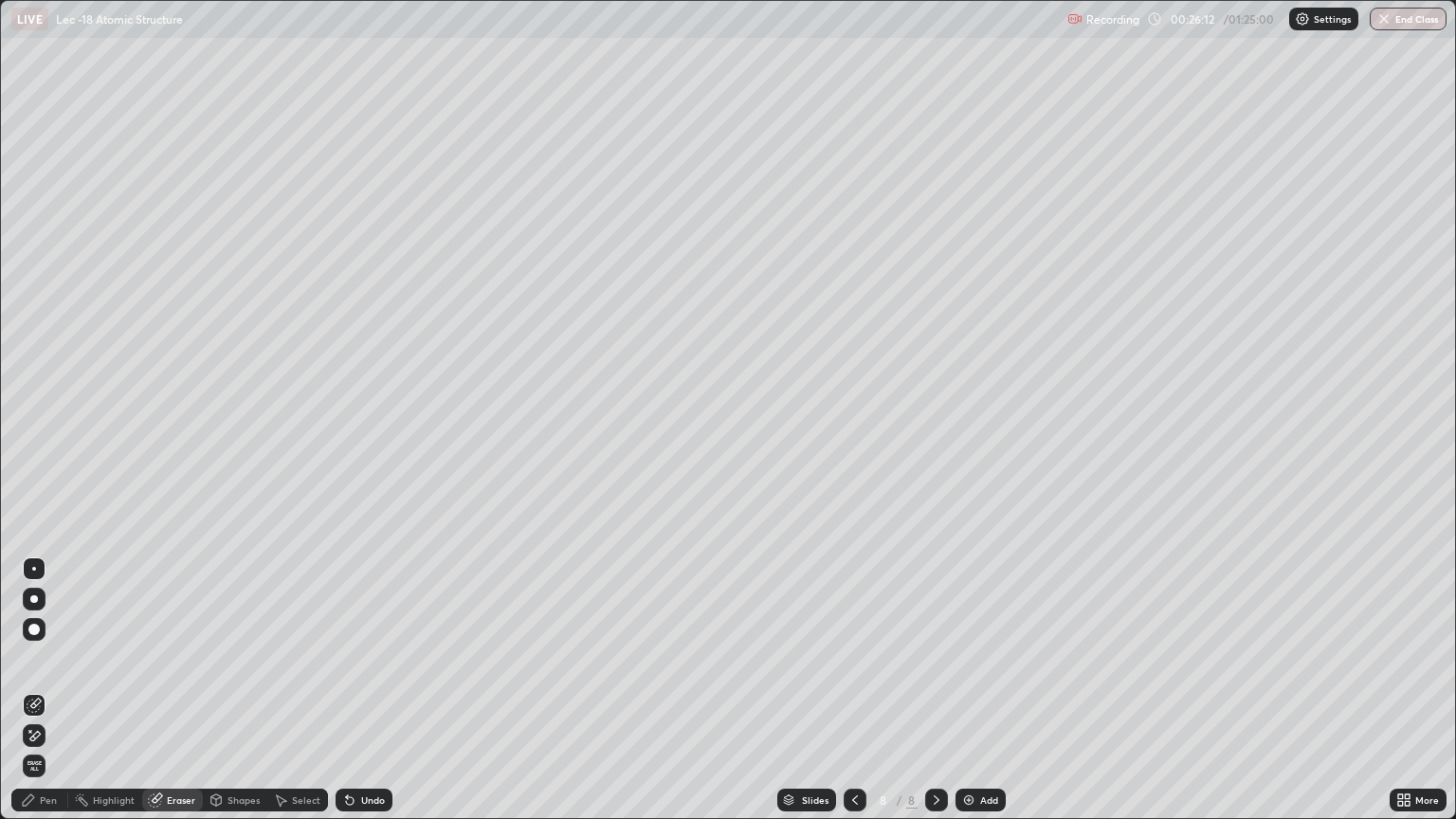 click on "Pen" at bounding box center (48, 800) 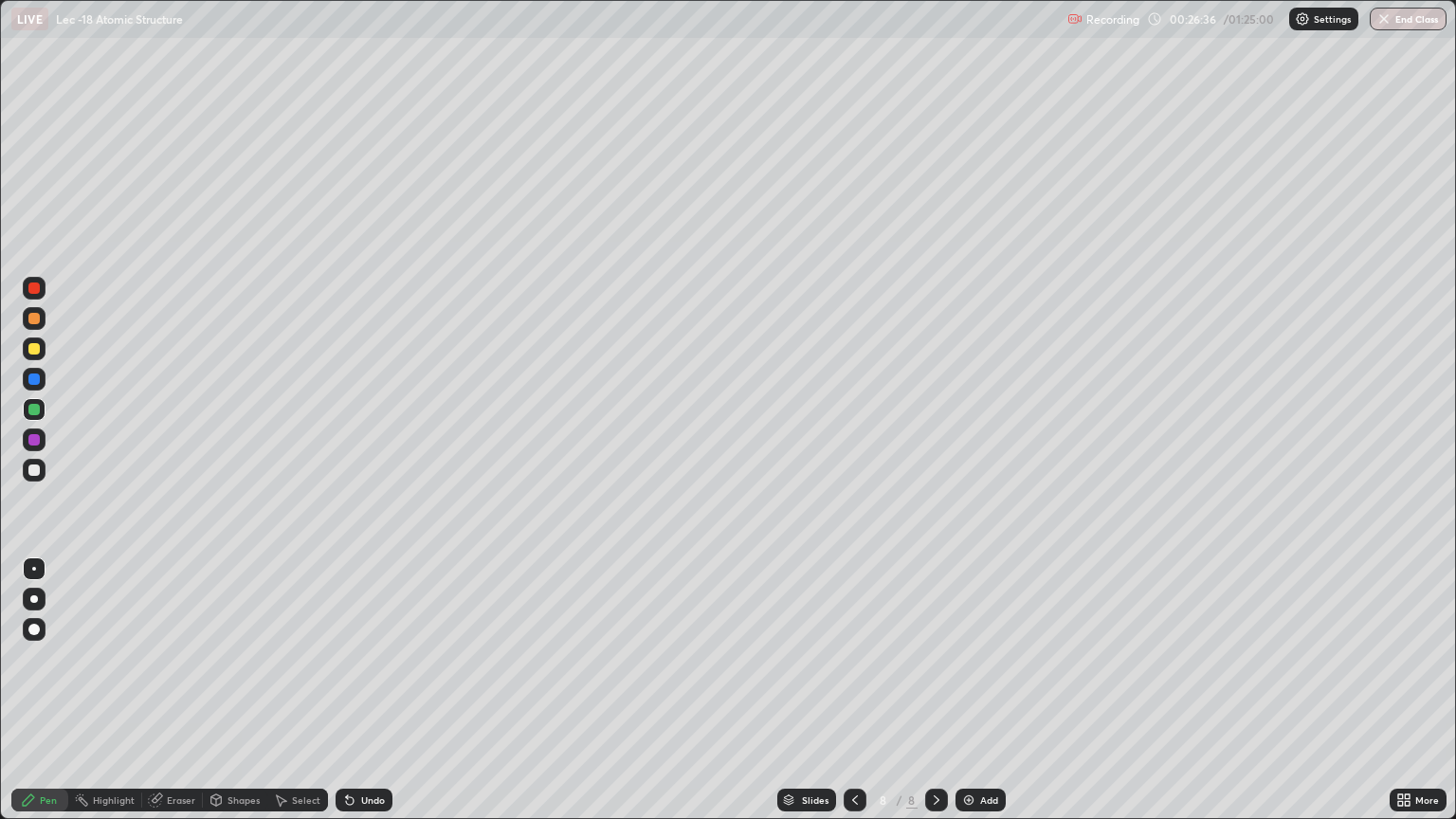 click 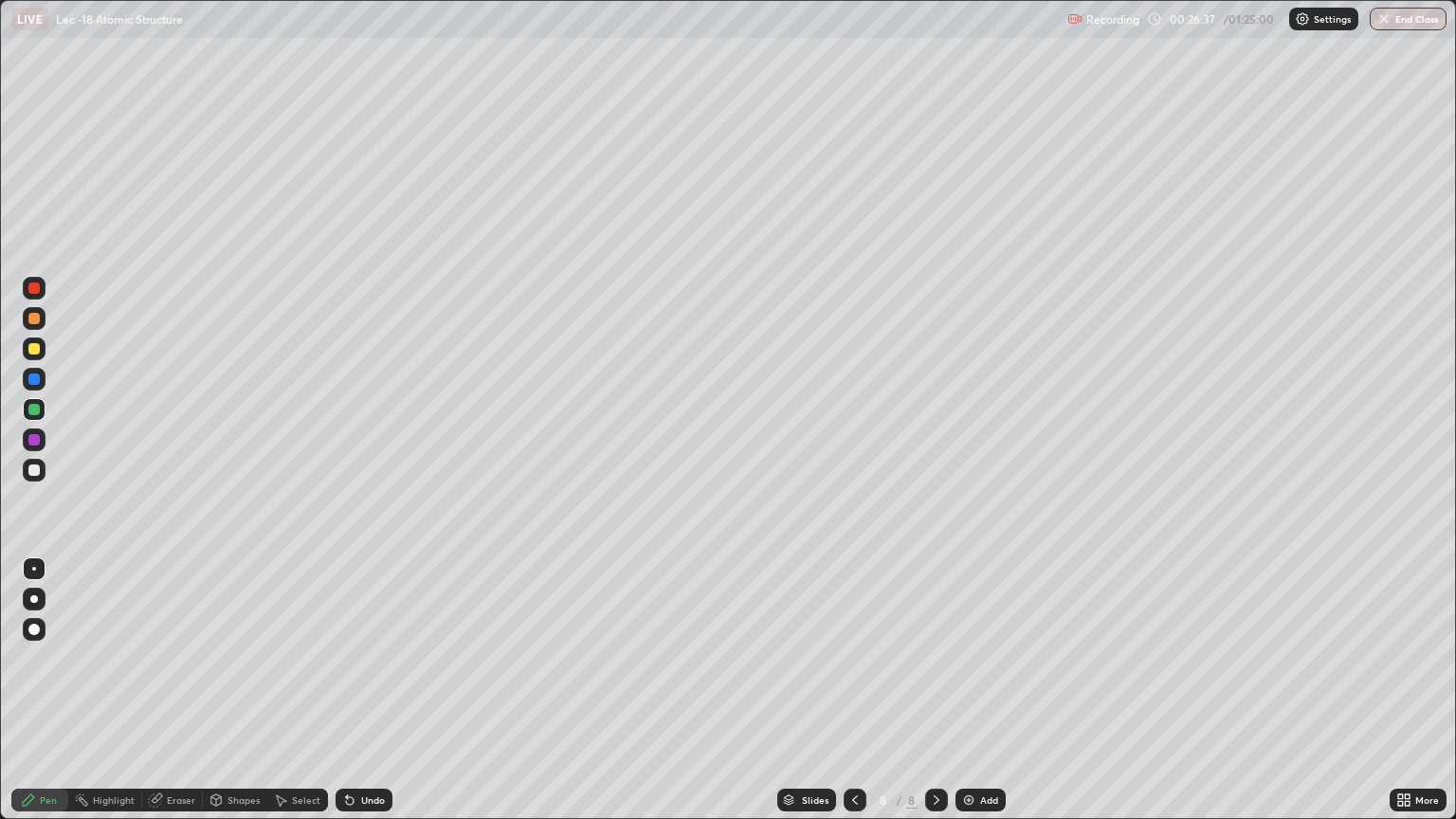 click 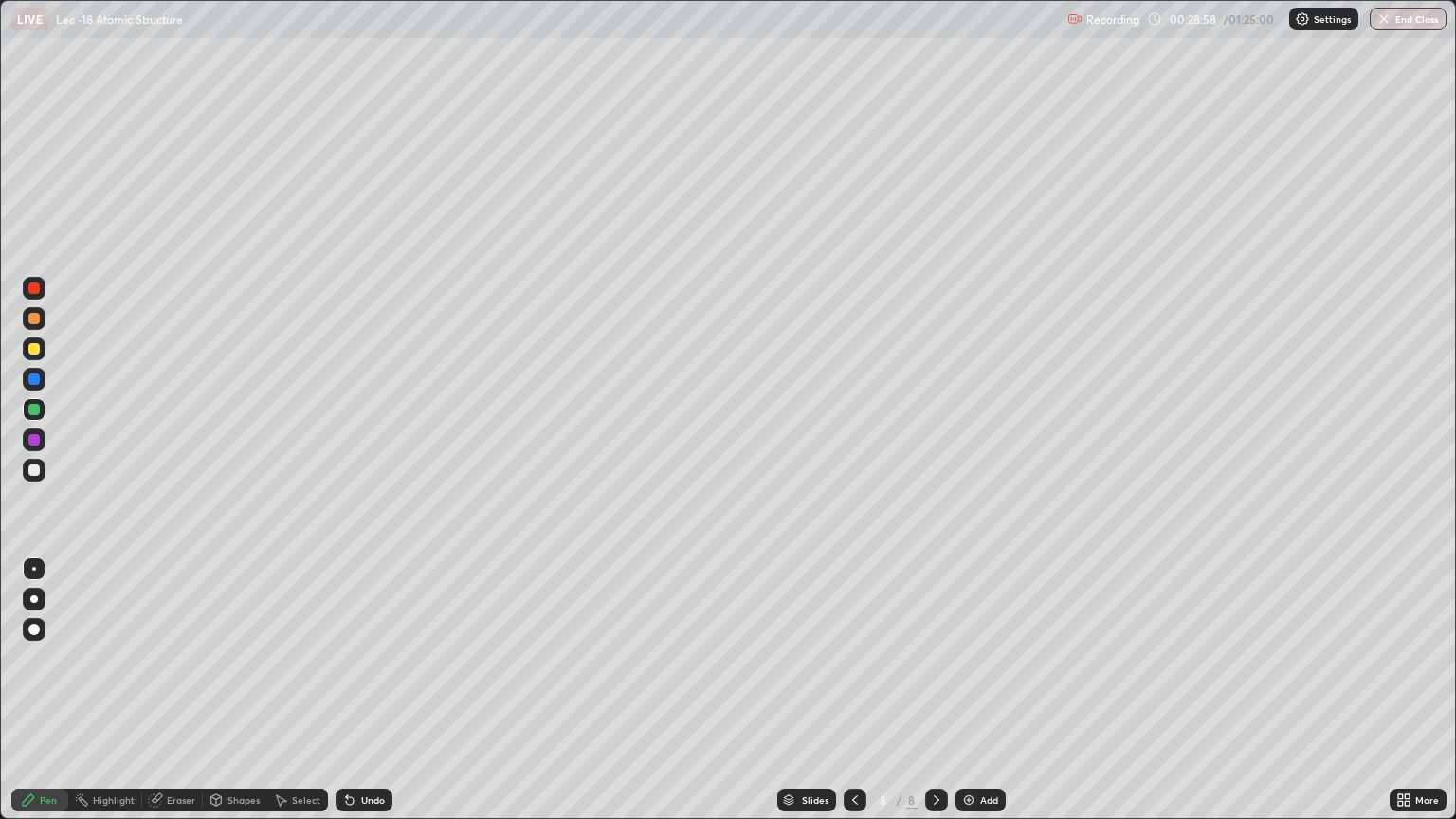 click at bounding box center (969, 800) 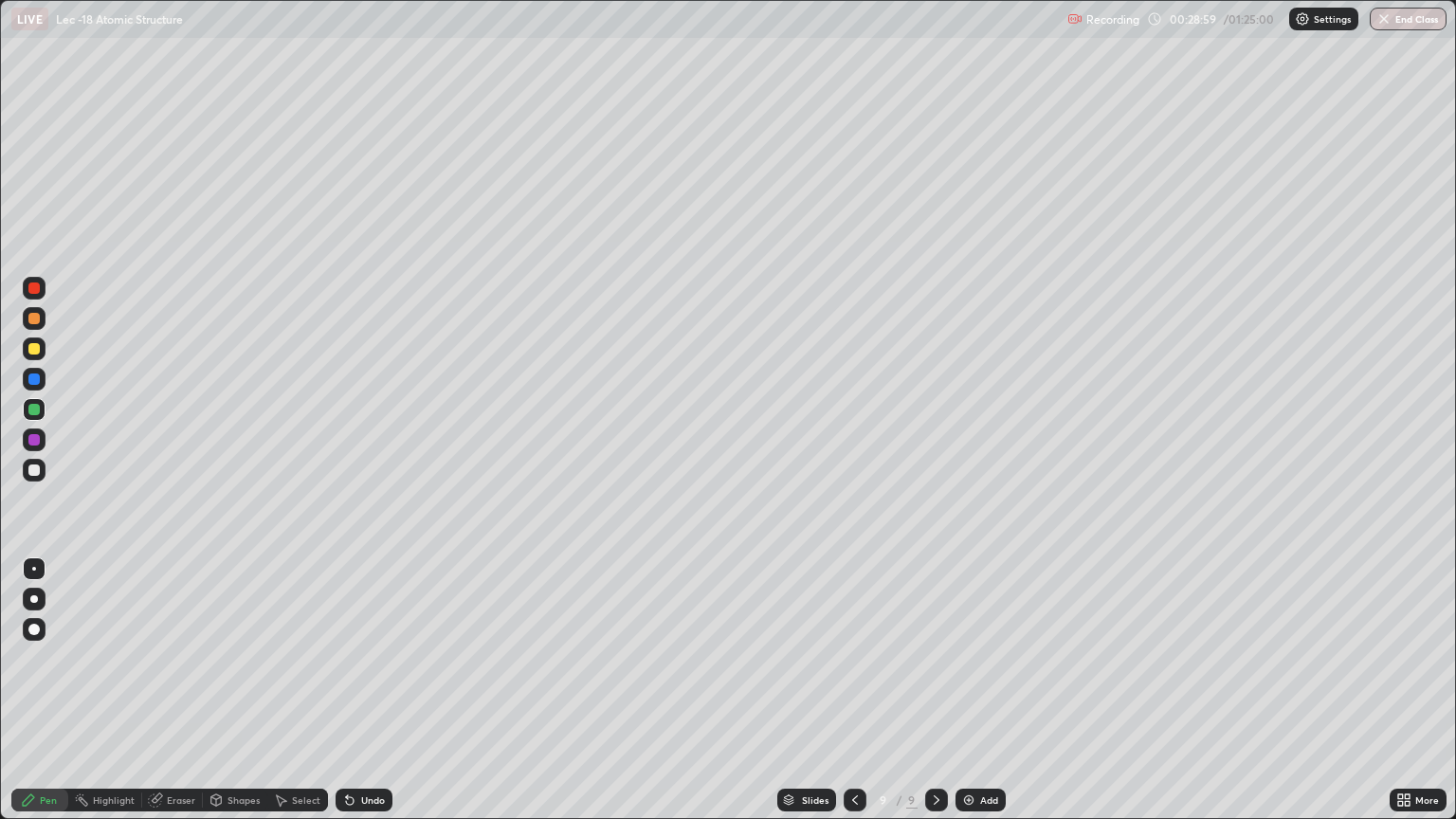 click at bounding box center [34, 470] 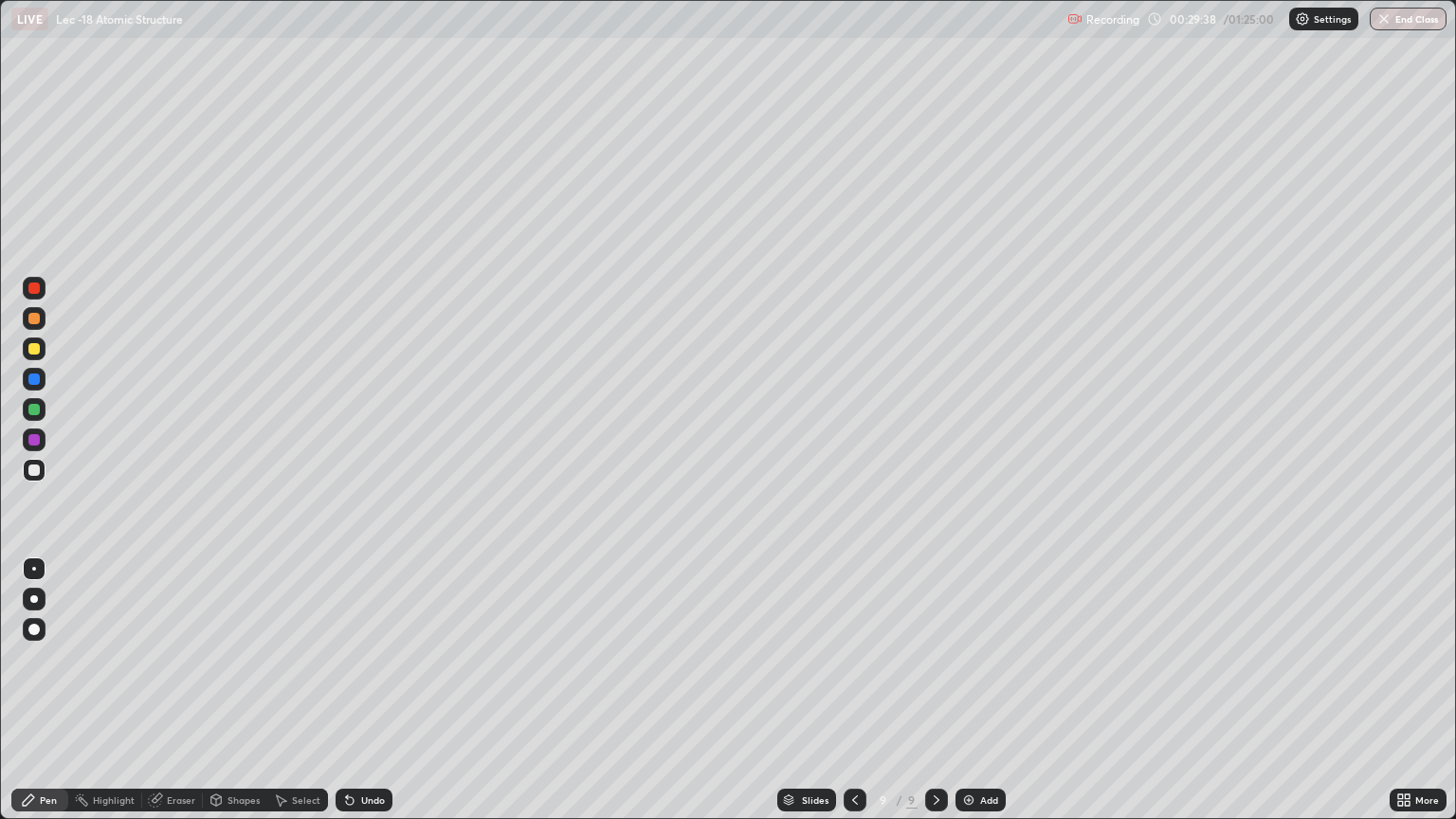 click on "Undo" at bounding box center (373, 800) 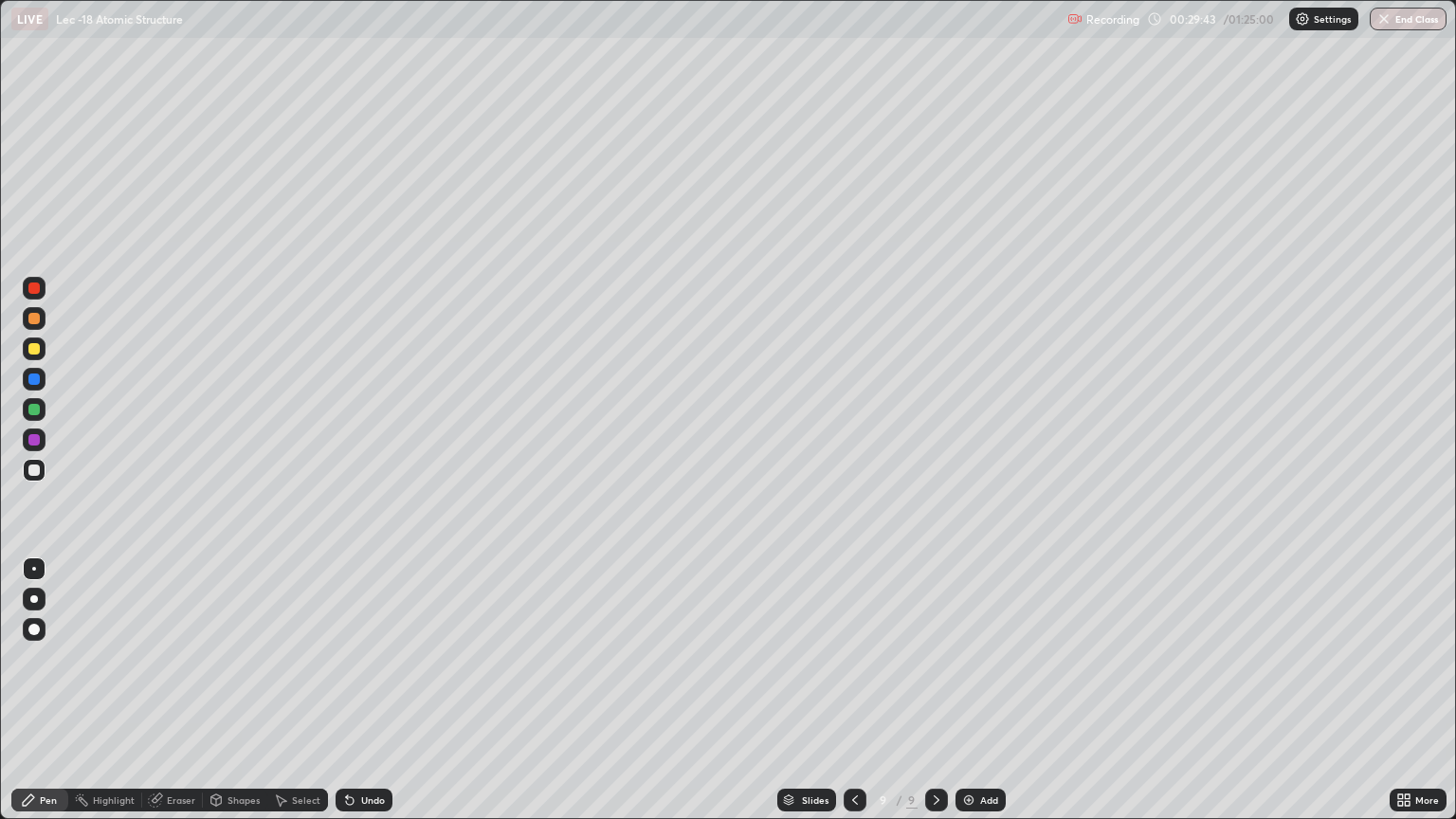 click on "Undo" at bounding box center [373, 800] 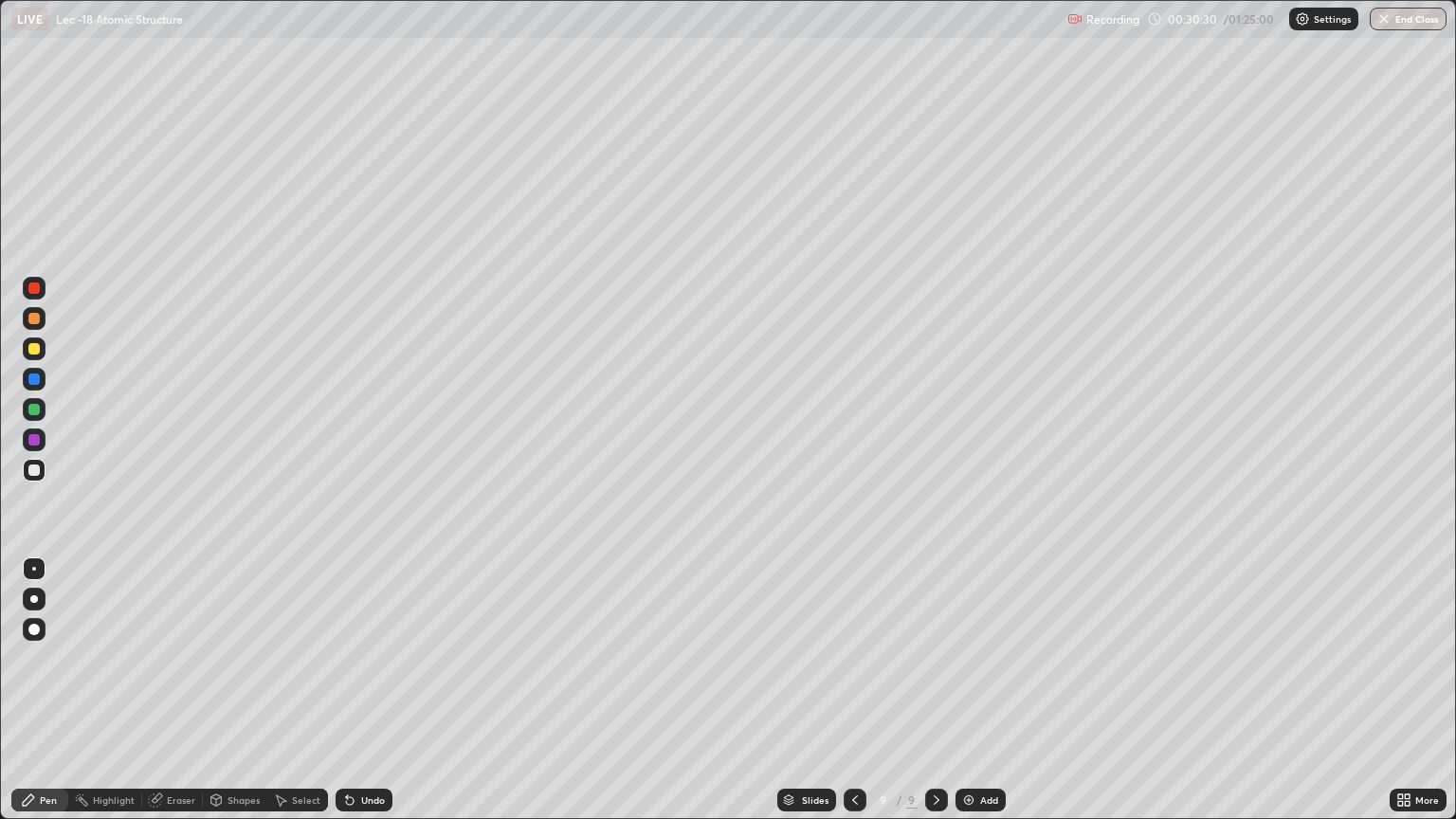 click at bounding box center [34, 349] 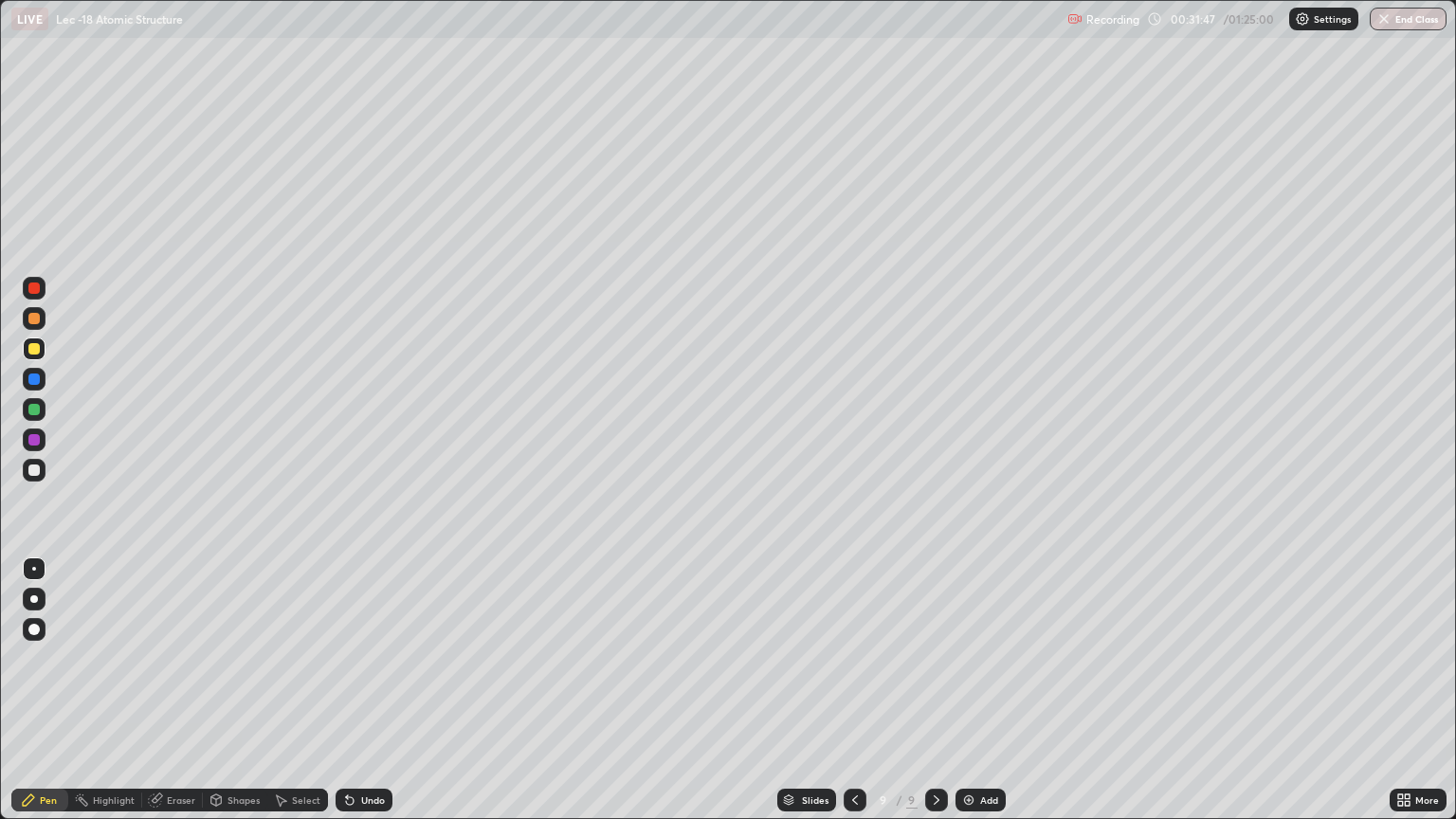 click on "Add" at bounding box center (989, 800) 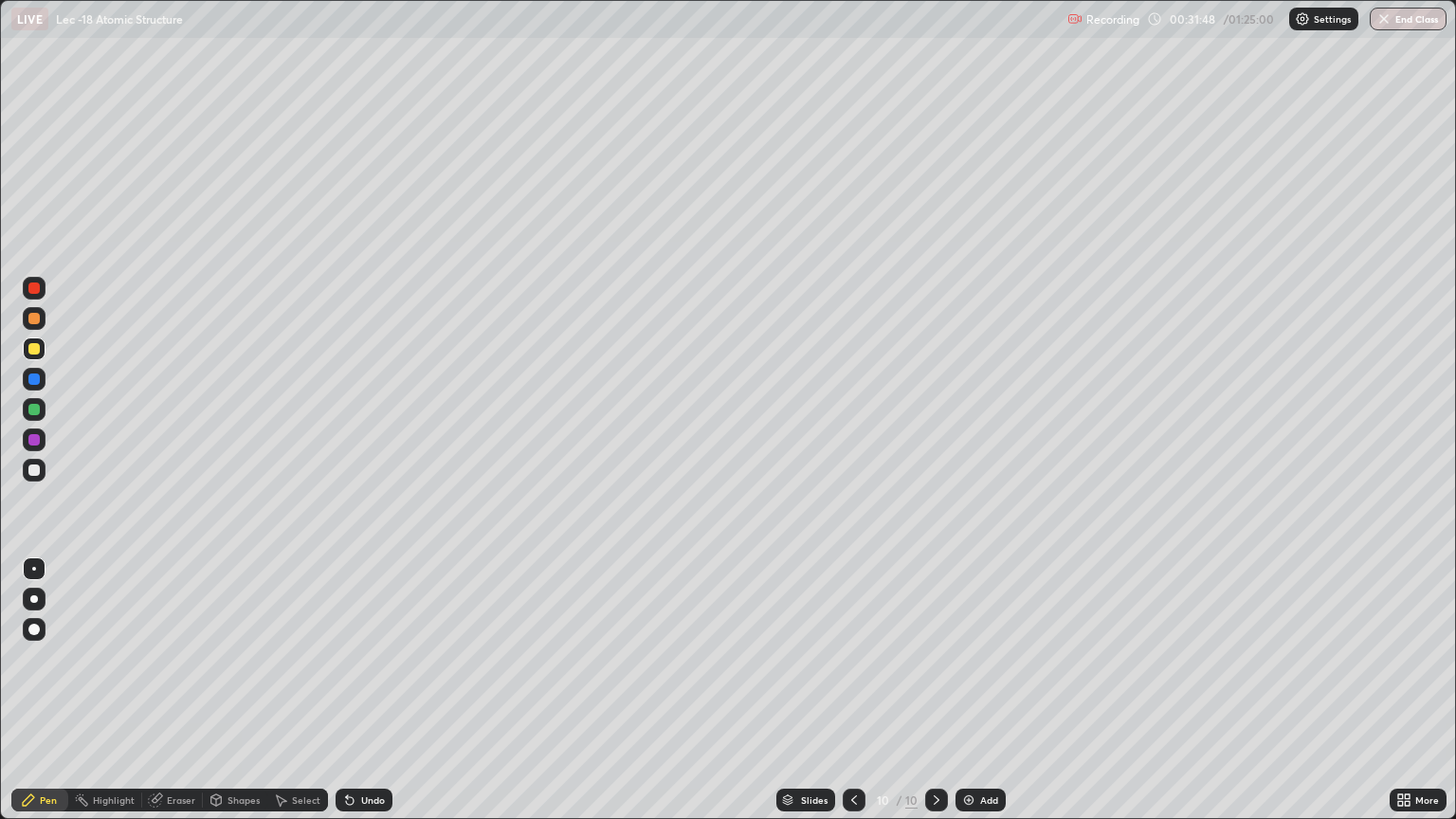click at bounding box center (34, 470) 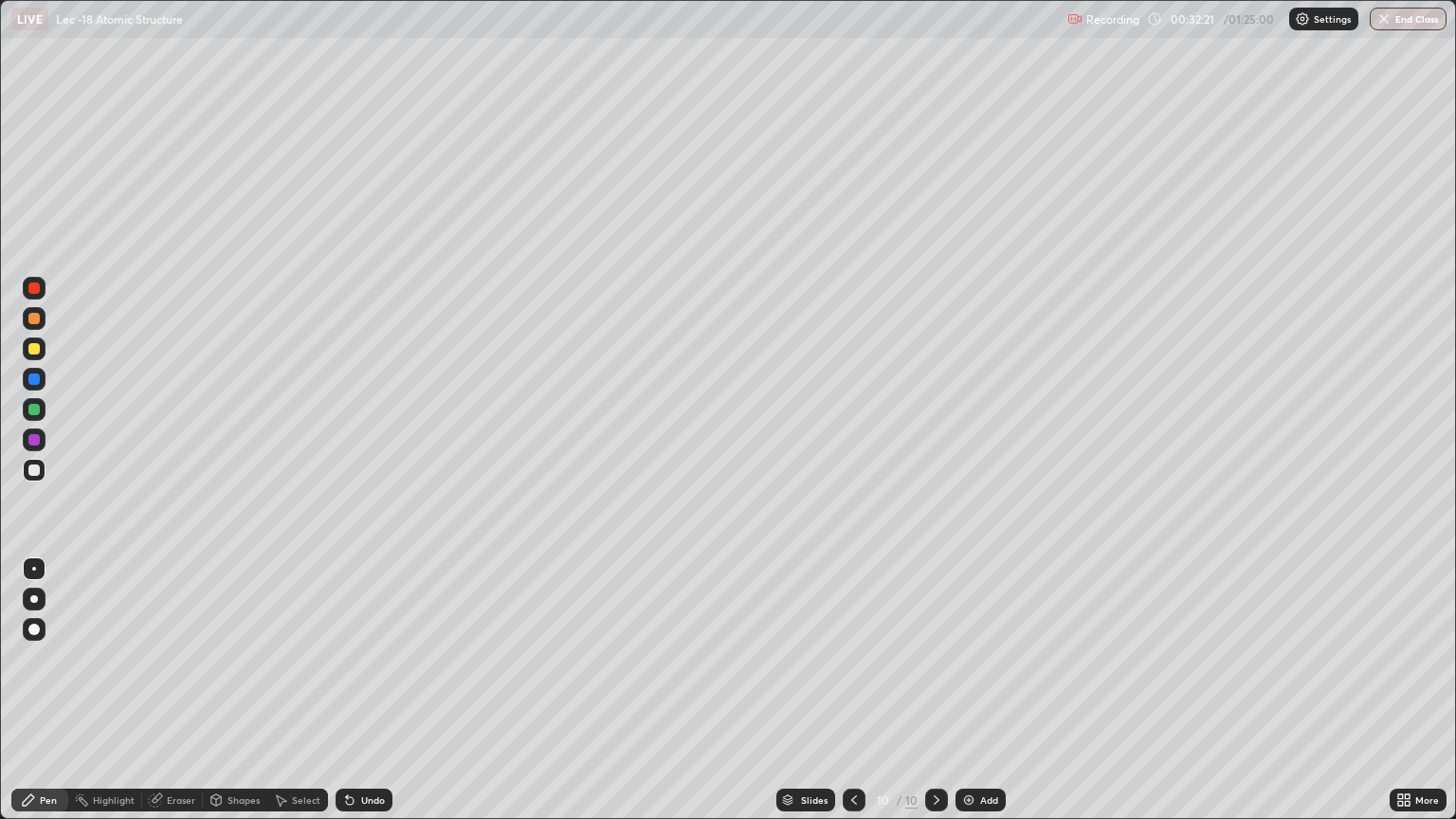 click at bounding box center (34, 349) 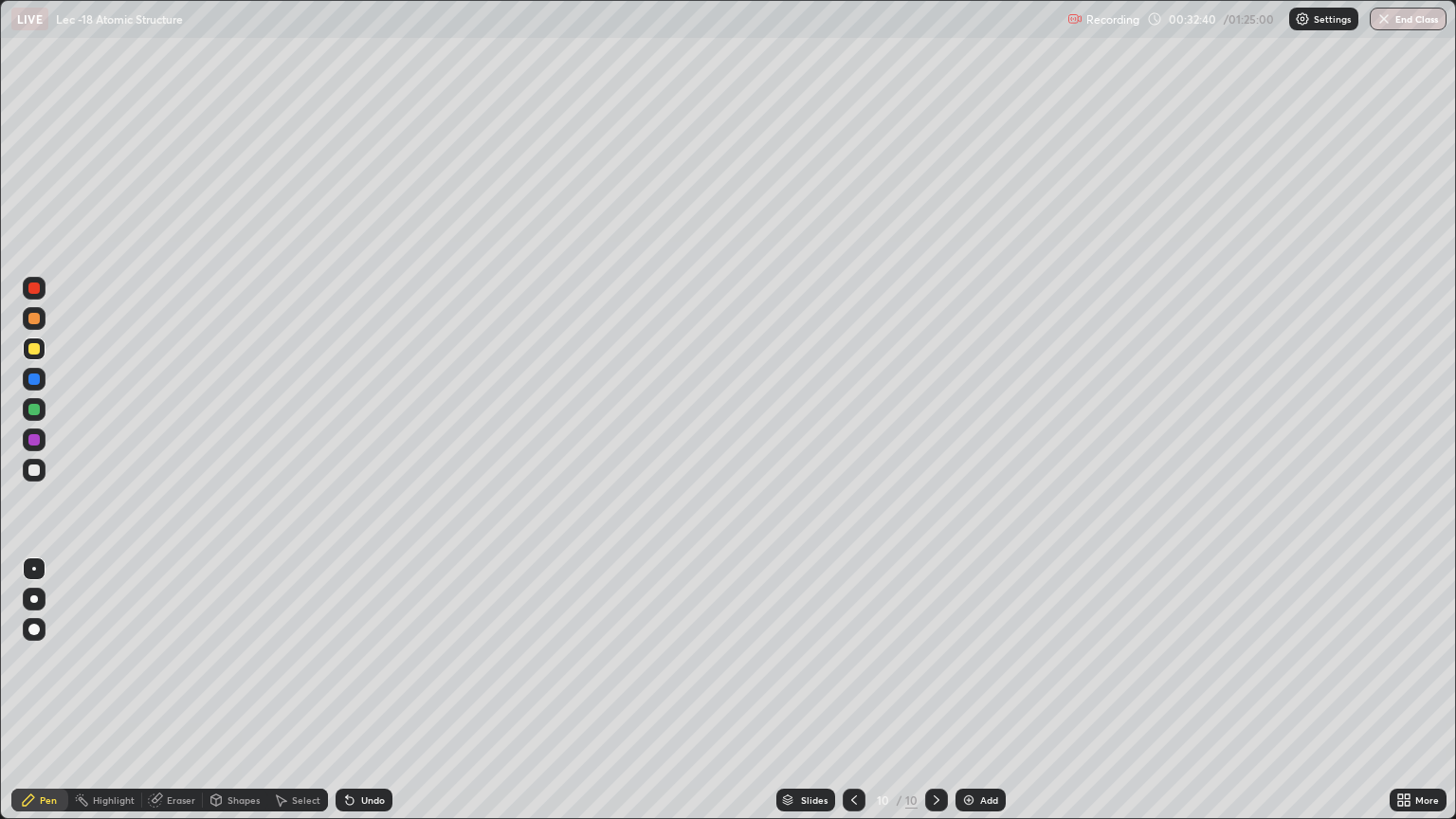 click on "Undo" at bounding box center [373, 800] 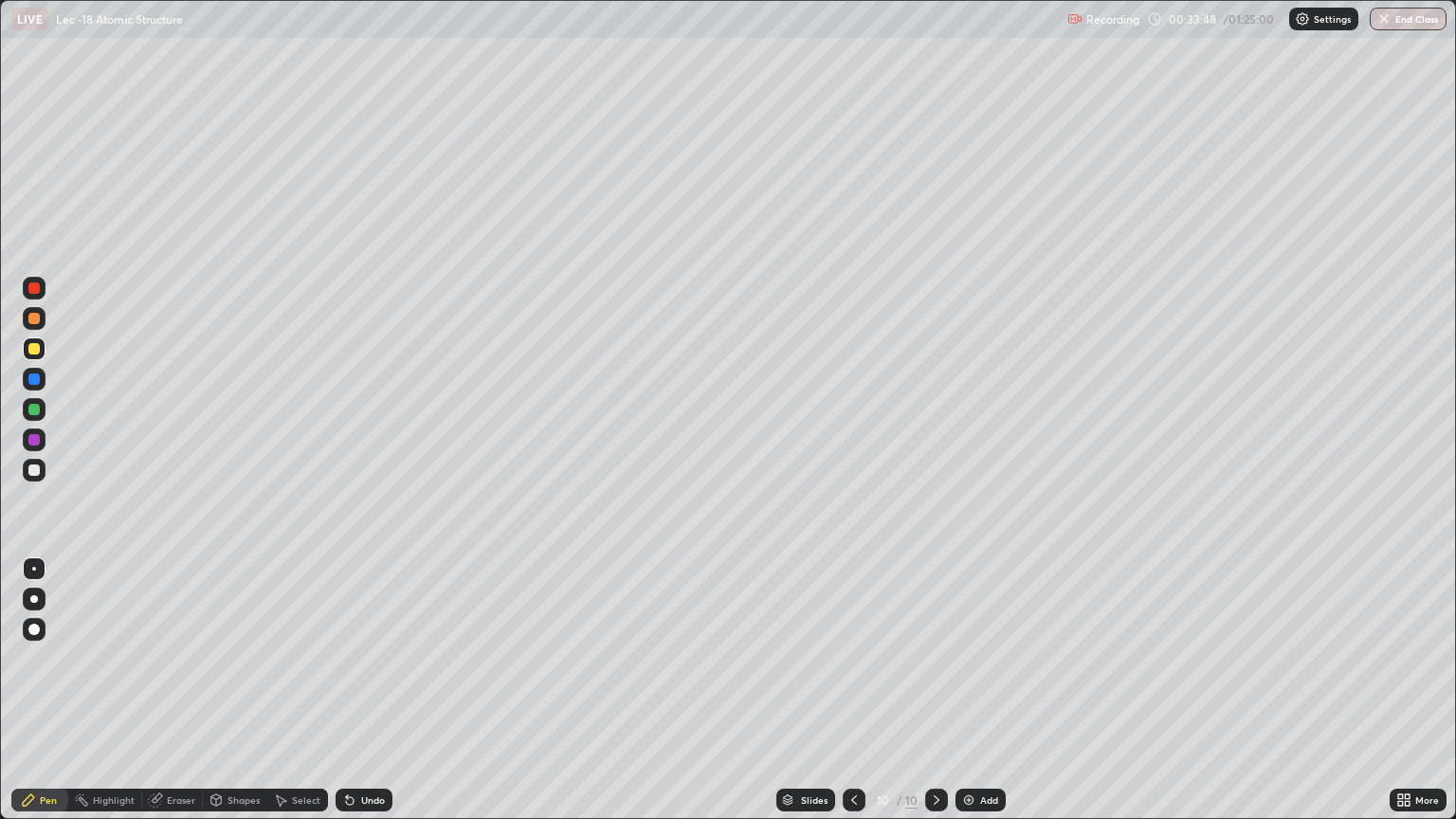 click at bounding box center (34, 349) 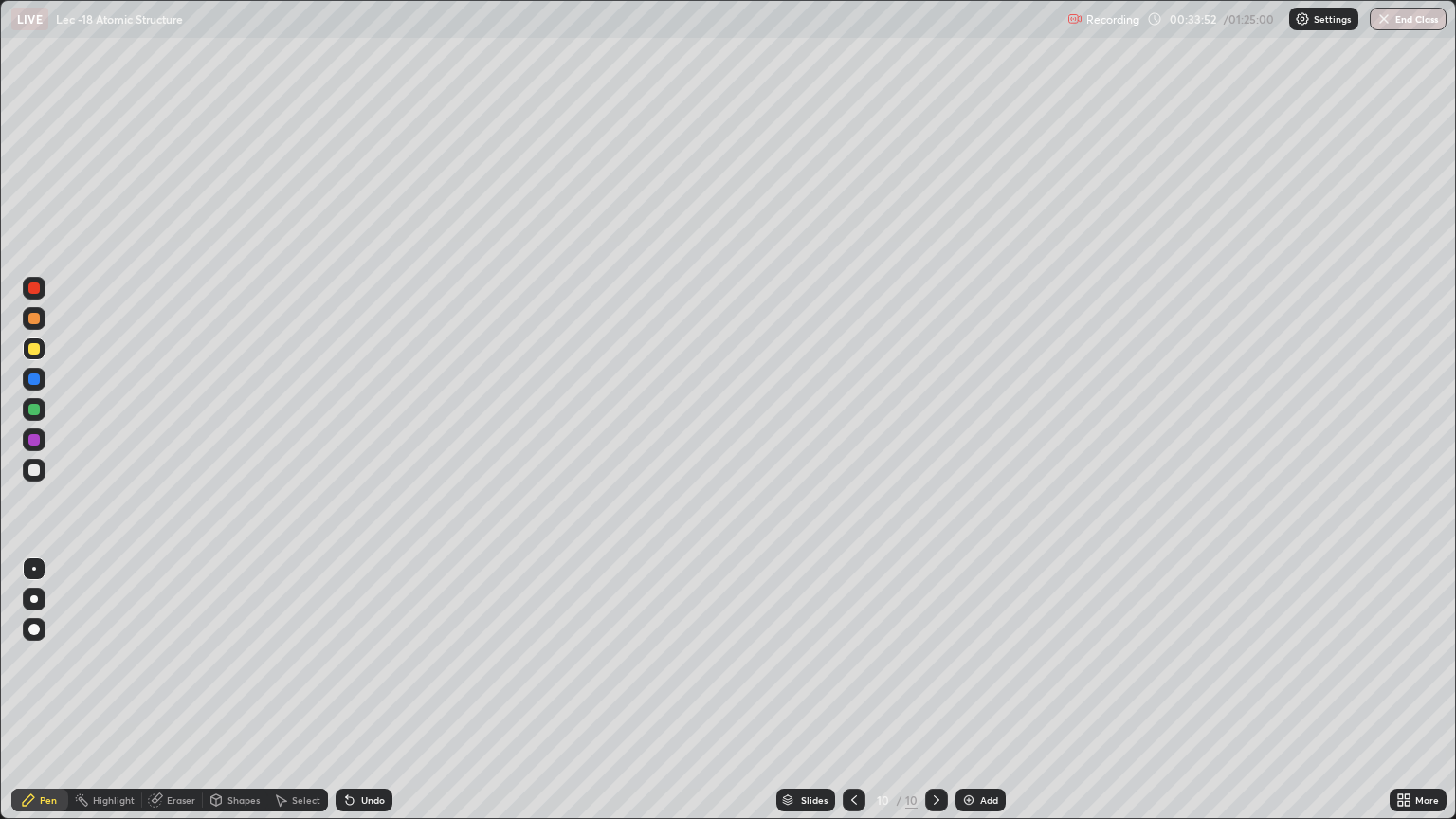 click 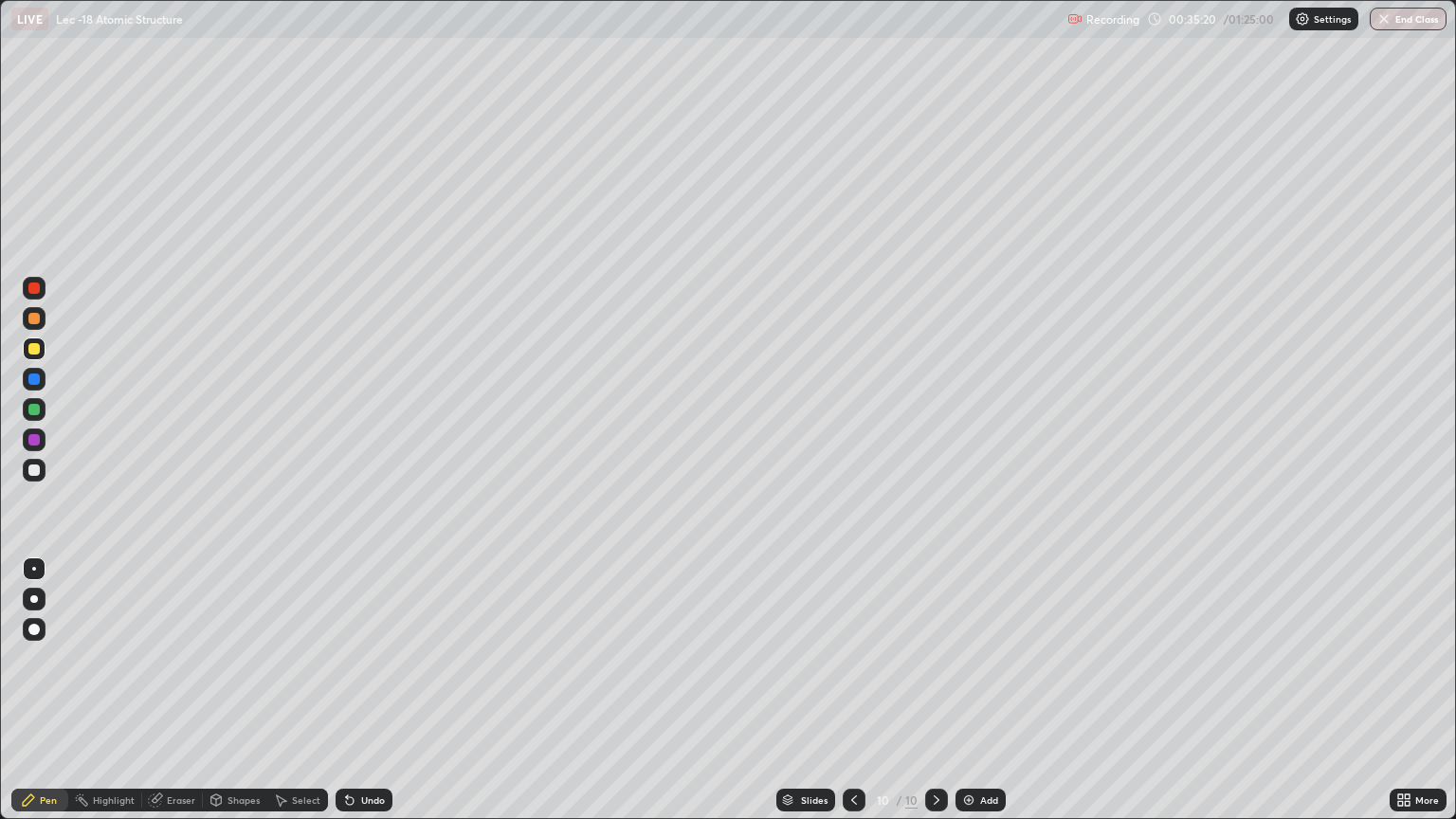 click 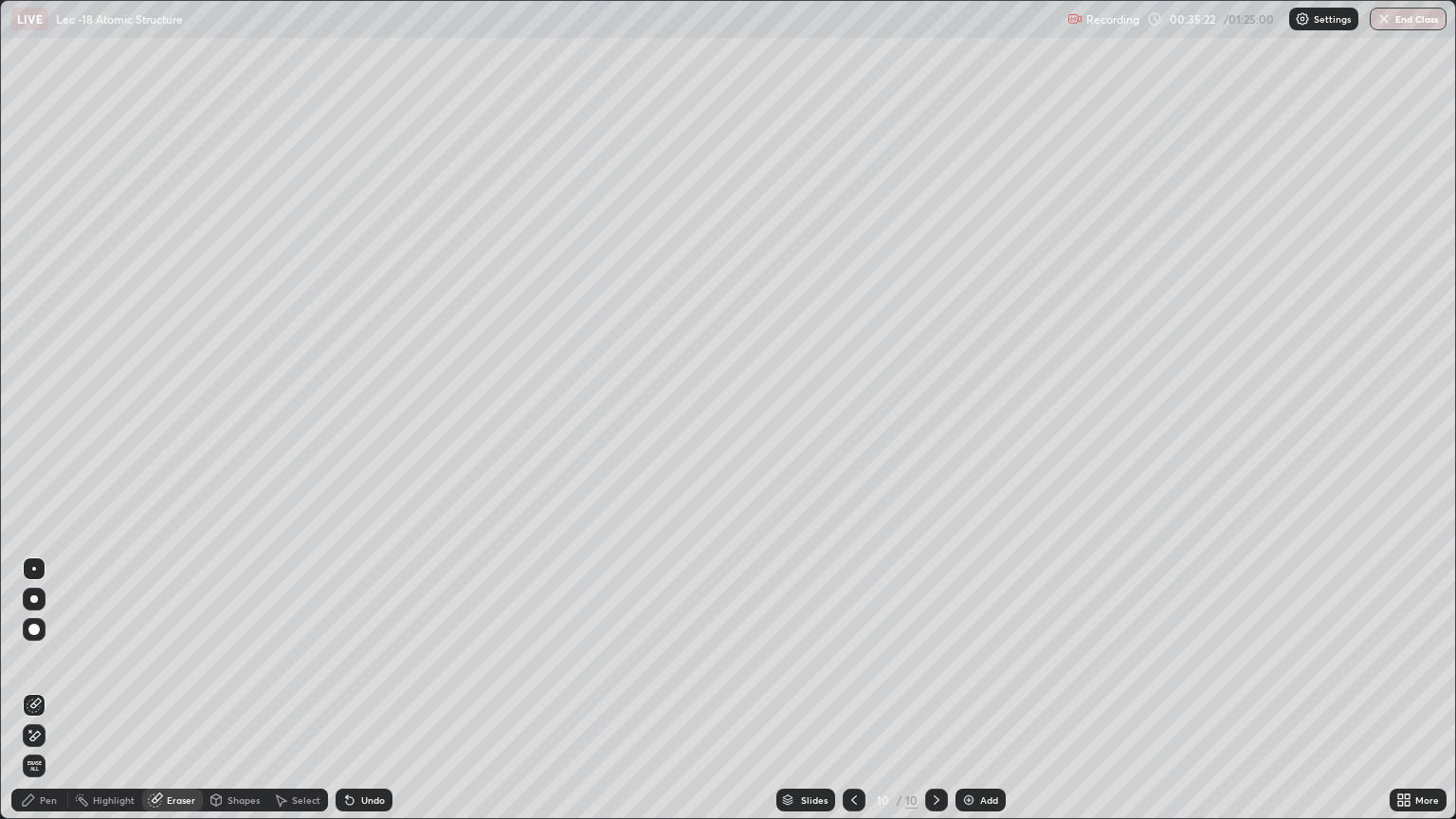 click on "Pen" at bounding box center [48, 800] 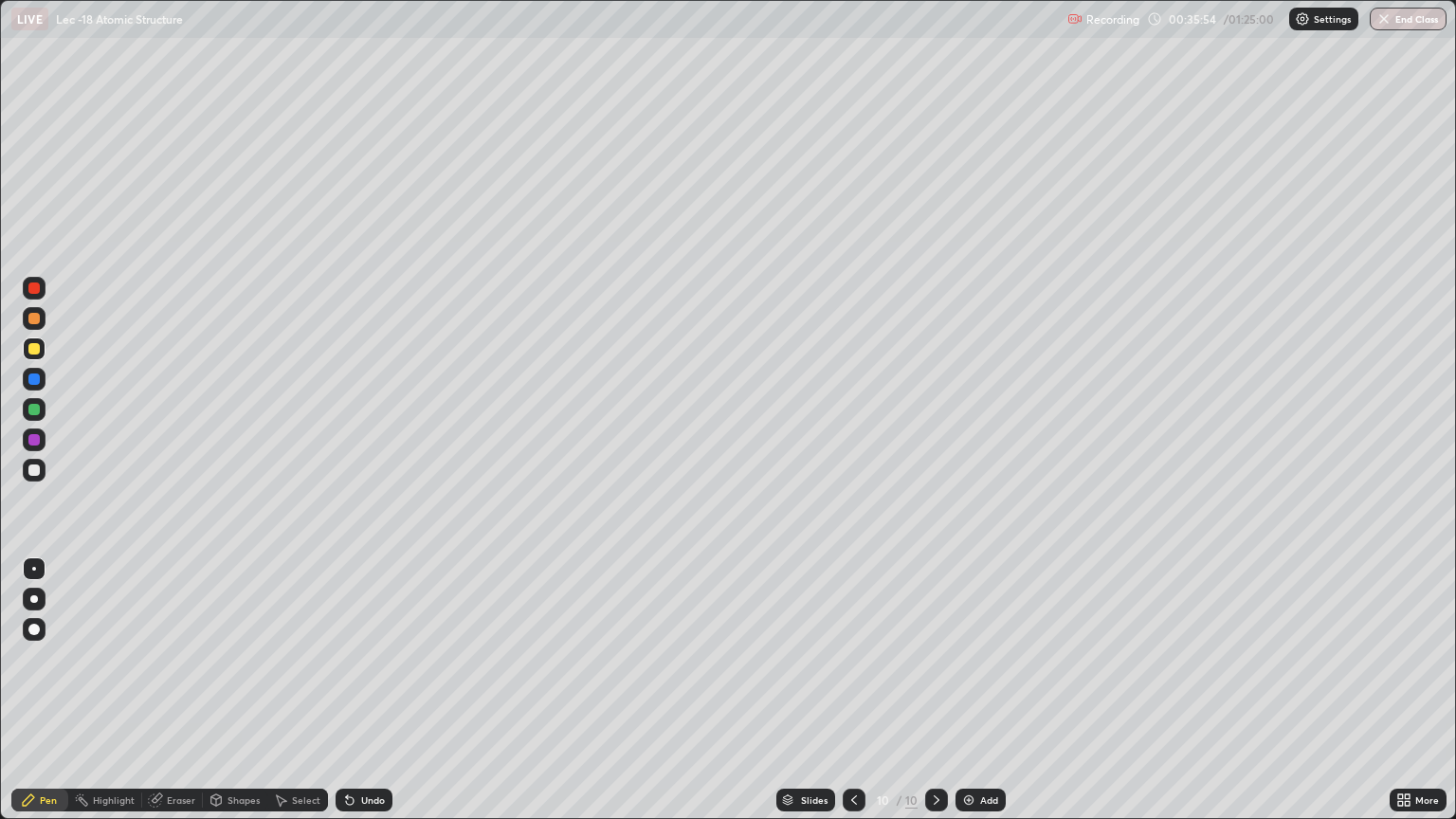 click on "Add" at bounding box center (980, 800) 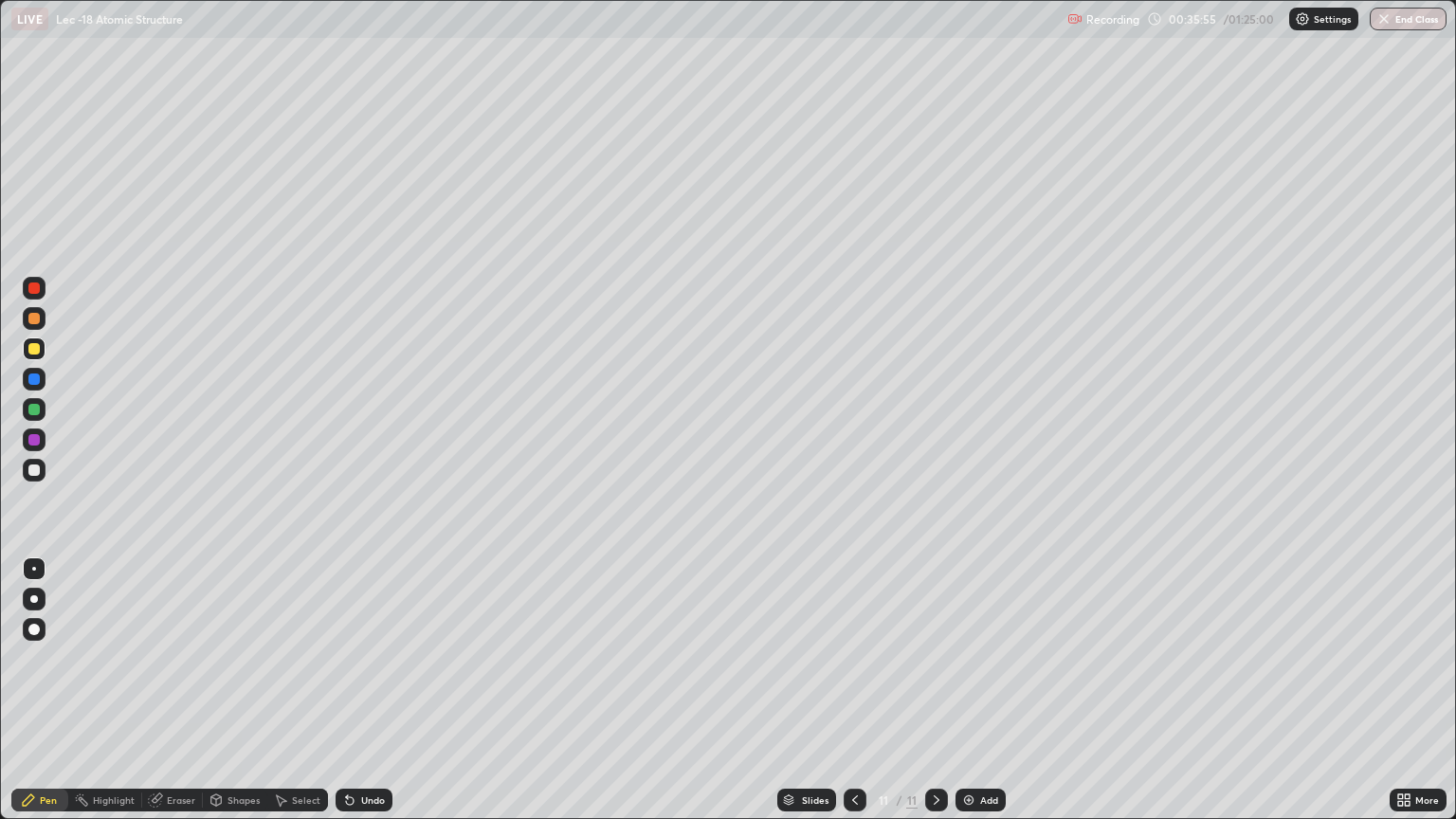 click at bounding box center (34, 470) 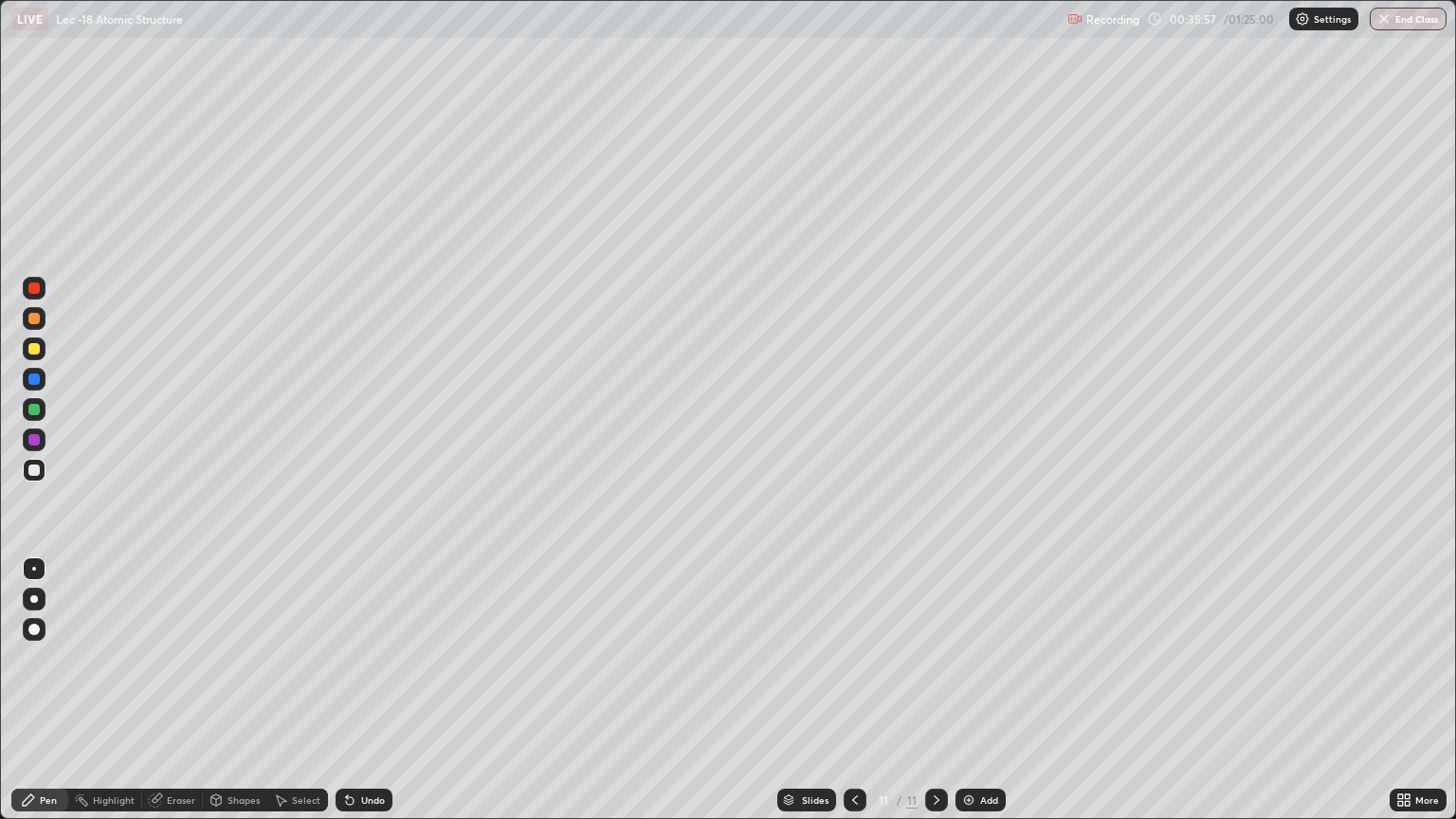 click 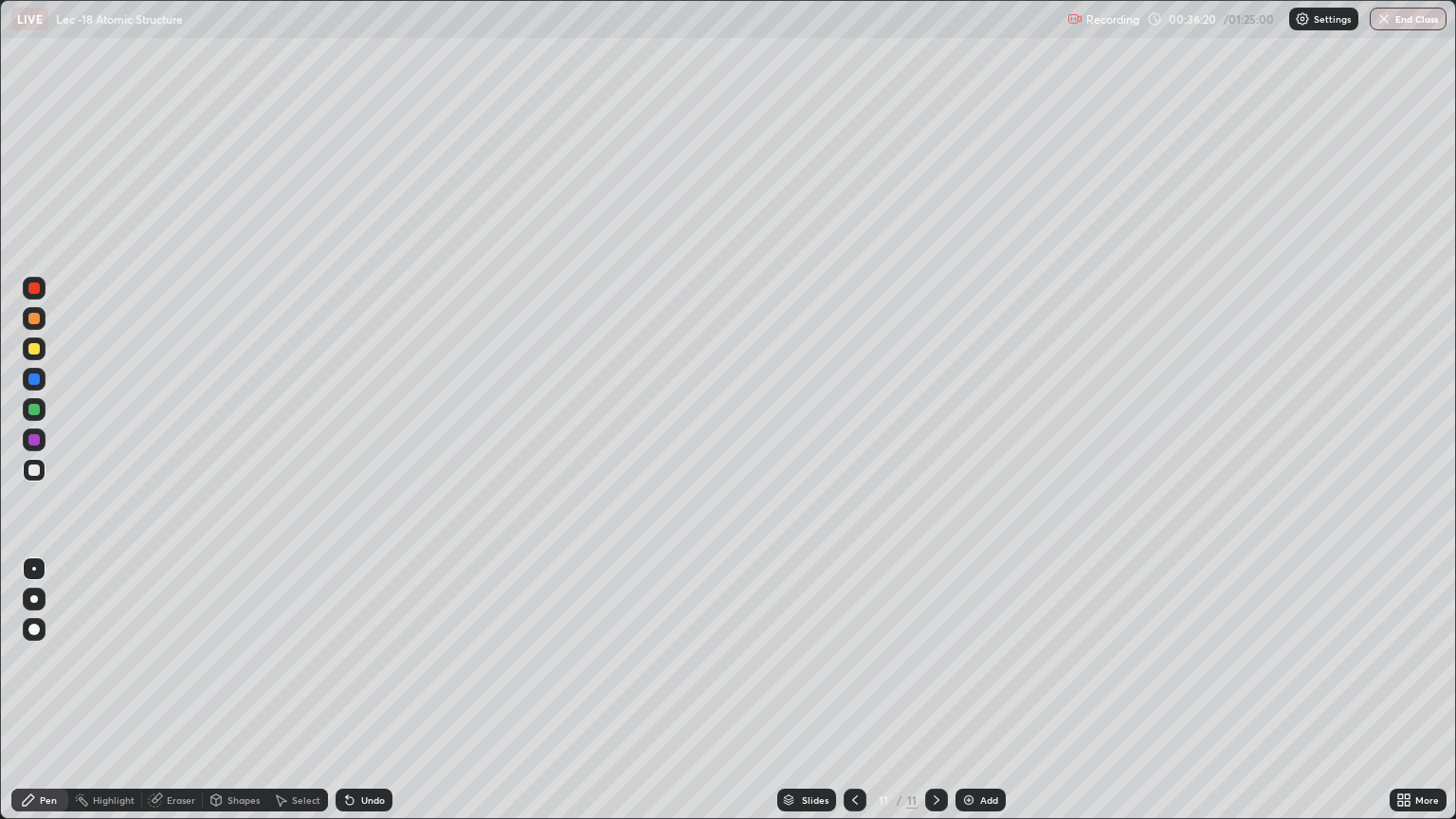 click on "Eraser" at bounding box center (181, 800) 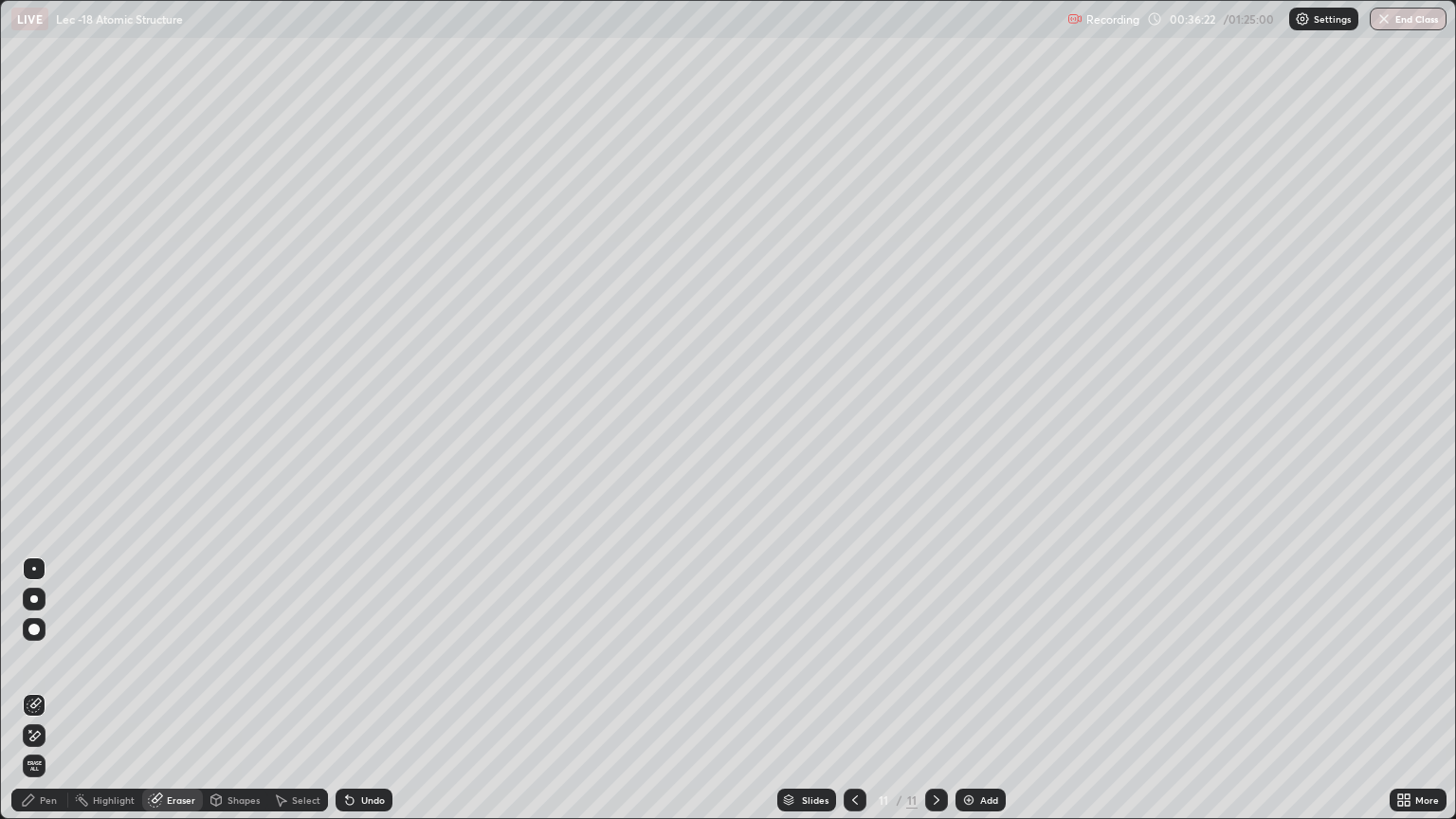 click on "Pen" at bounding box center [48, 800] 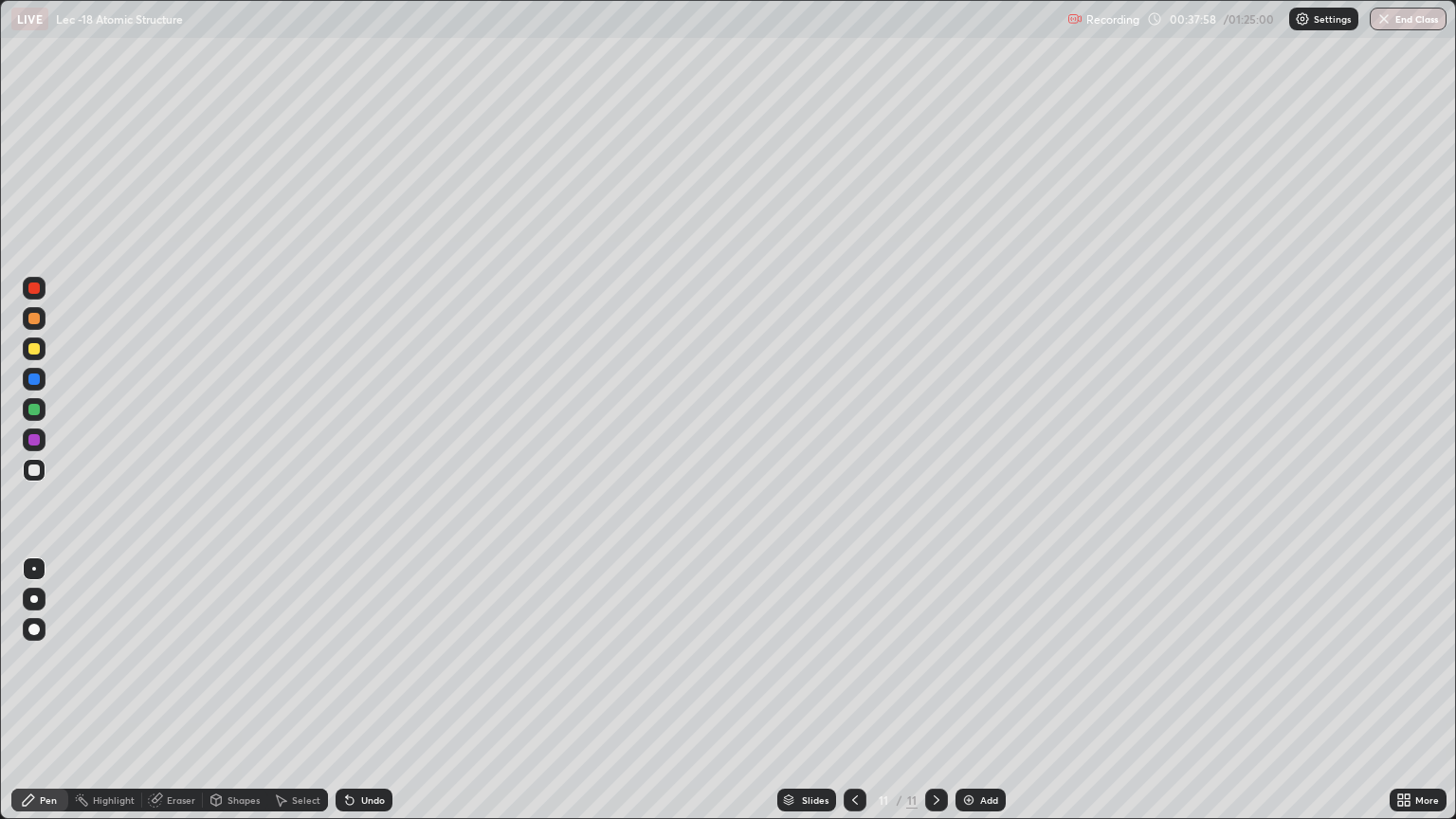 click on "Shapes" at bounding box center (244, 800) 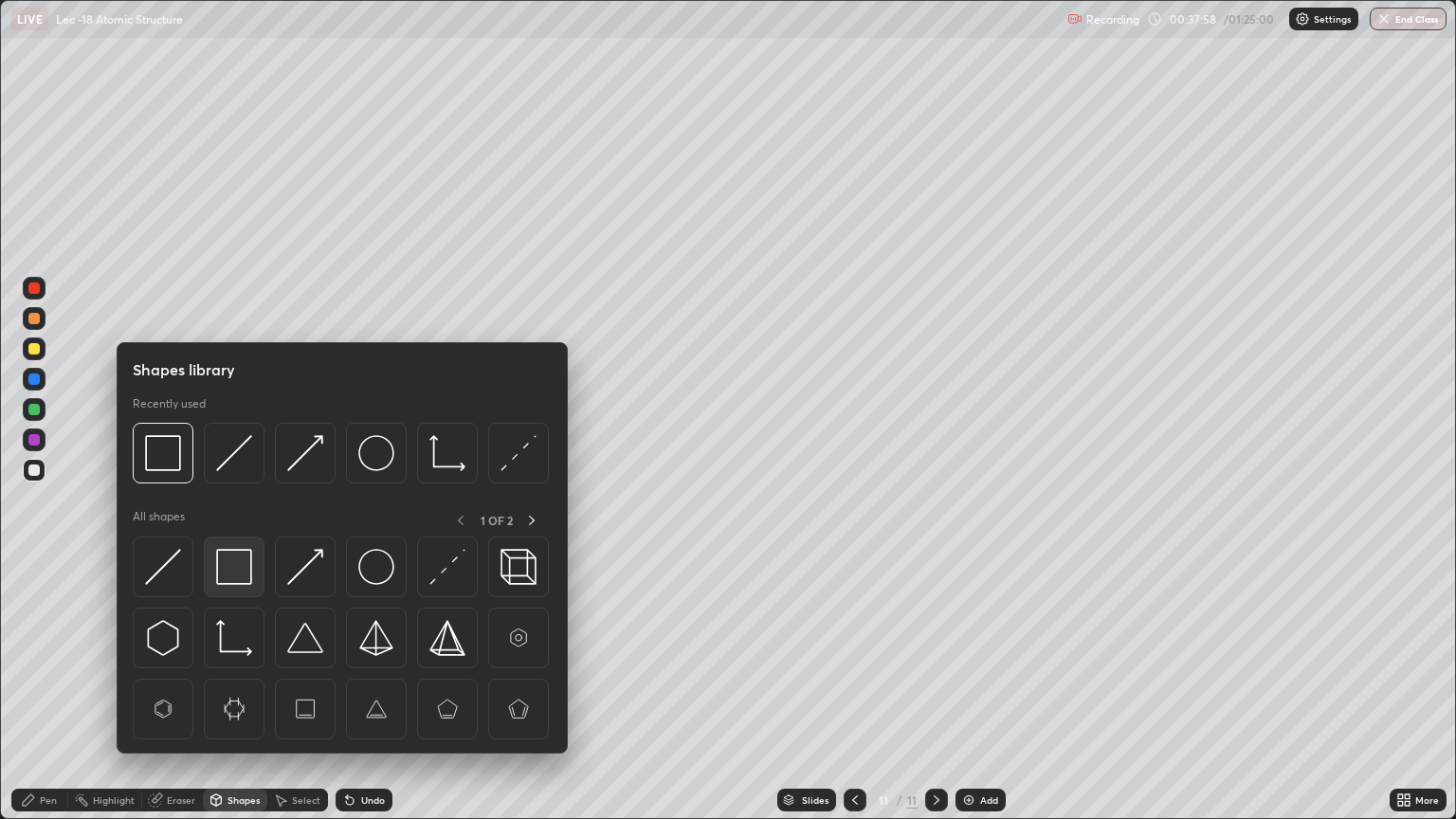 click at bounding box center (234, 567) 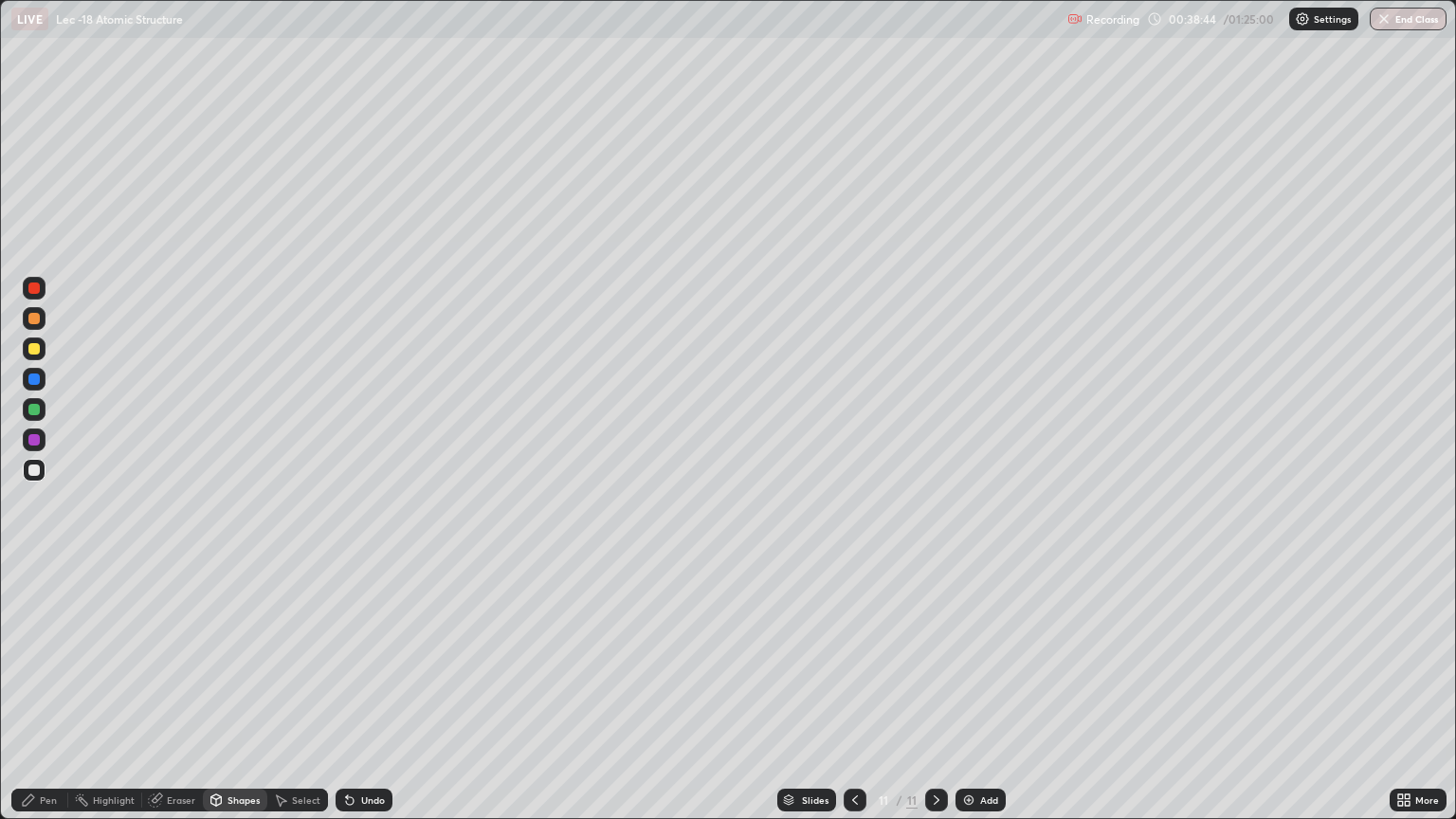 click on "Undo" at bounding box center [364, 800] 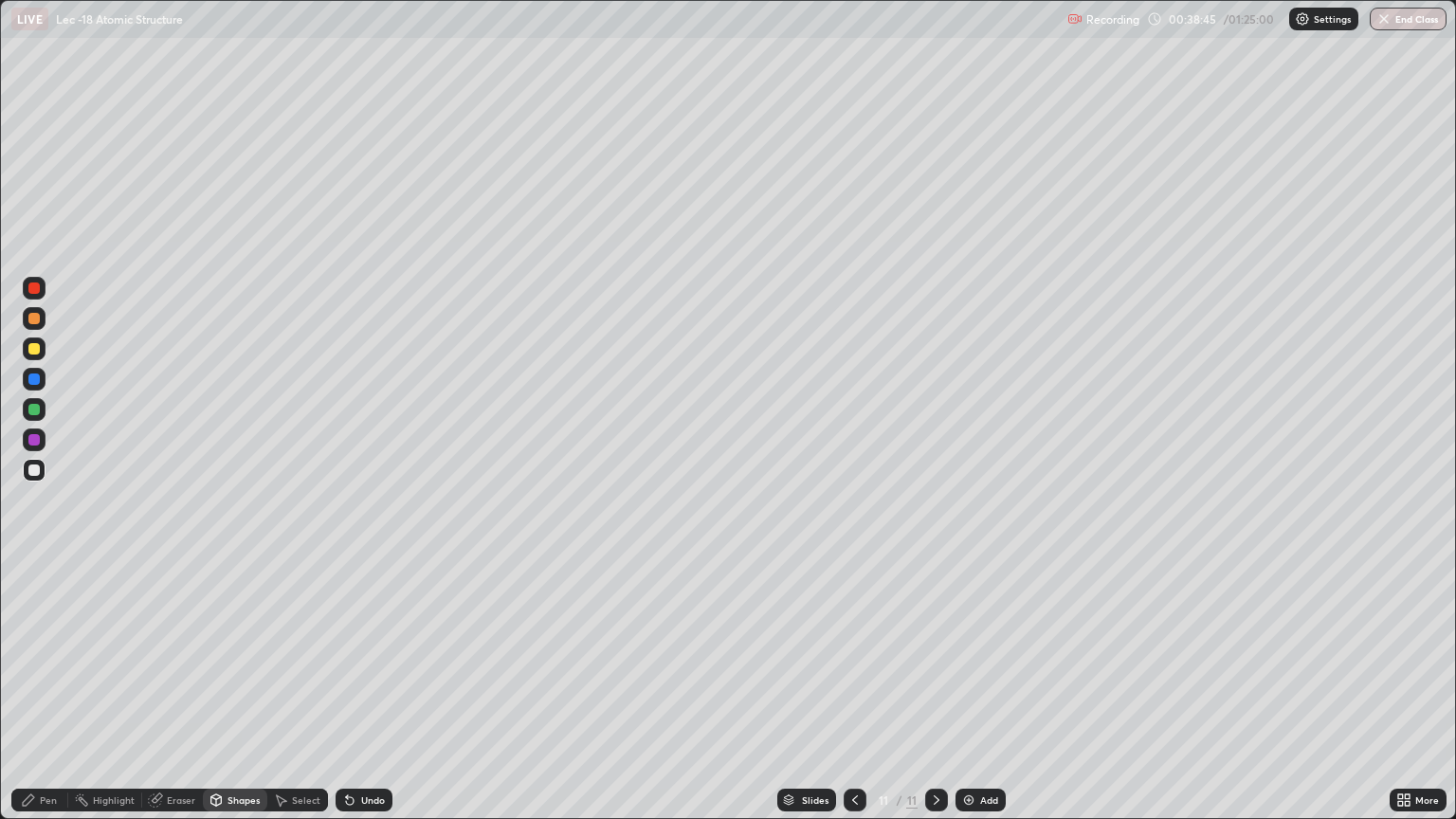 click on "Pen" at bounding box center [40, 800] 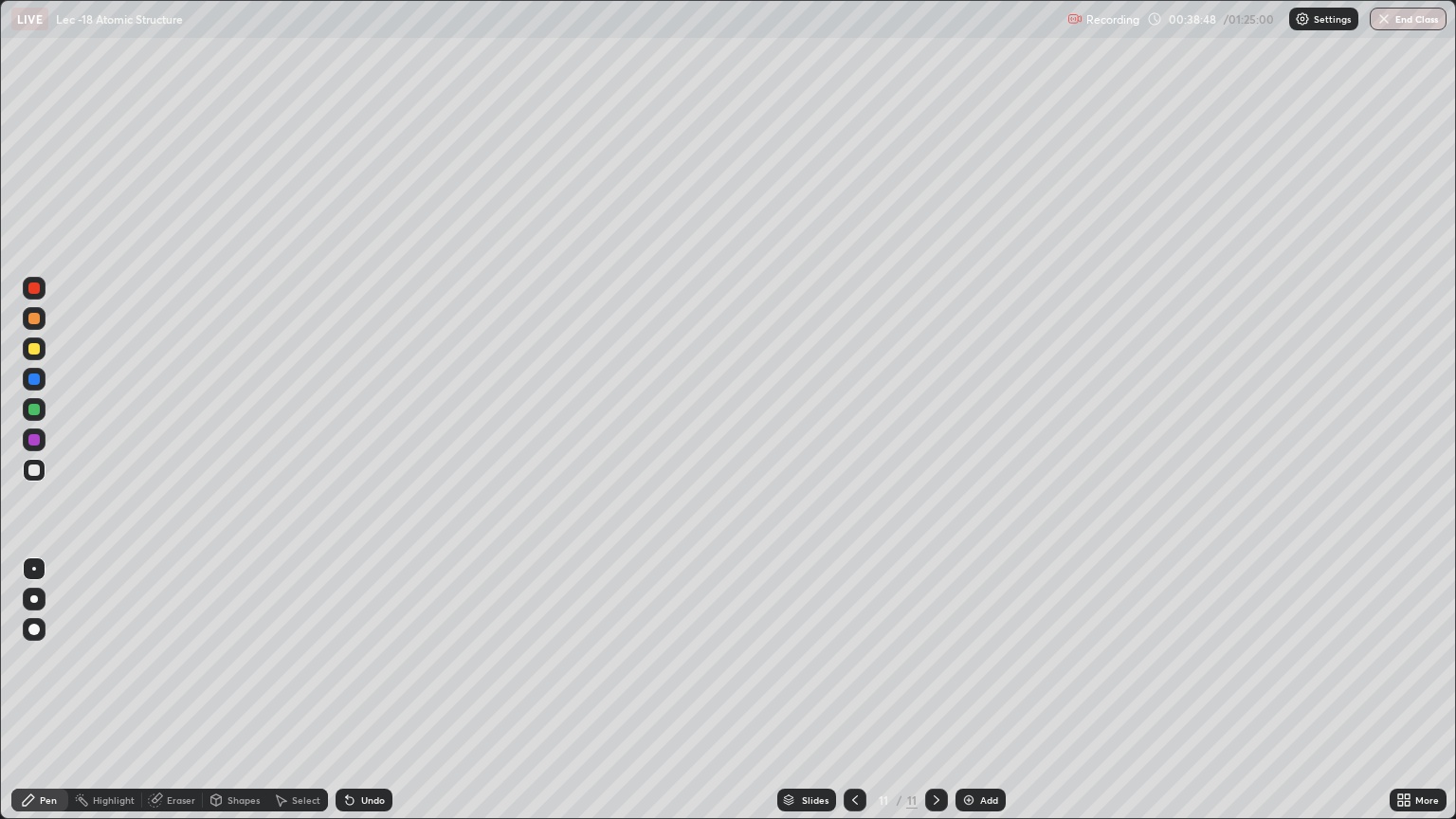 click on "Undo" at bounding box center [364, 800] 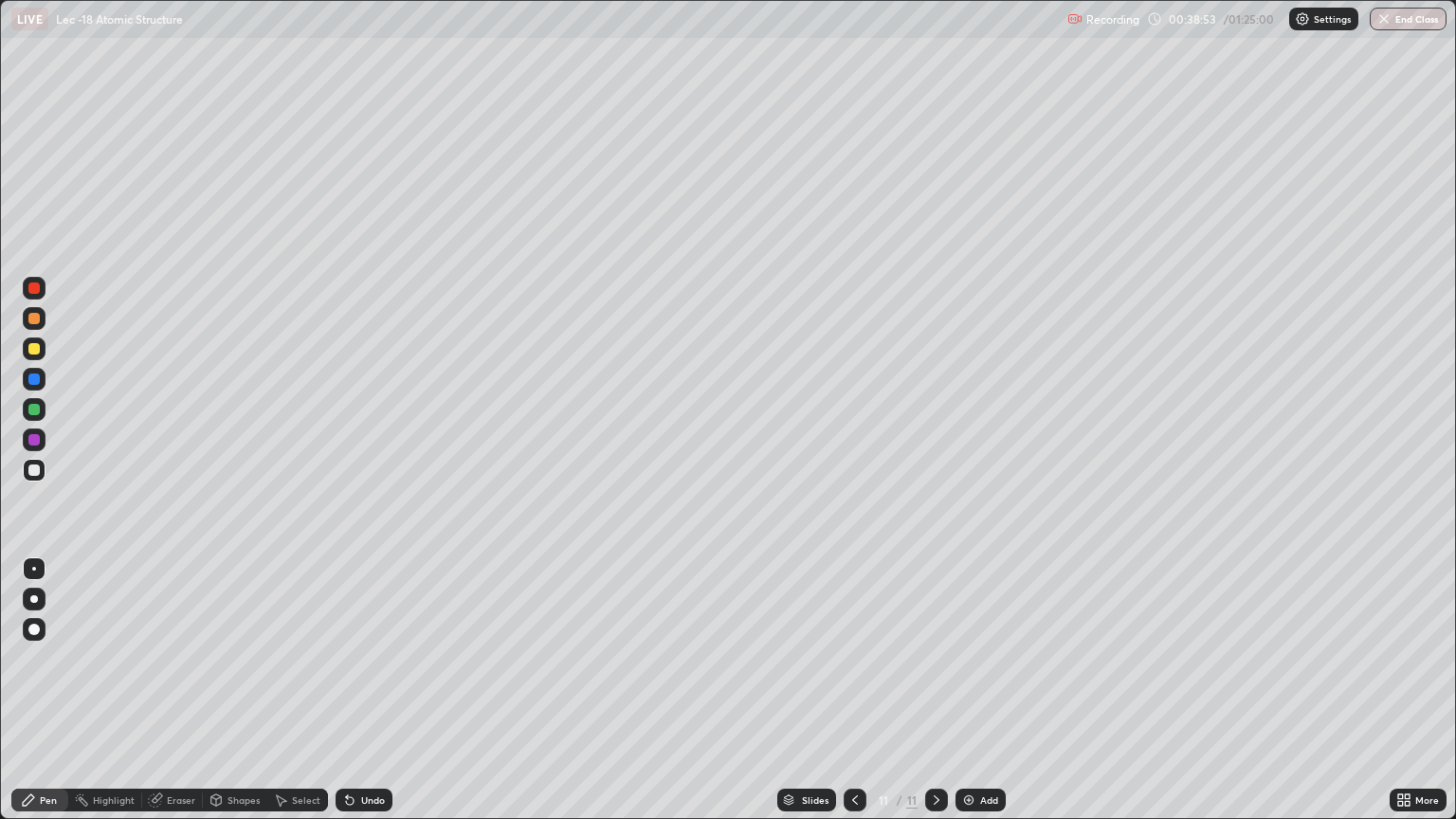 click on "Undo" at bounding box center [373, 800] 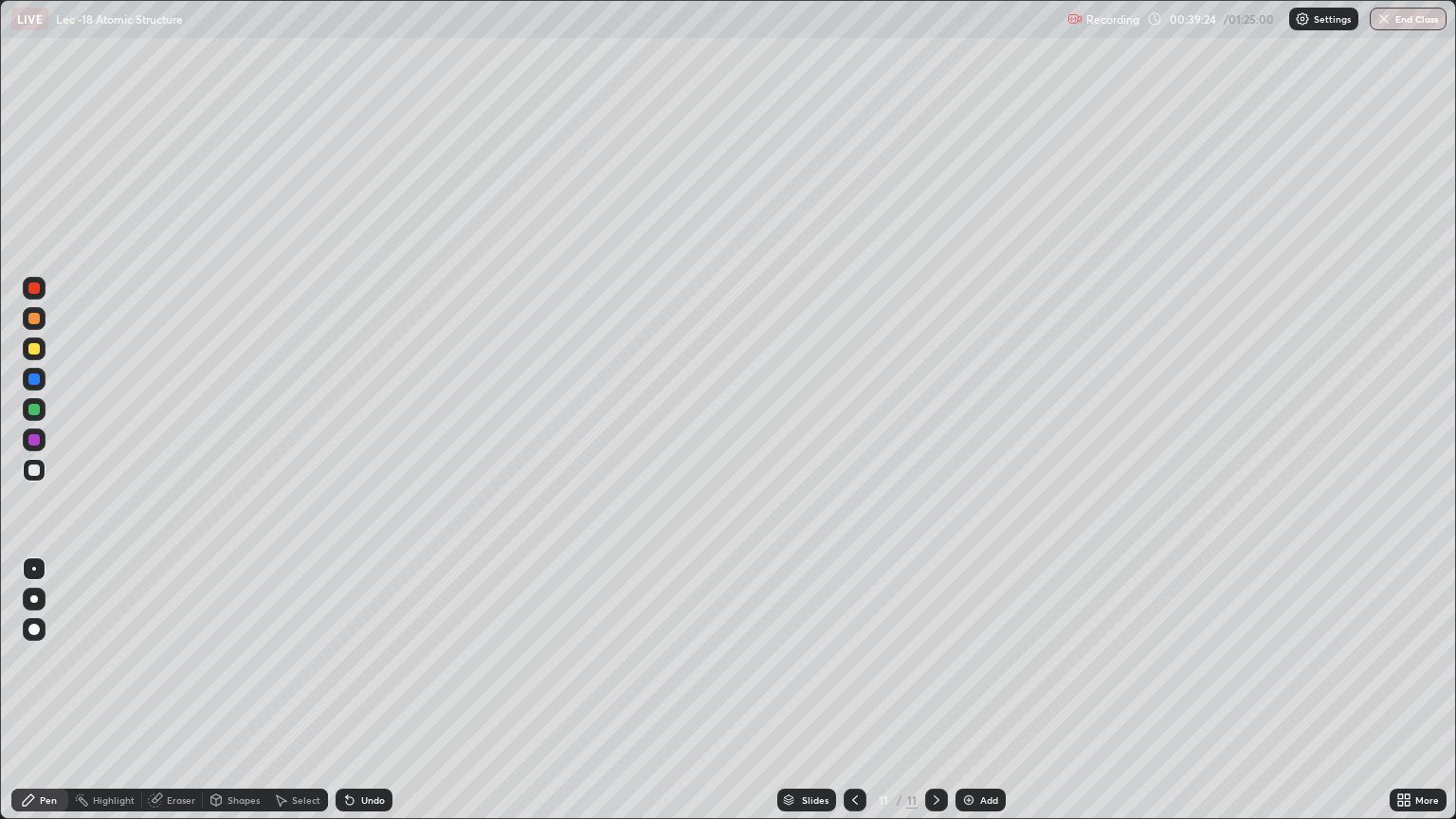 click on "Add" at bounding box center [989, 800] 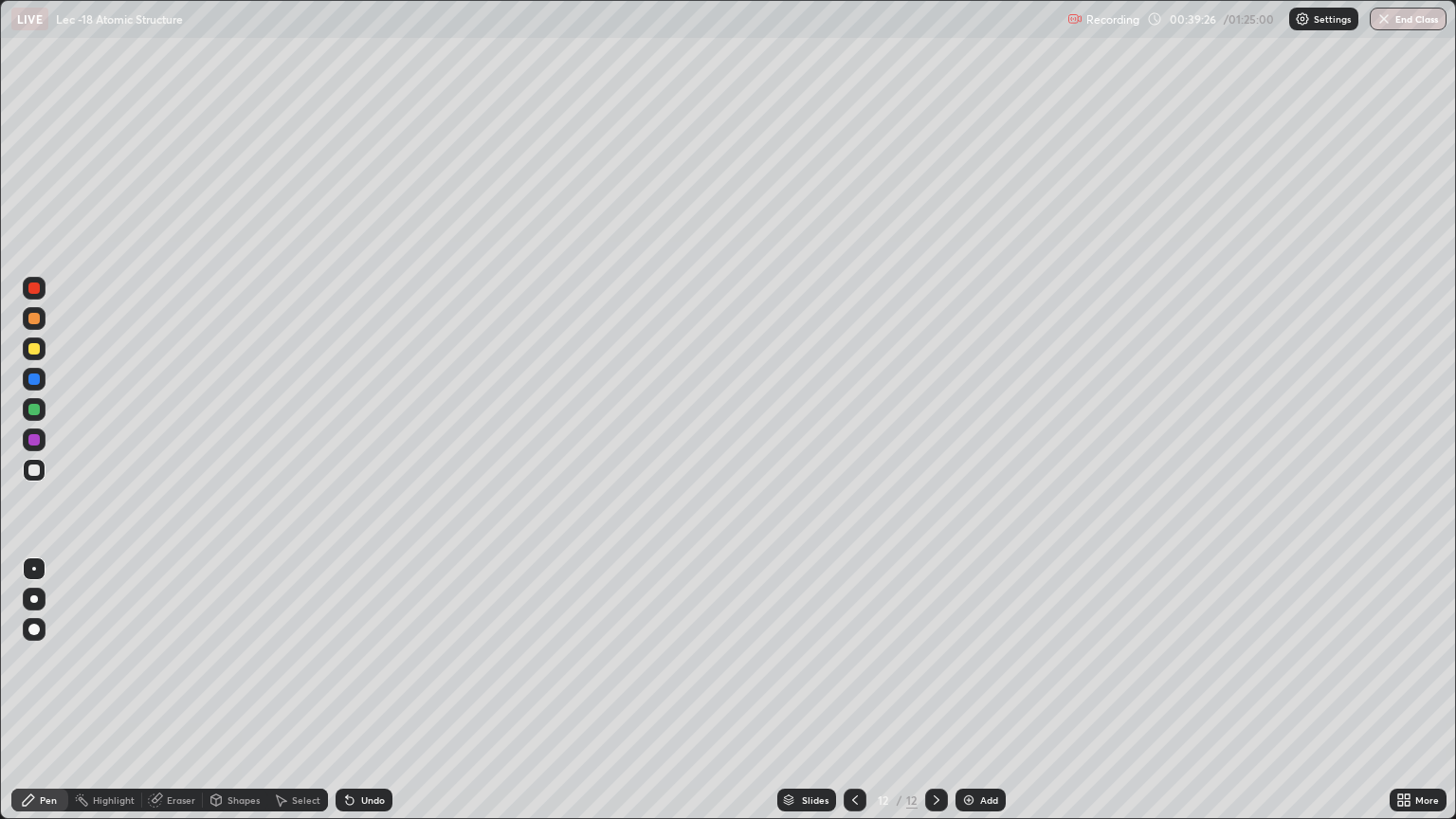 click at bounding box center (34, 349) 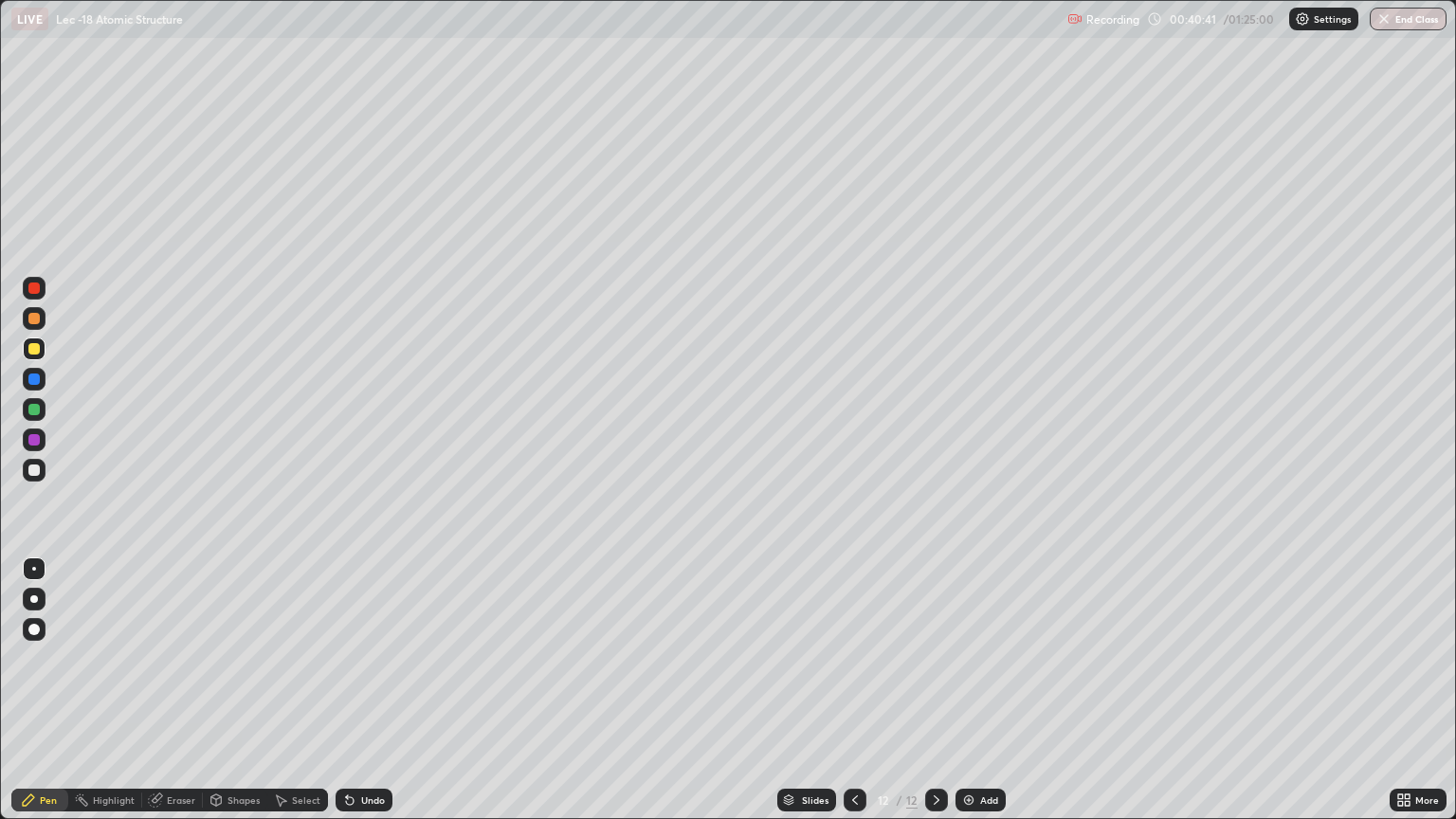 click at bounding box center (34, 470) 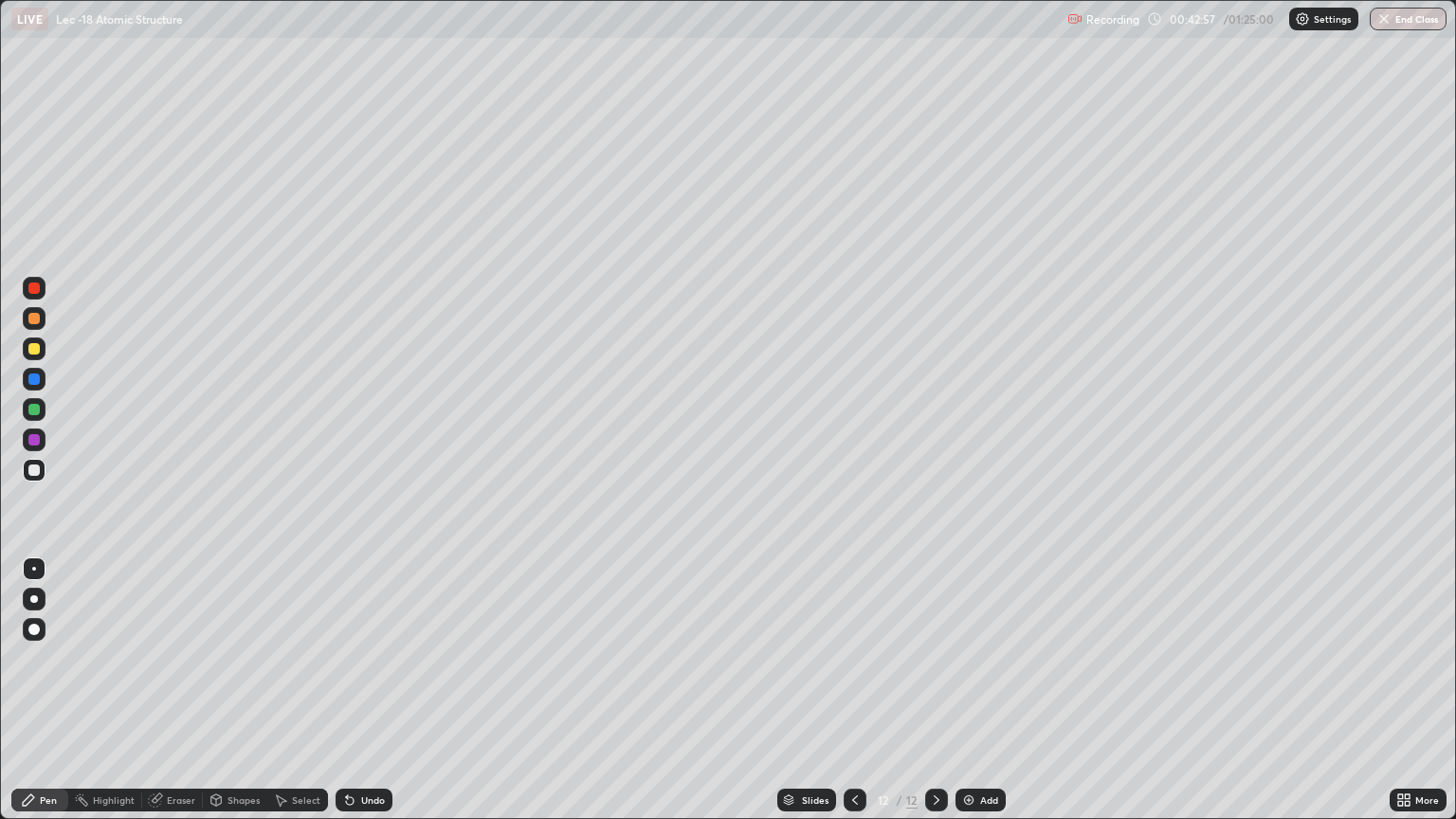 click at bounding box center (969, 800) 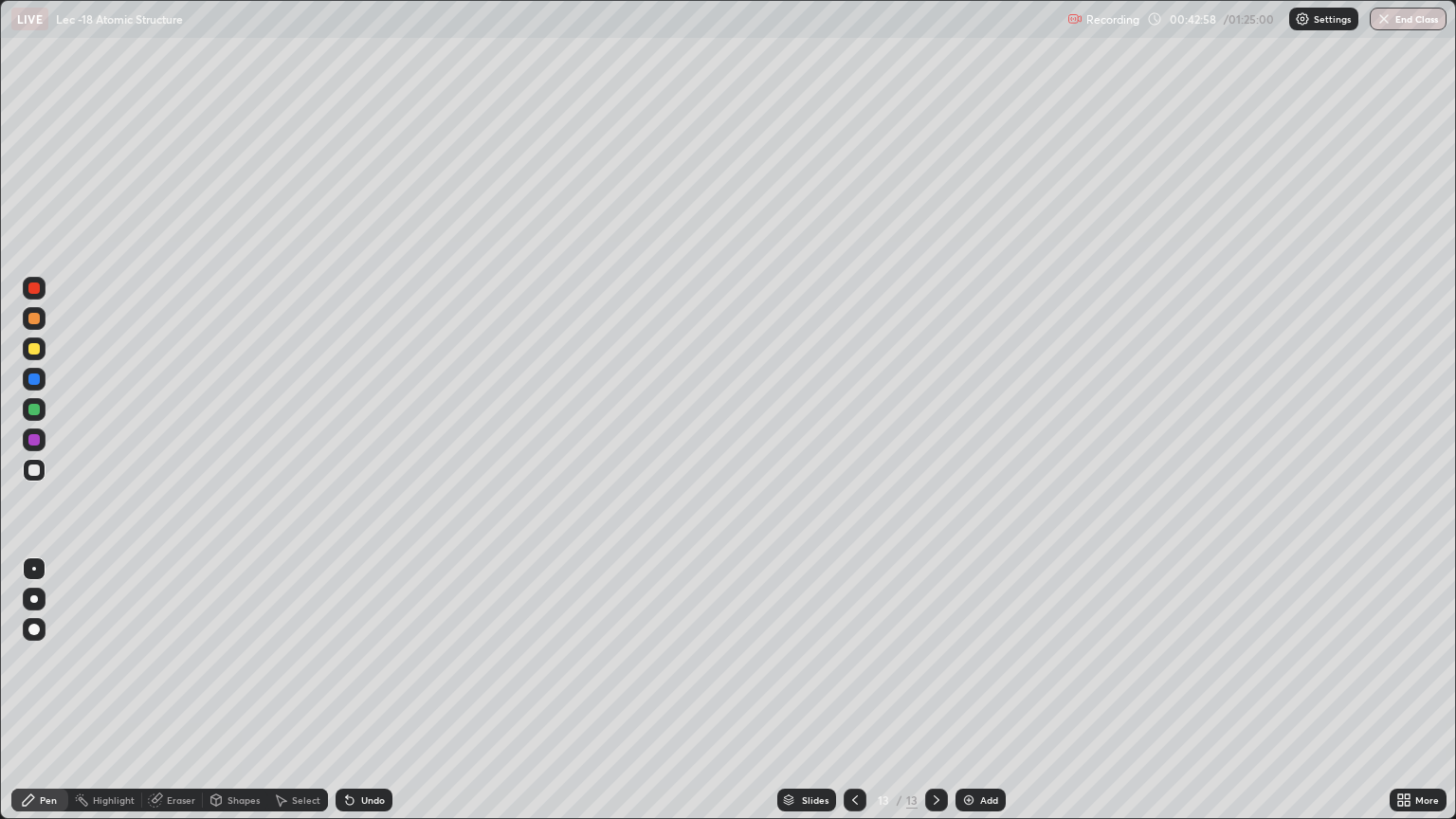click at bounding box center [34, 349] 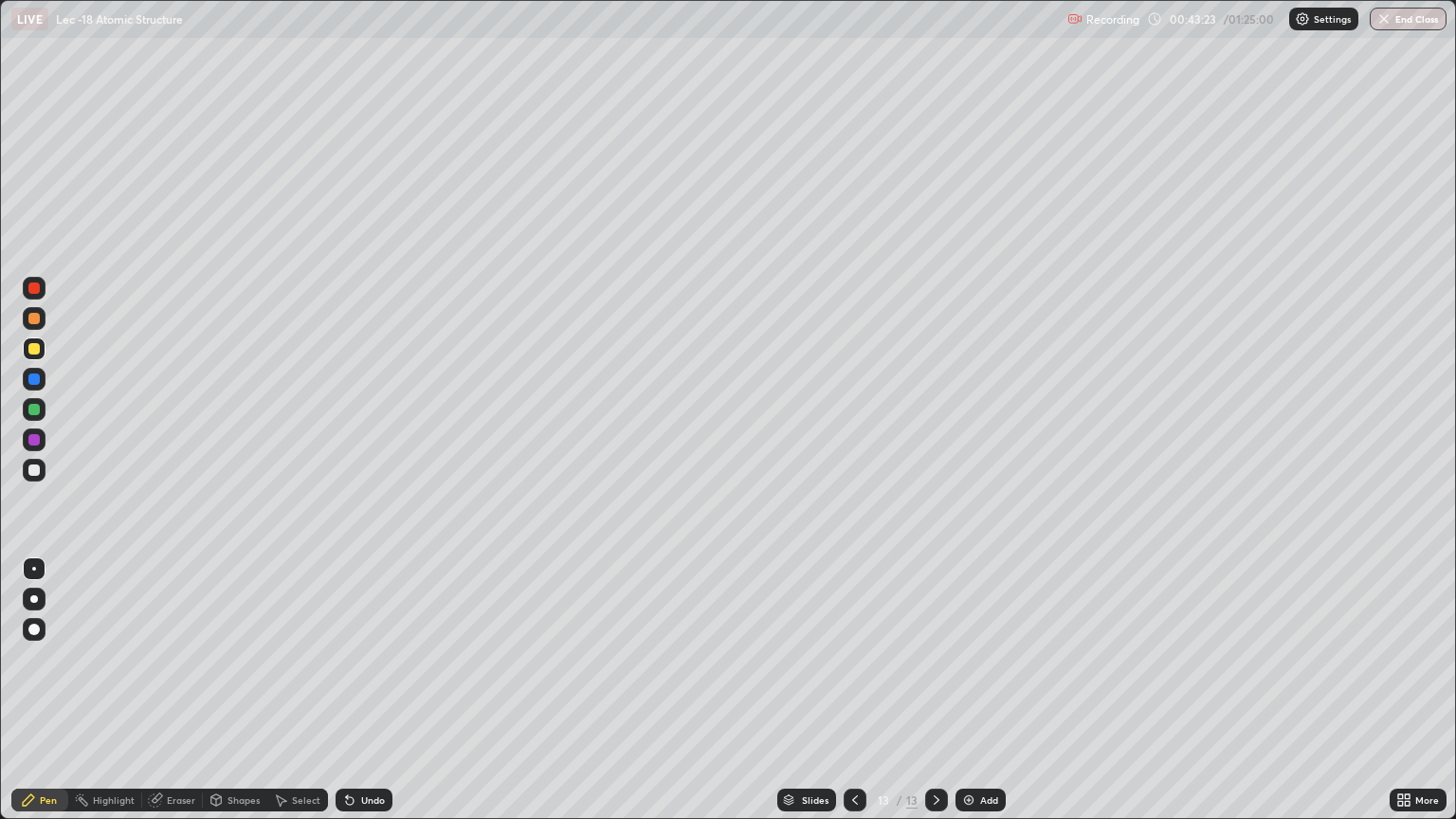 click at bounding box center (34, 470) 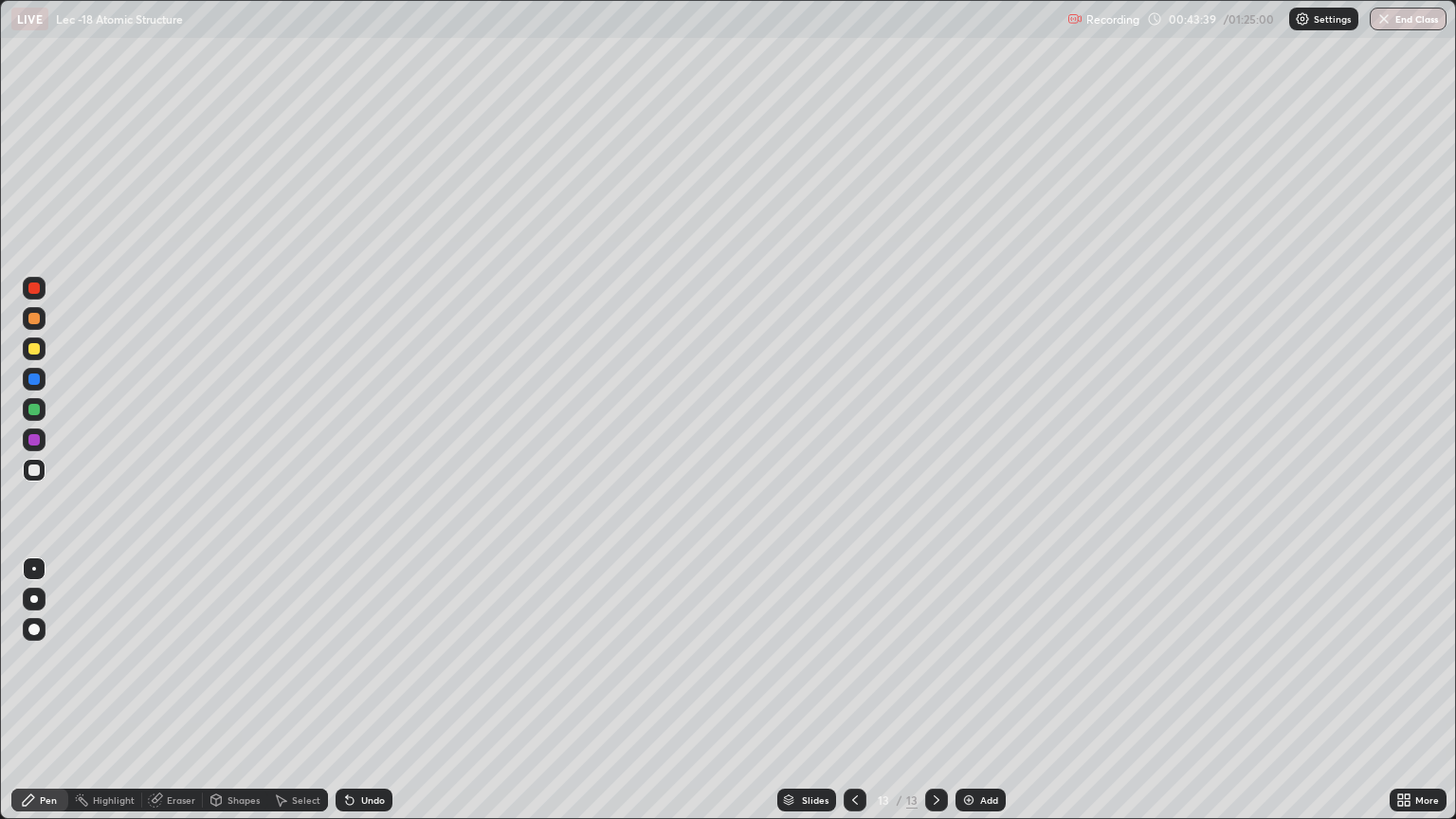 click 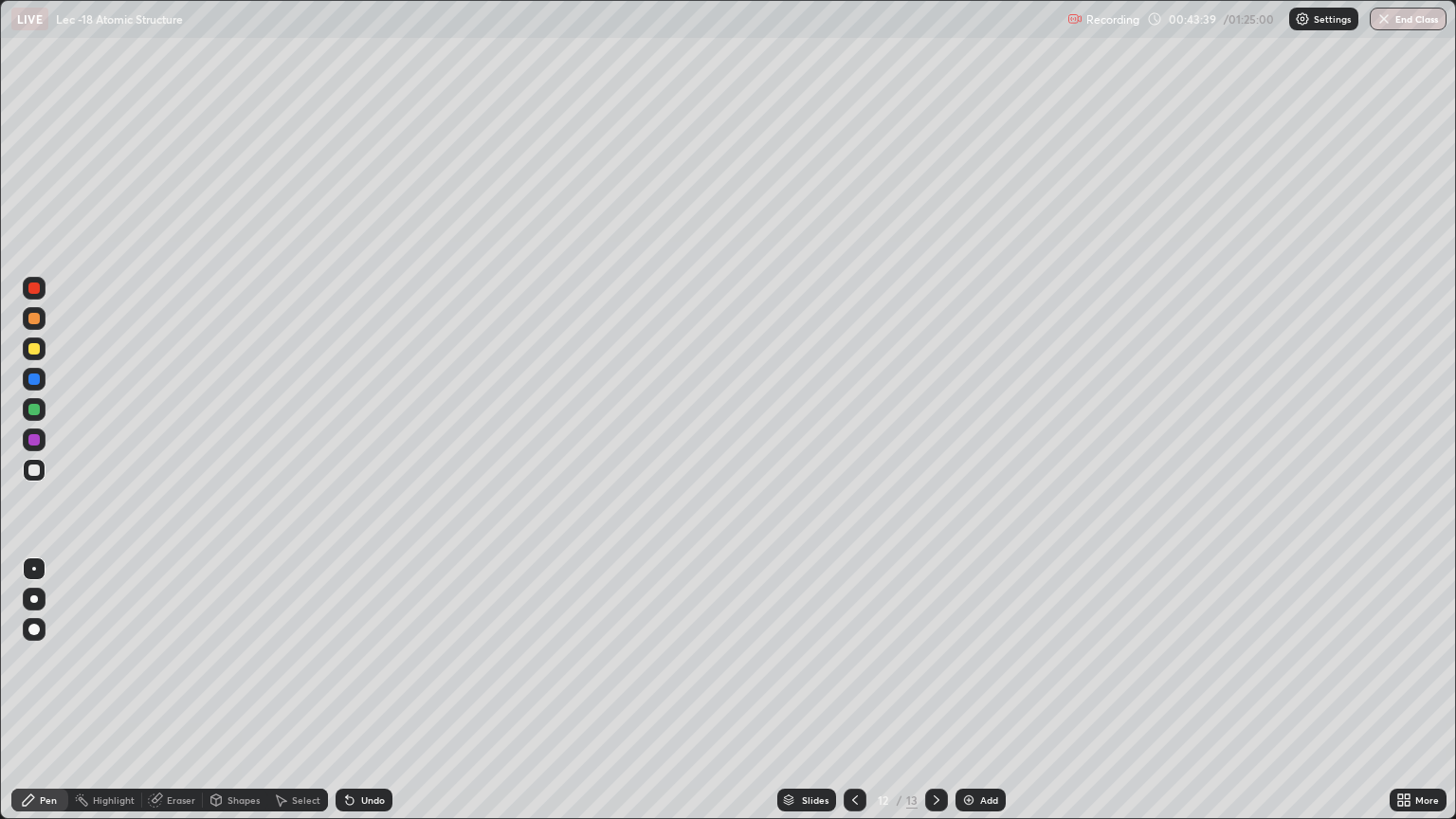 click 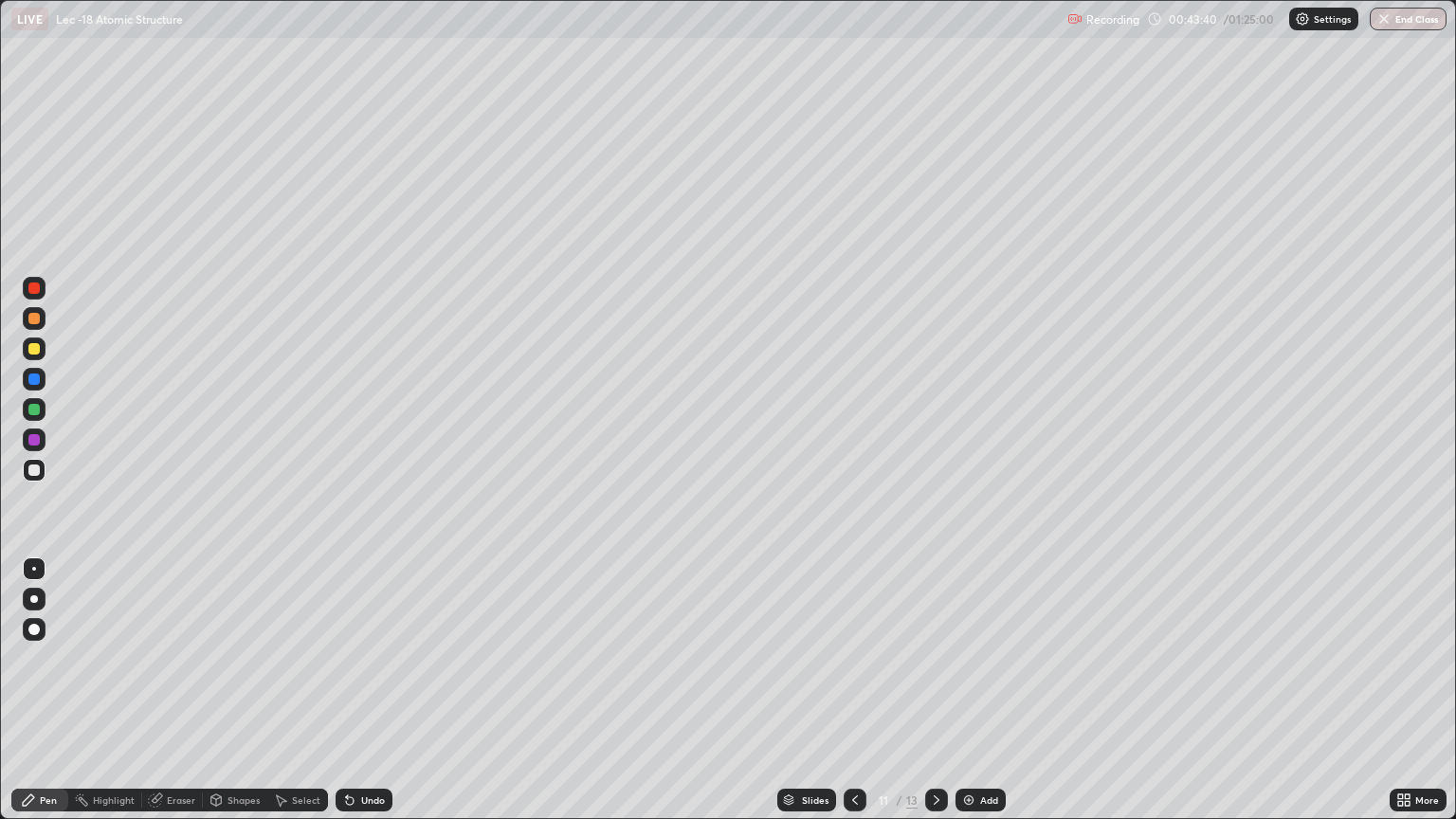 click 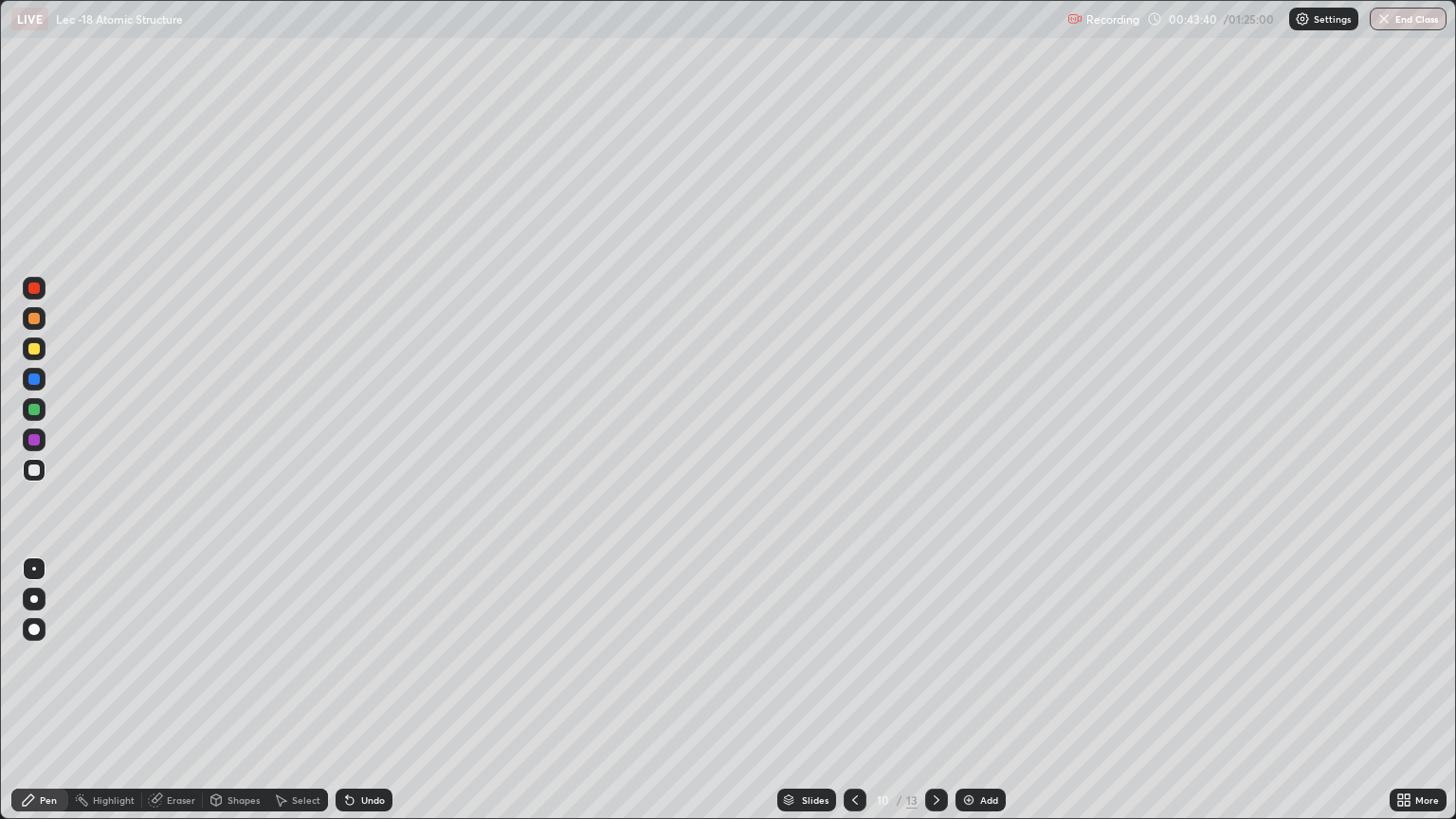 click 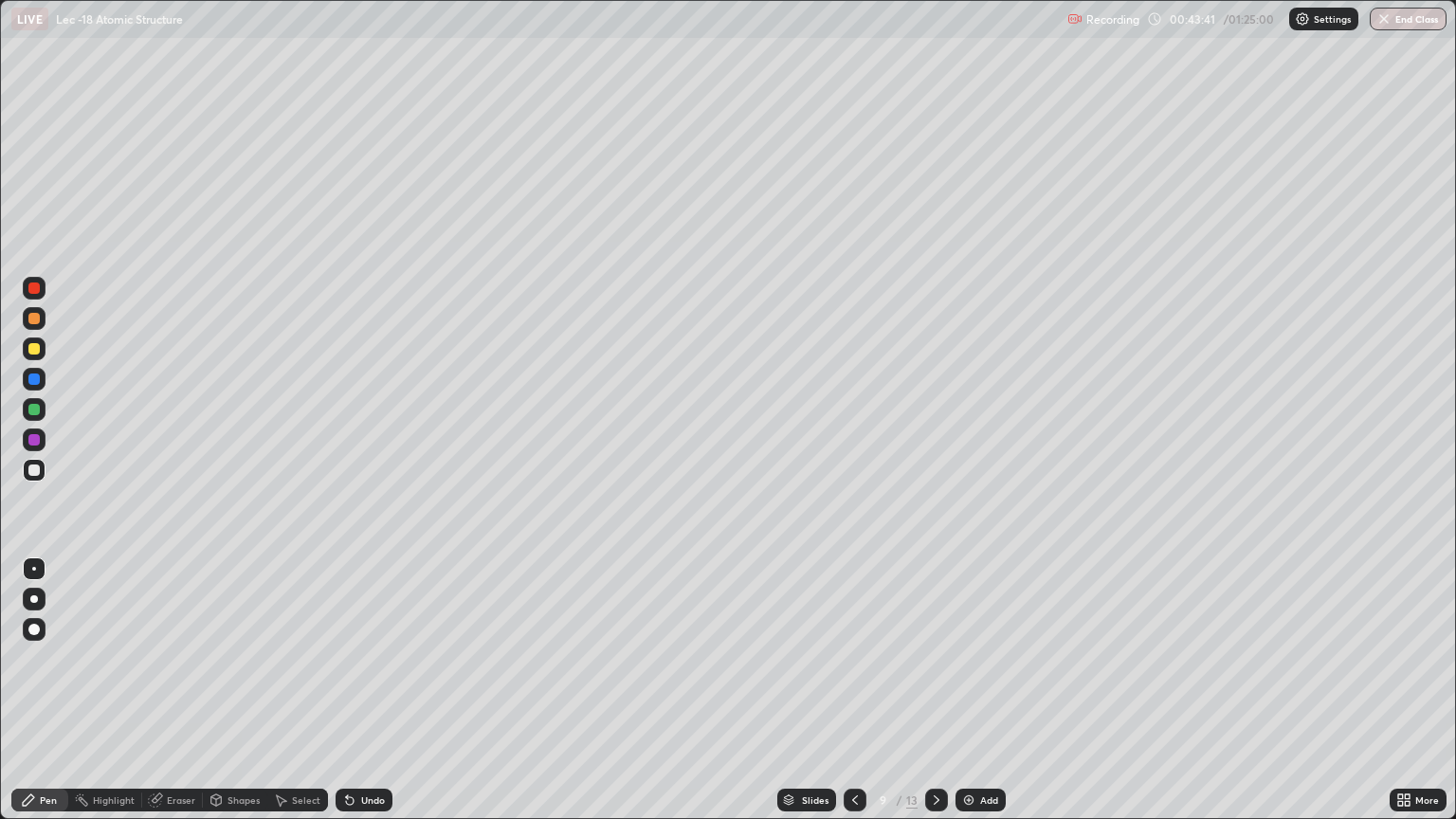 click 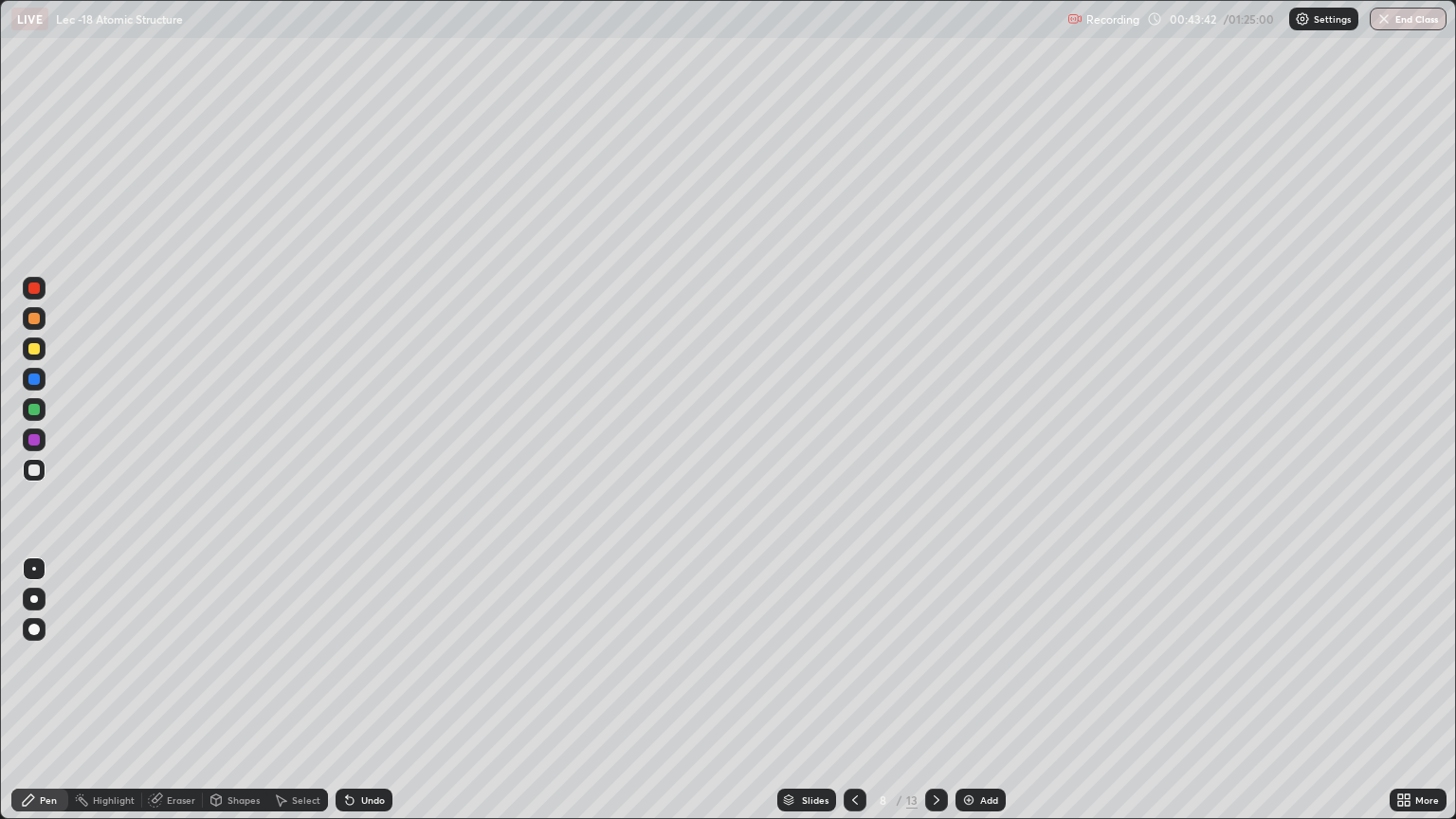 click 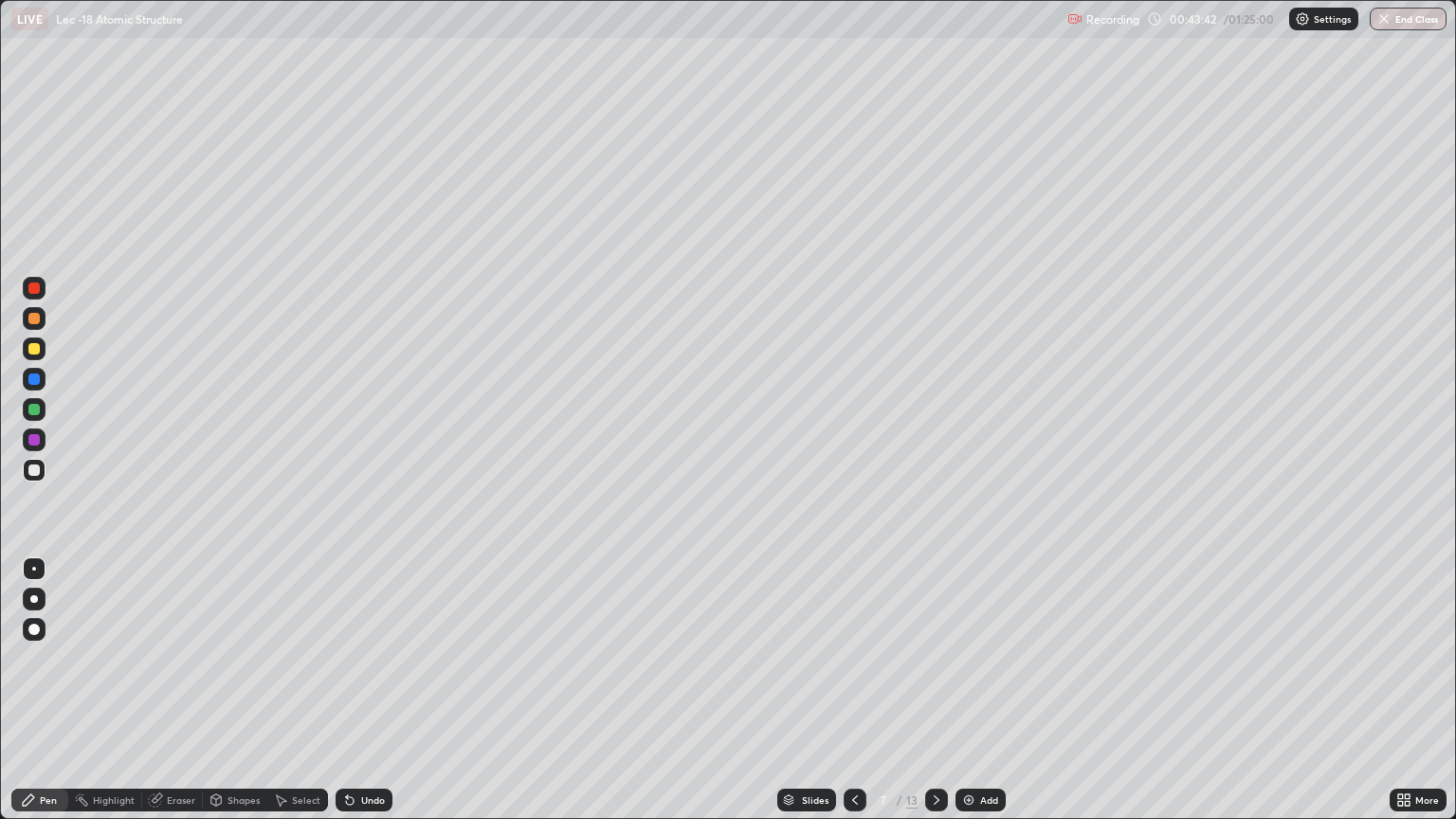 click 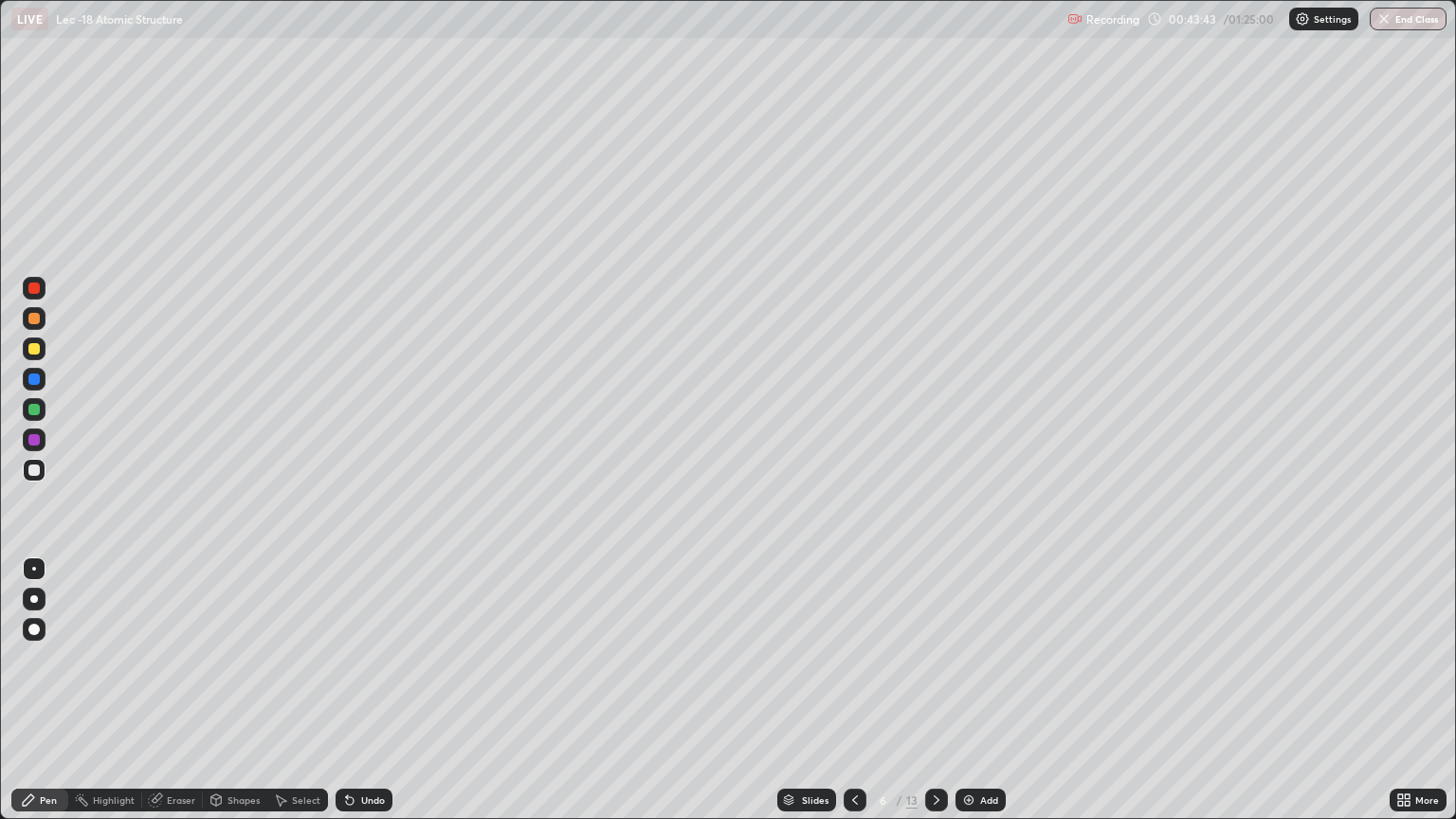 click 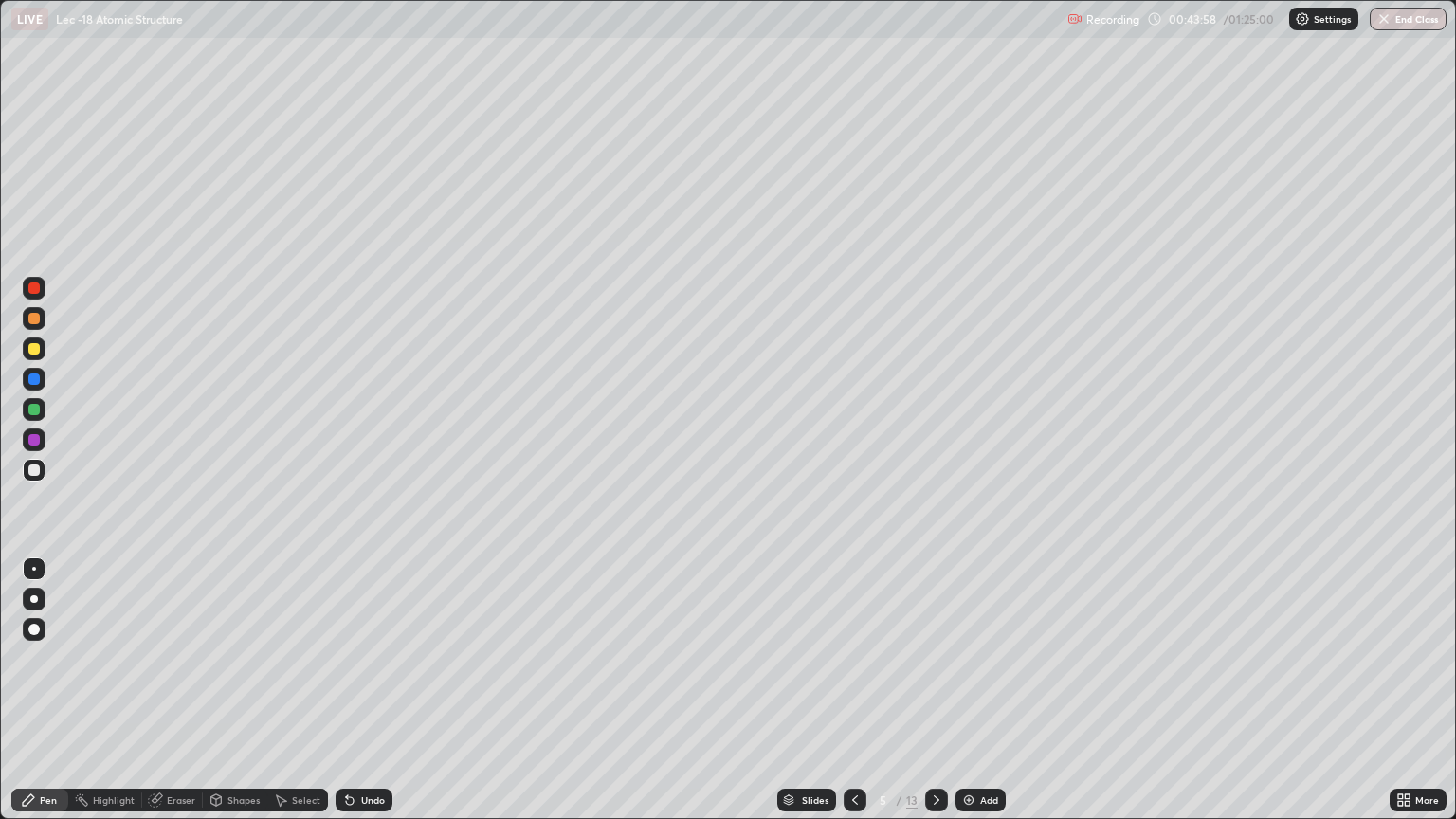 click 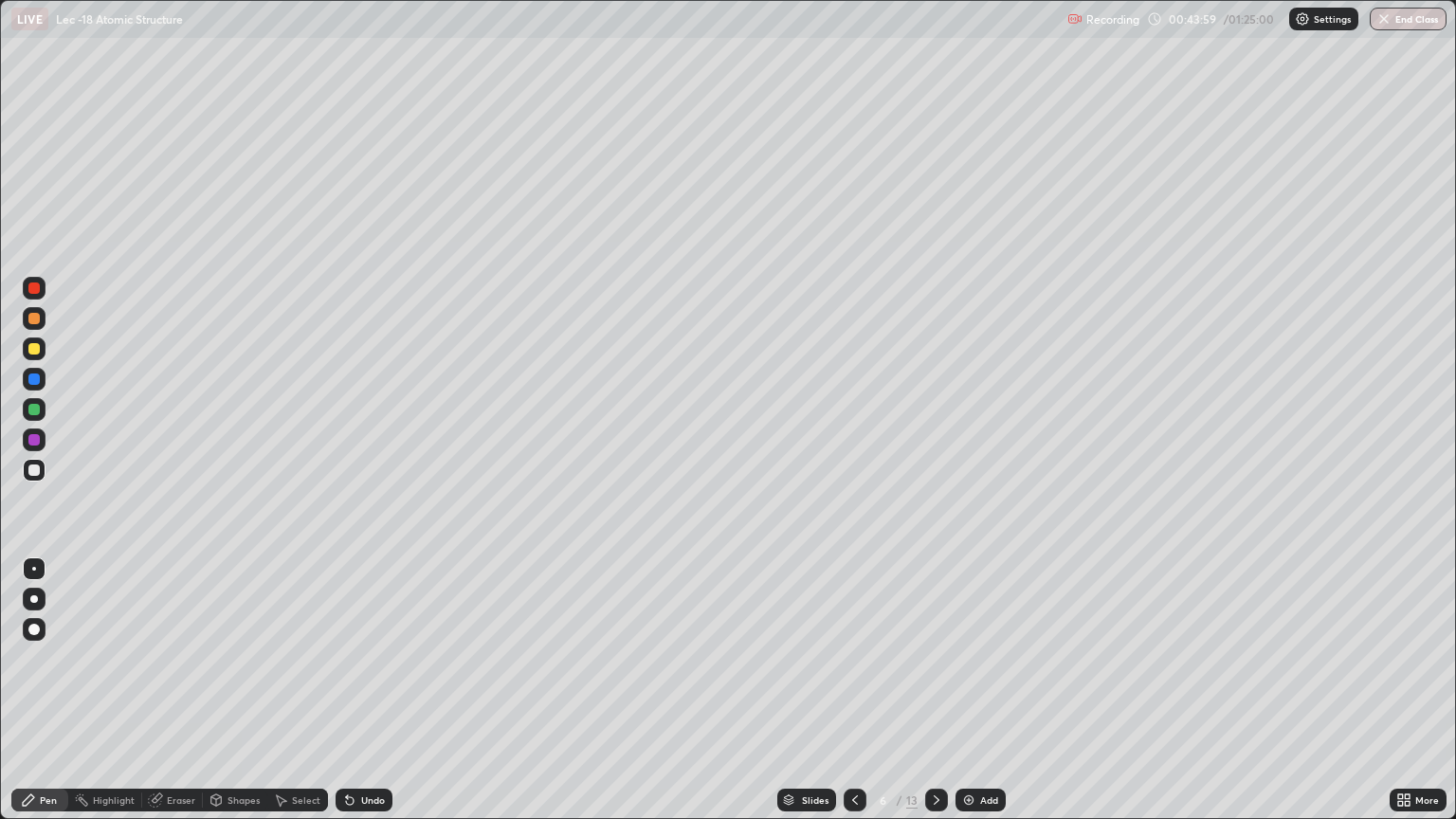 click 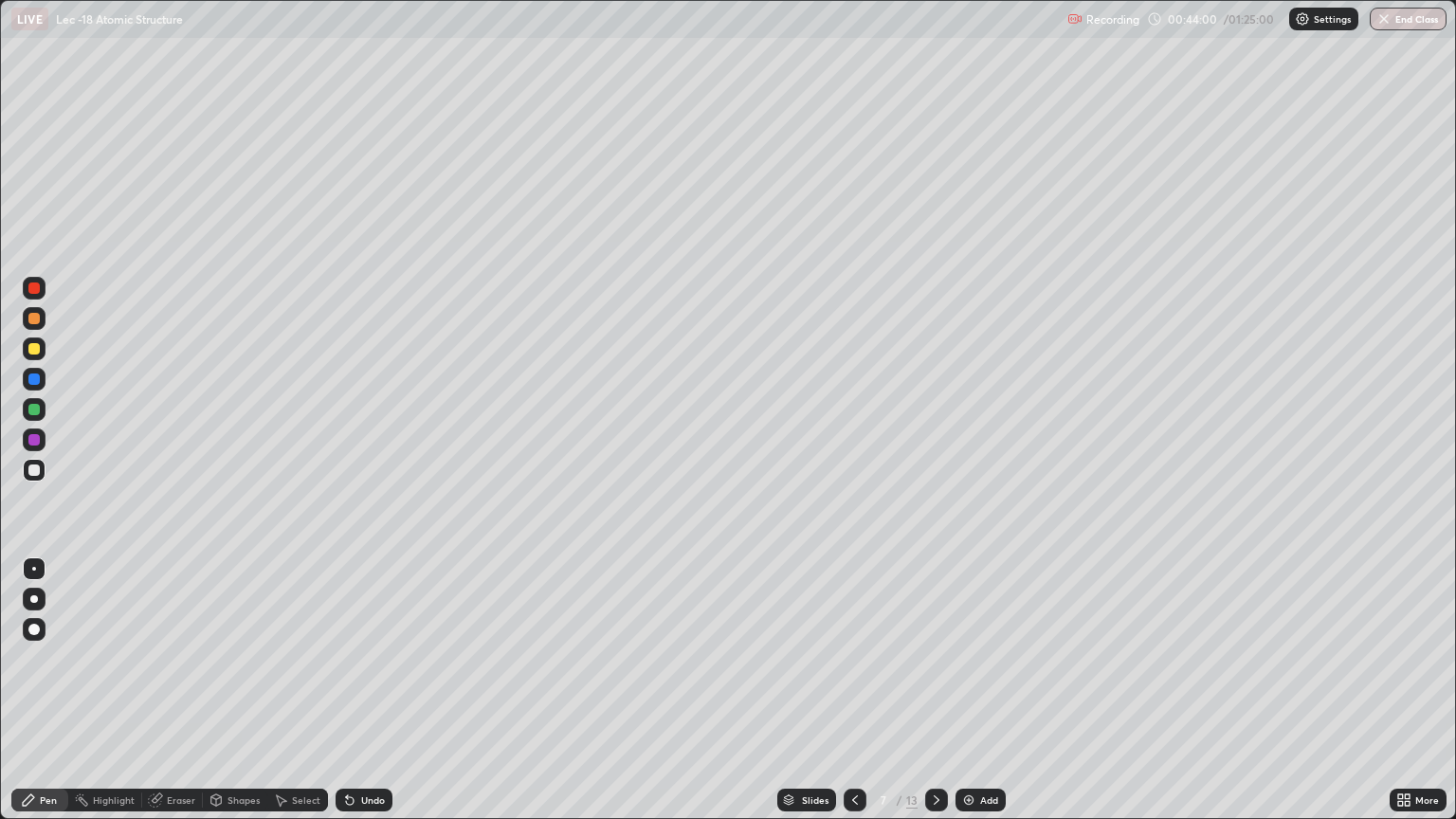 click 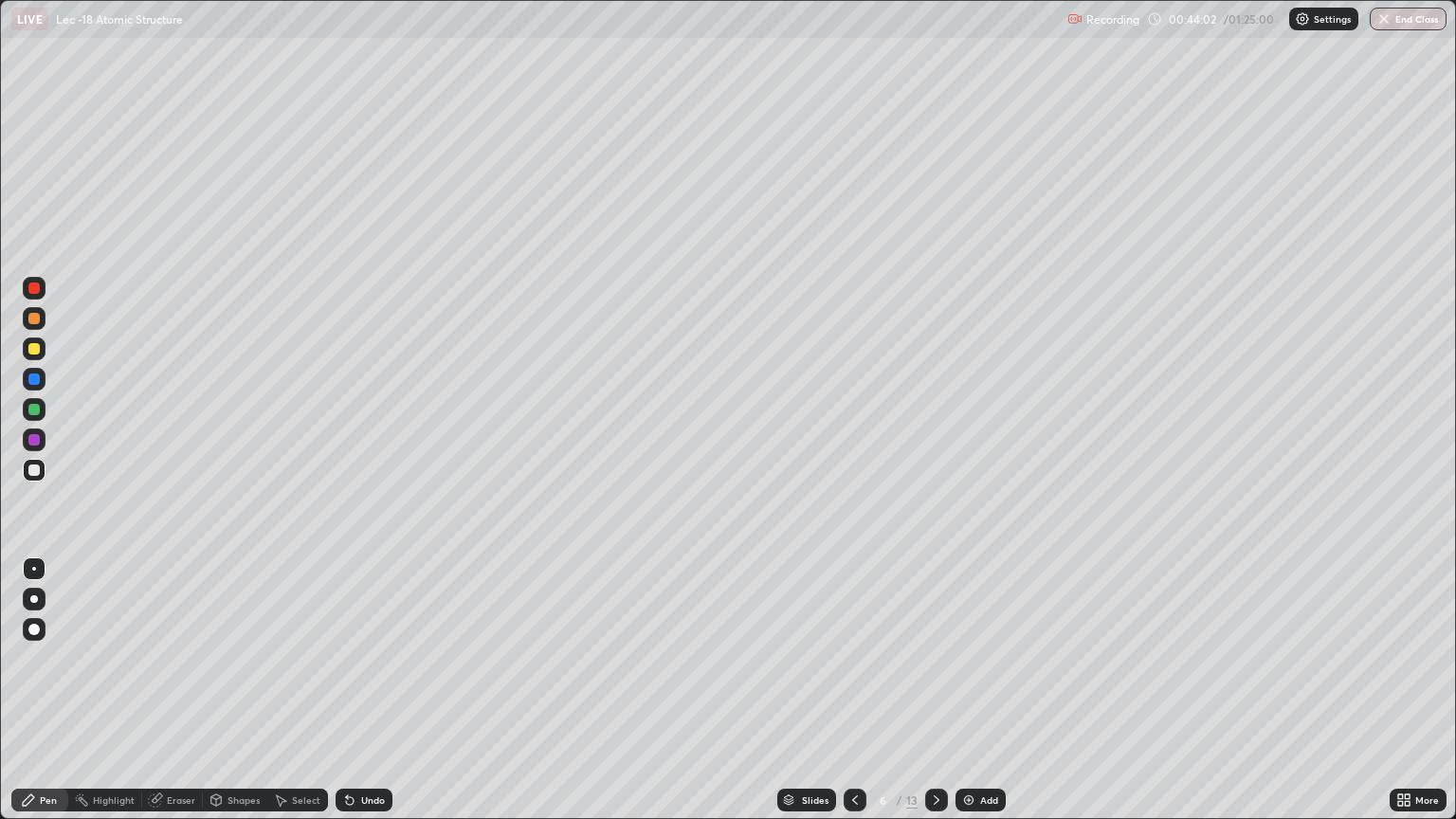 click at bounding box center (937, 800) 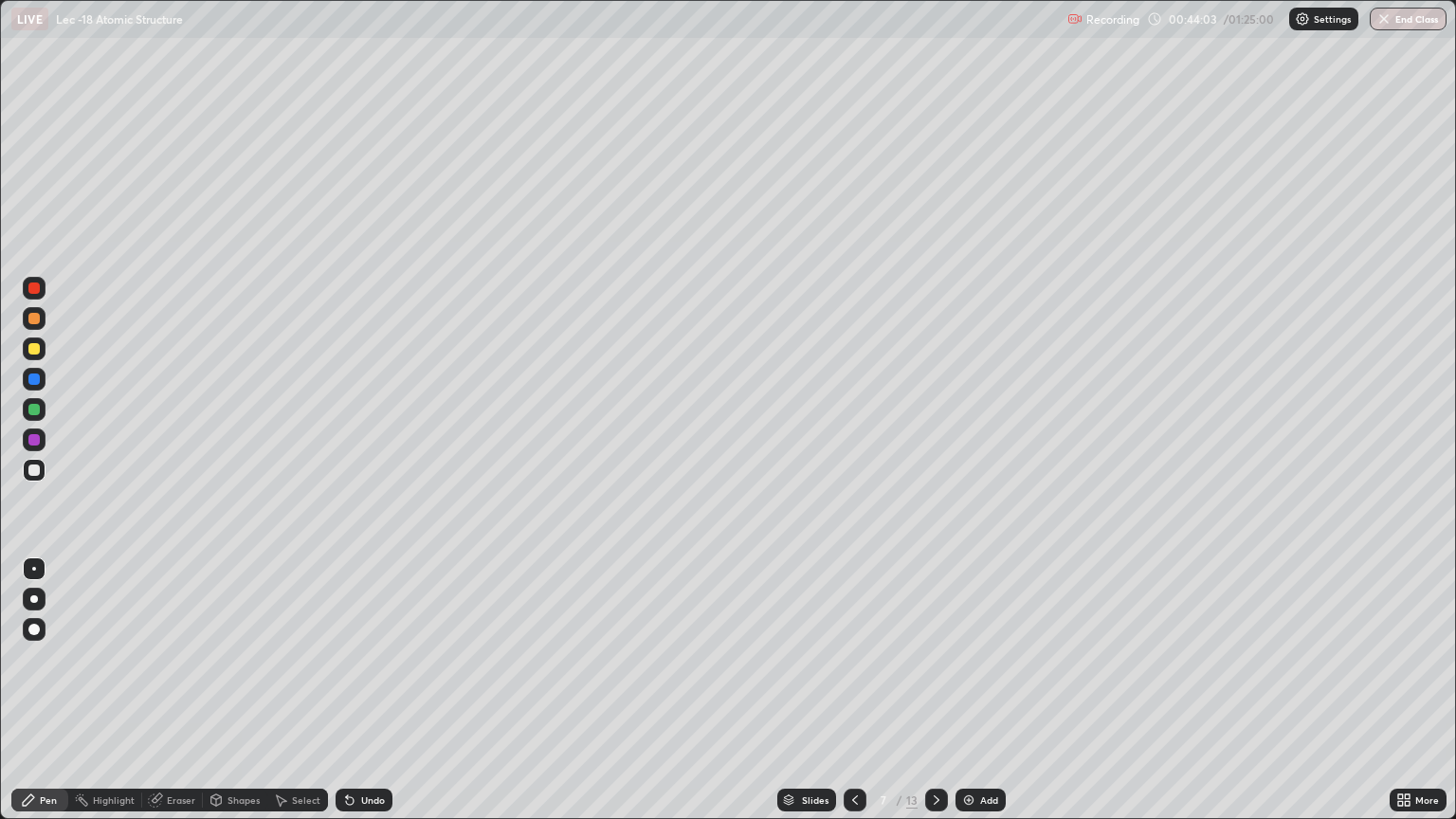 click 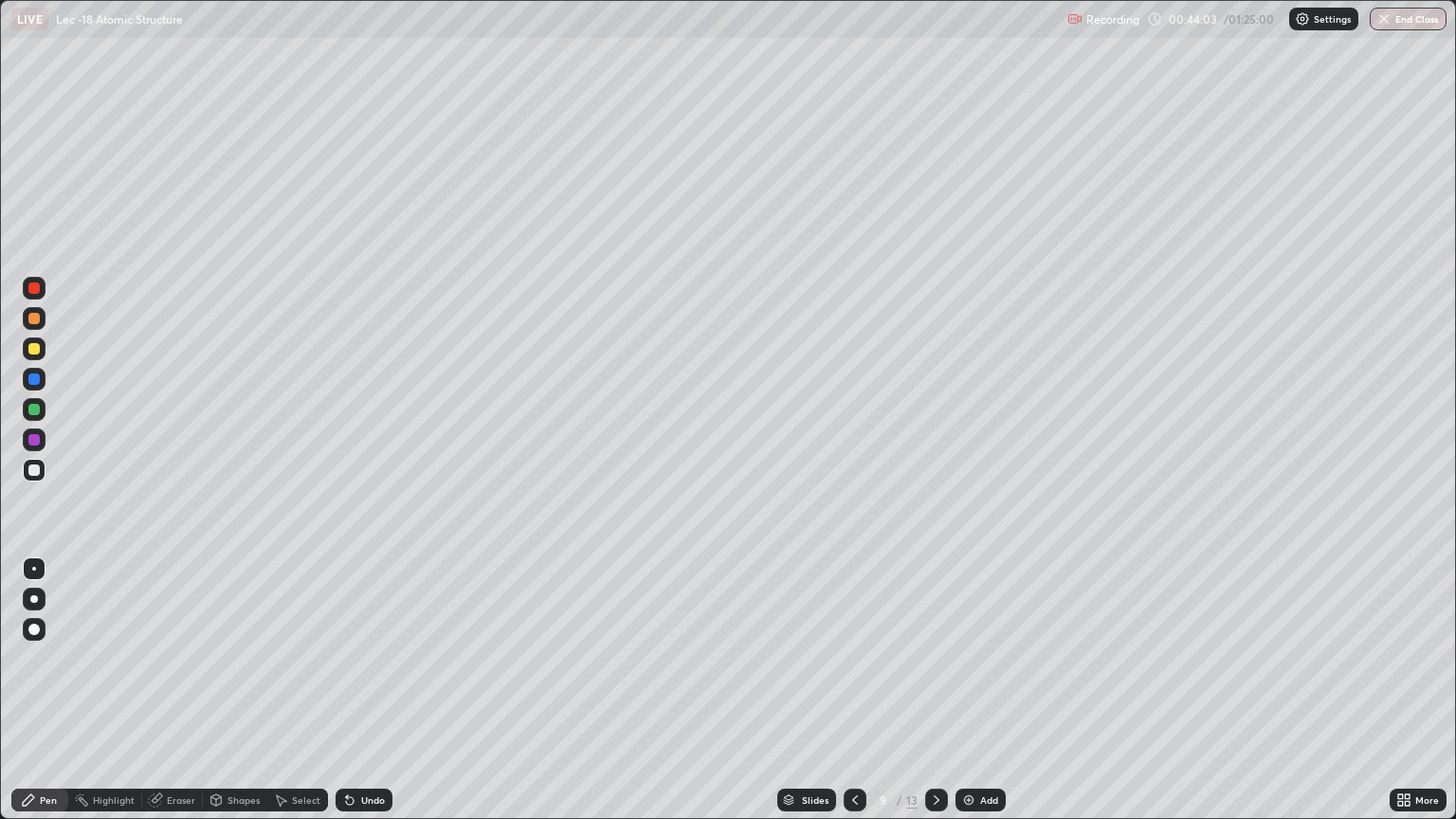 click 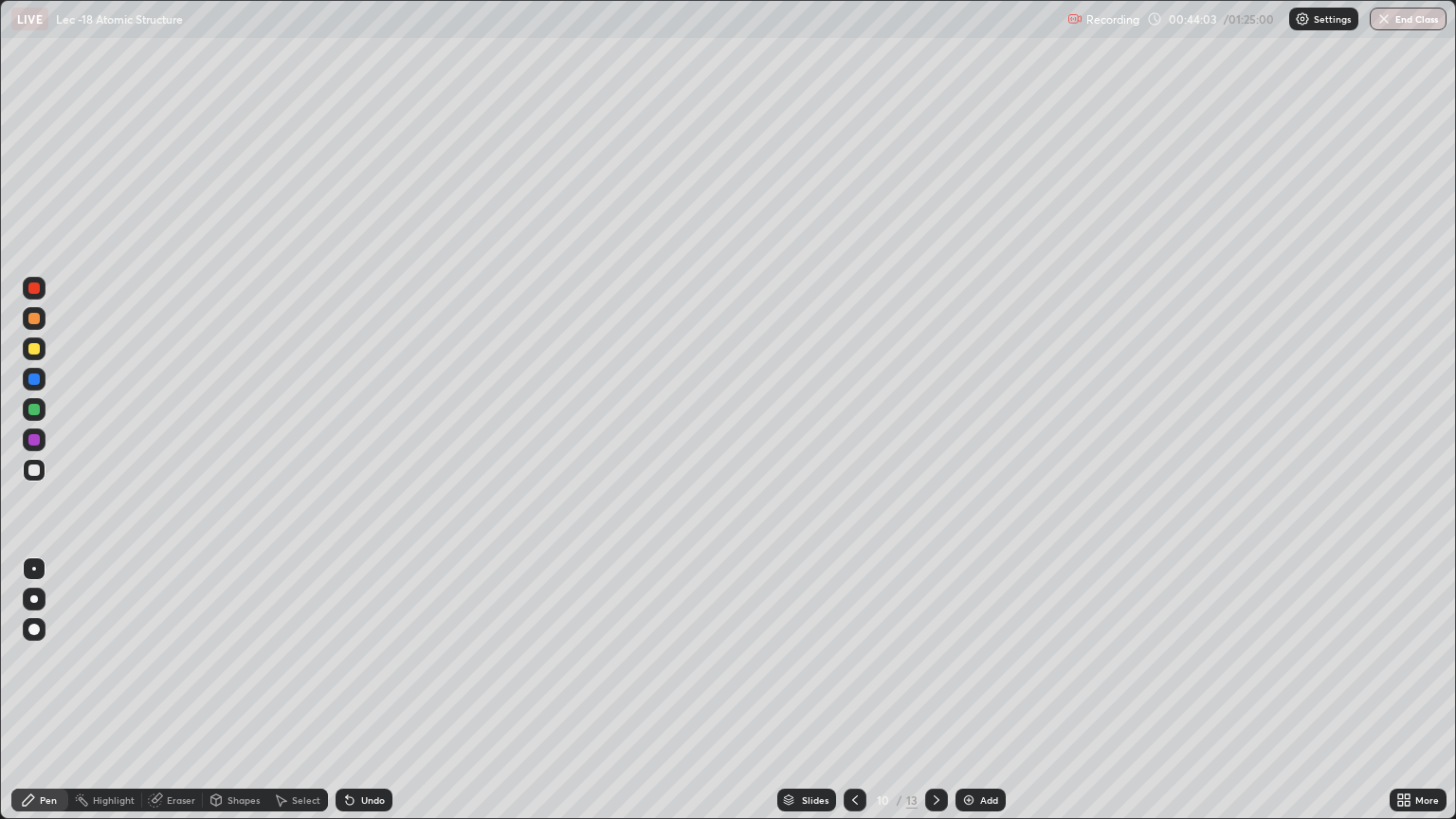 click 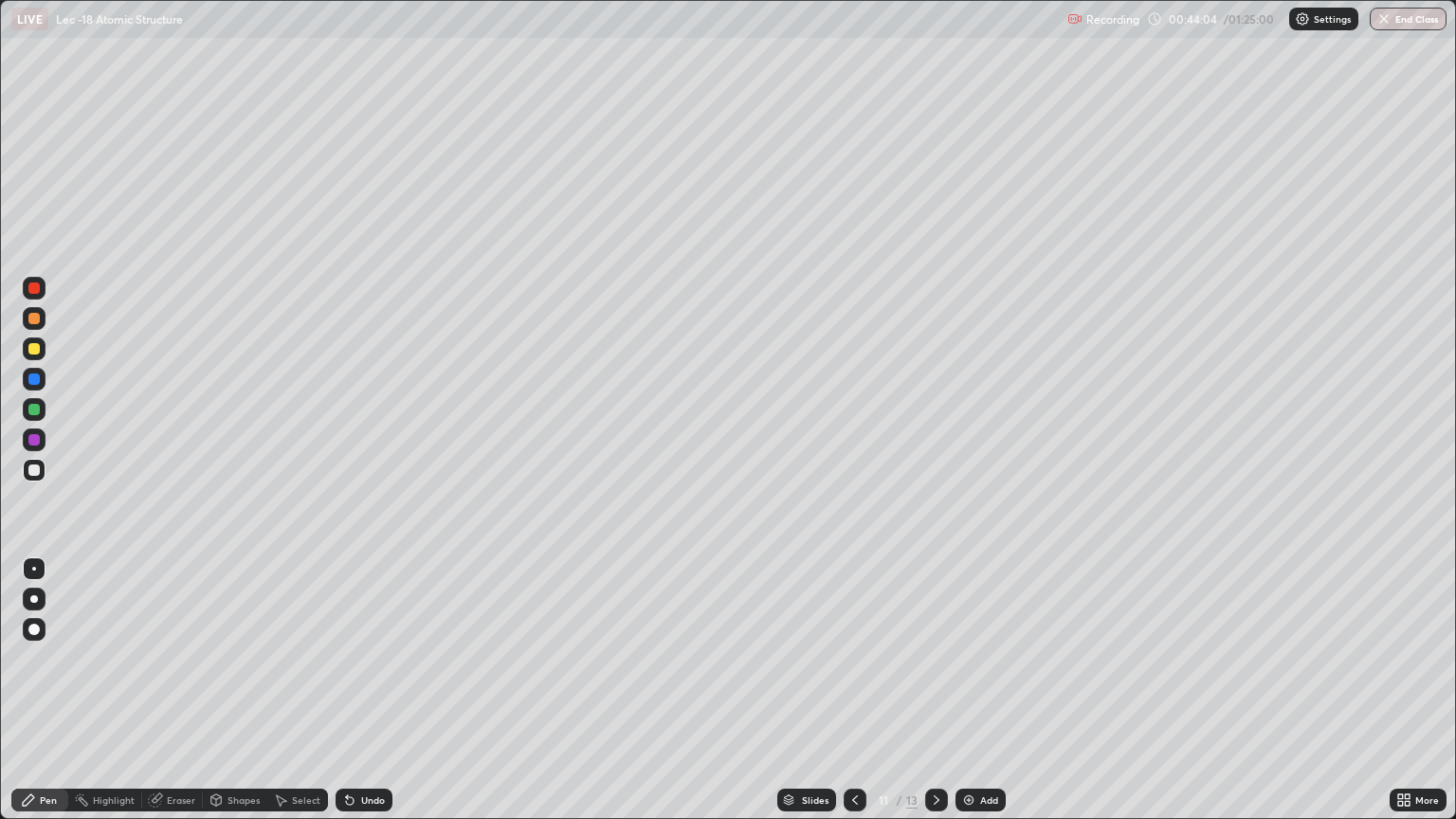 click 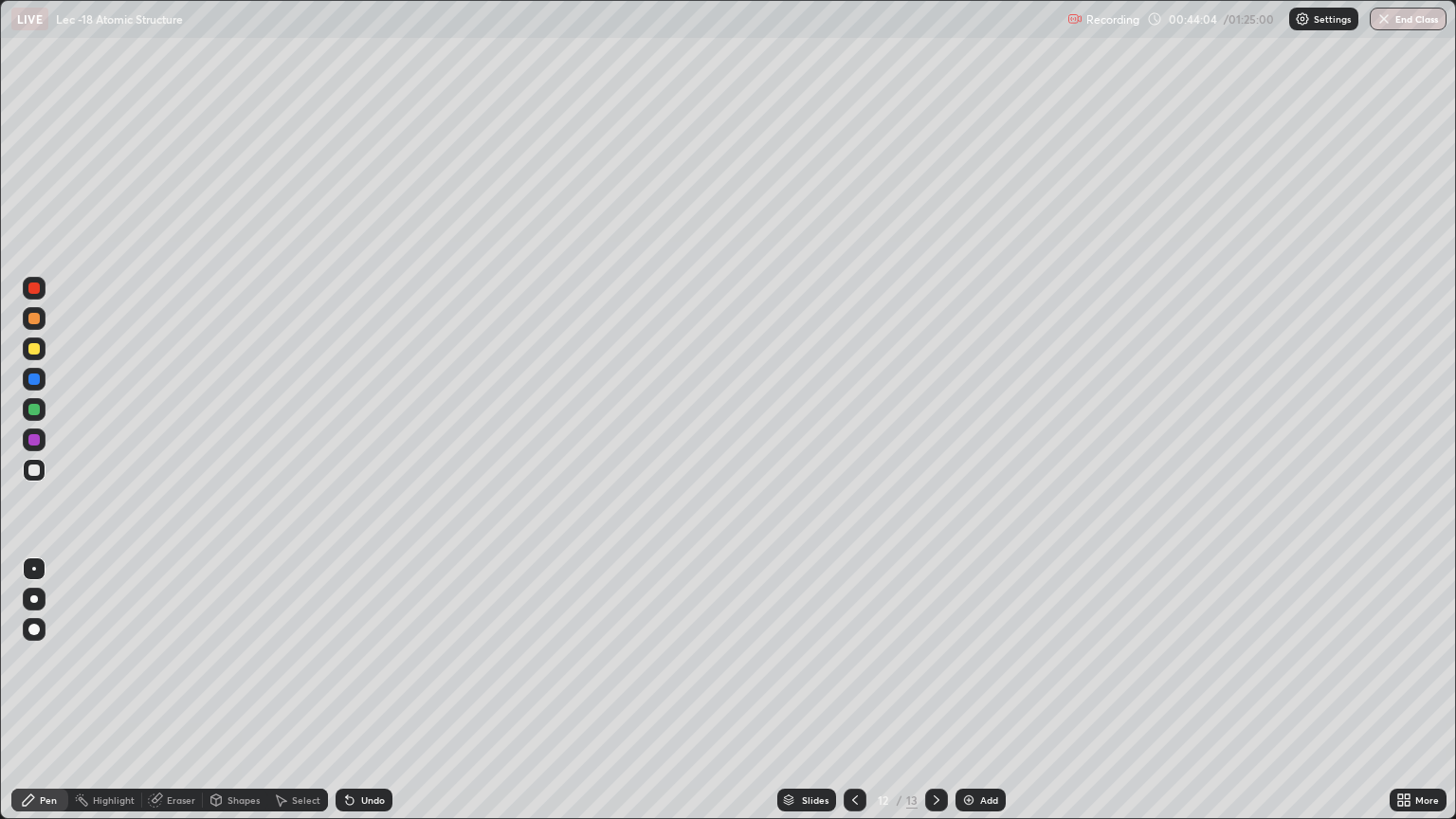 click at bounding box center [937, 800] 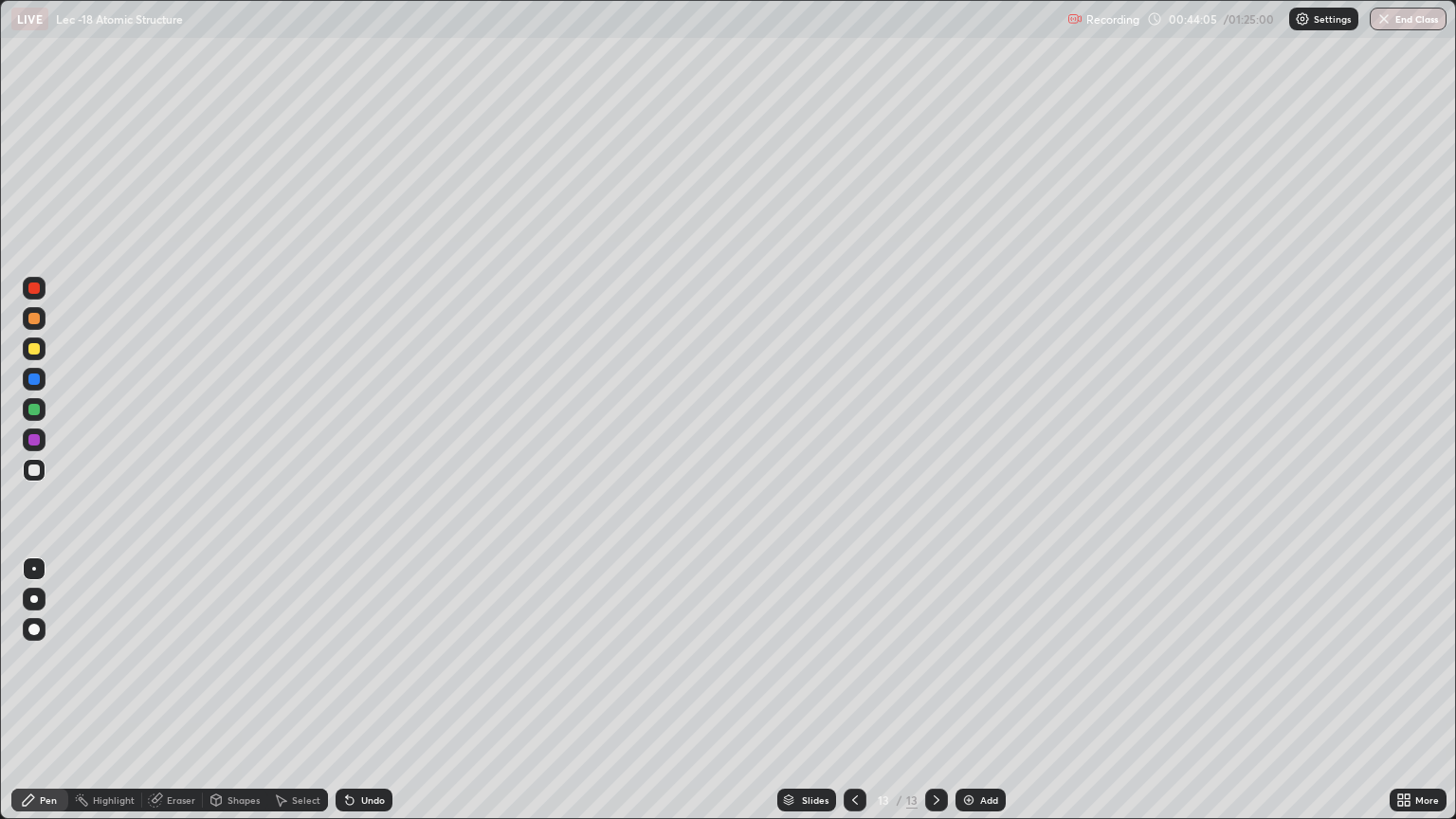 click 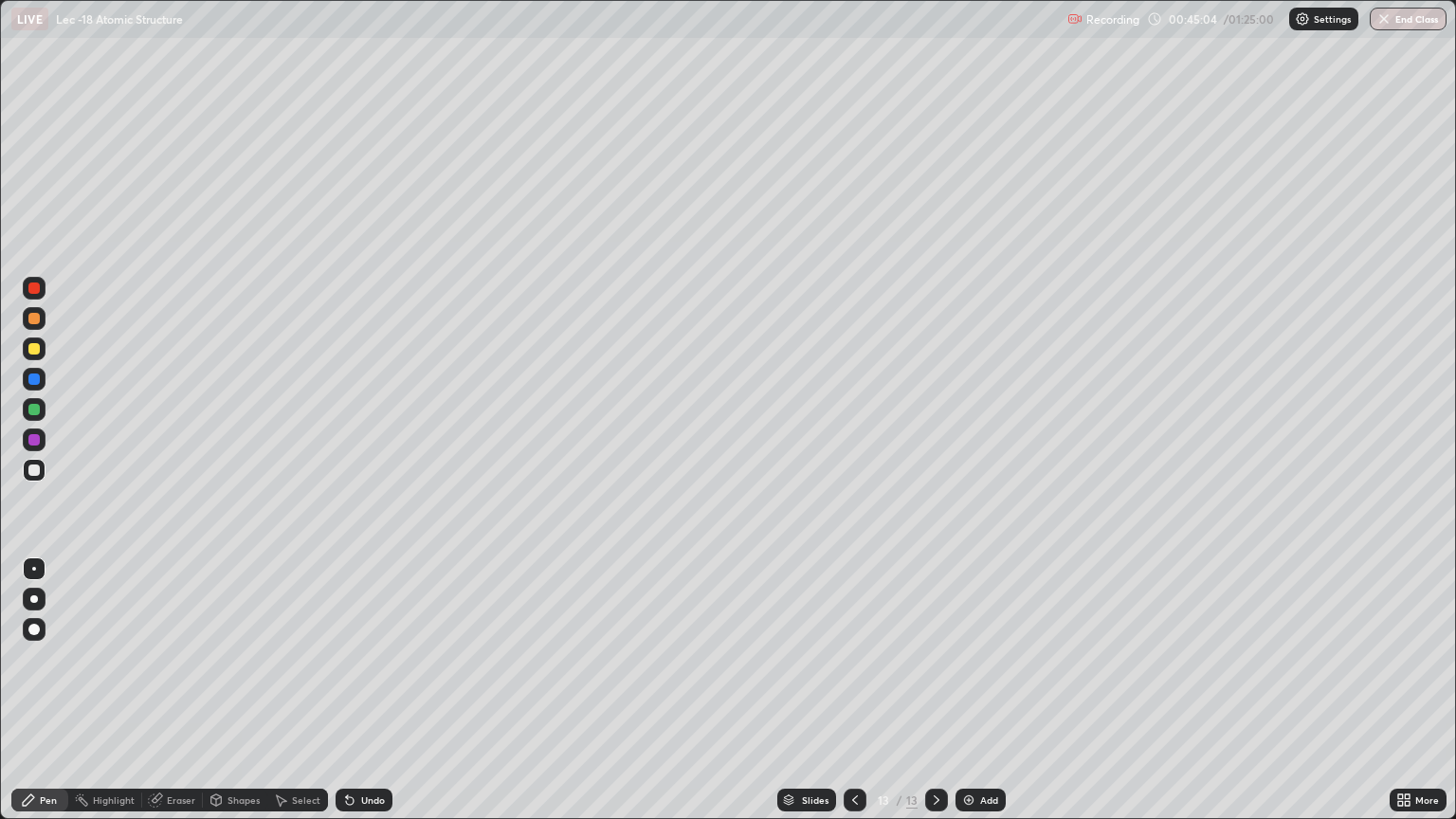 click on "Add" at bounding box center (980, 800) 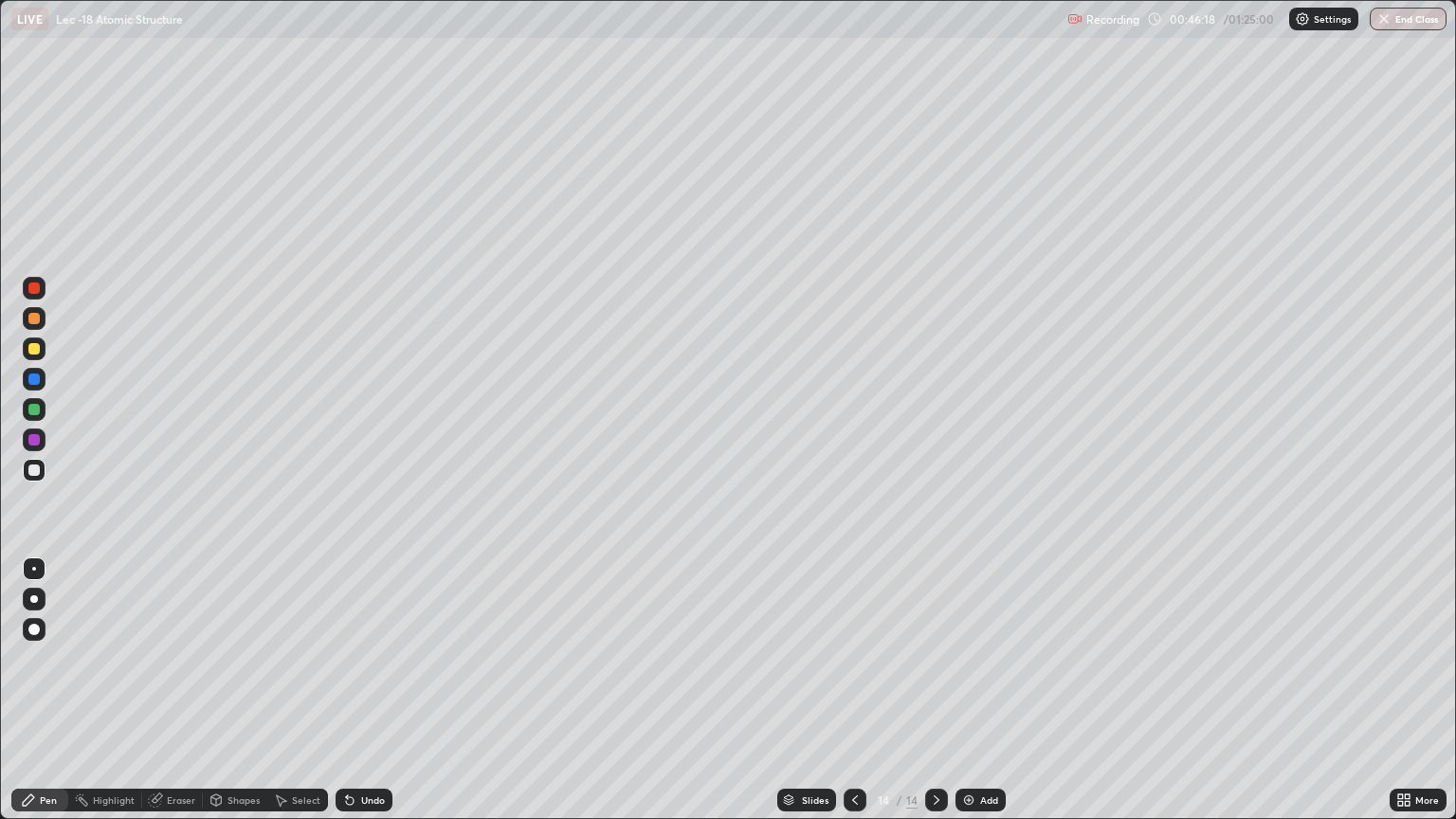 click at bounding box center (34, 349) 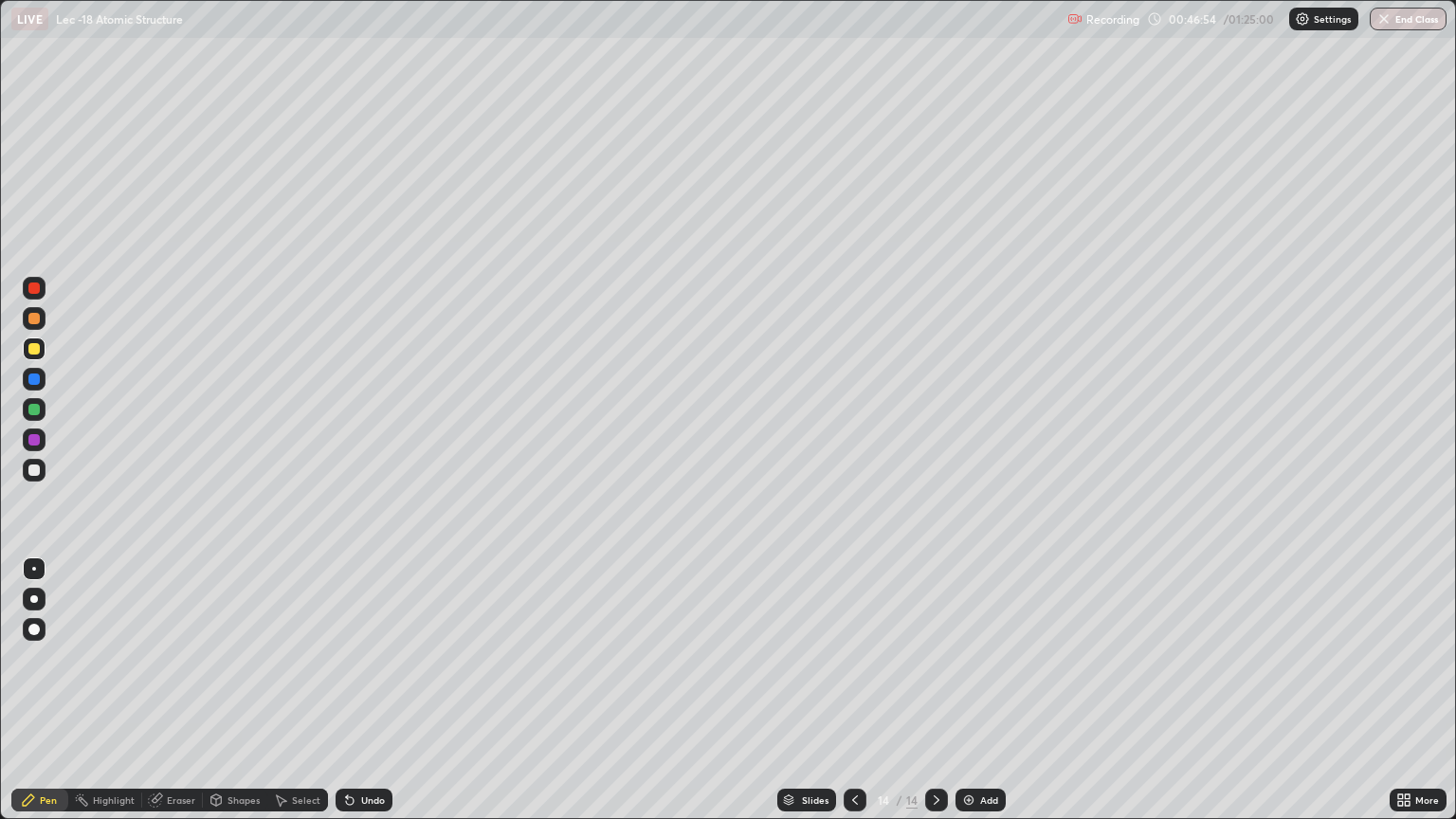 click on "Select" at bounding box center (298, 800) 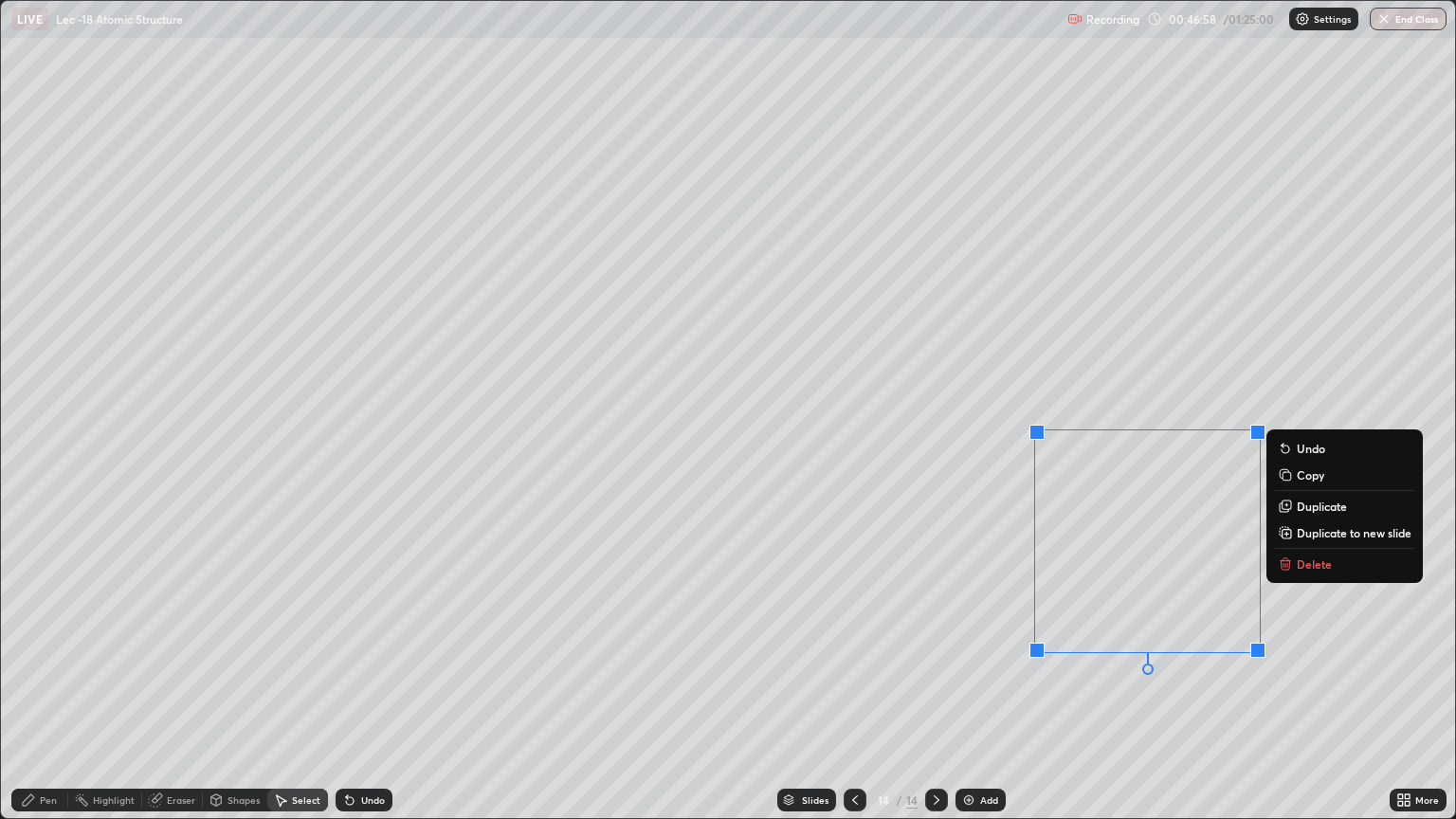 click on "Delete" at bounding box center (1314, 564) 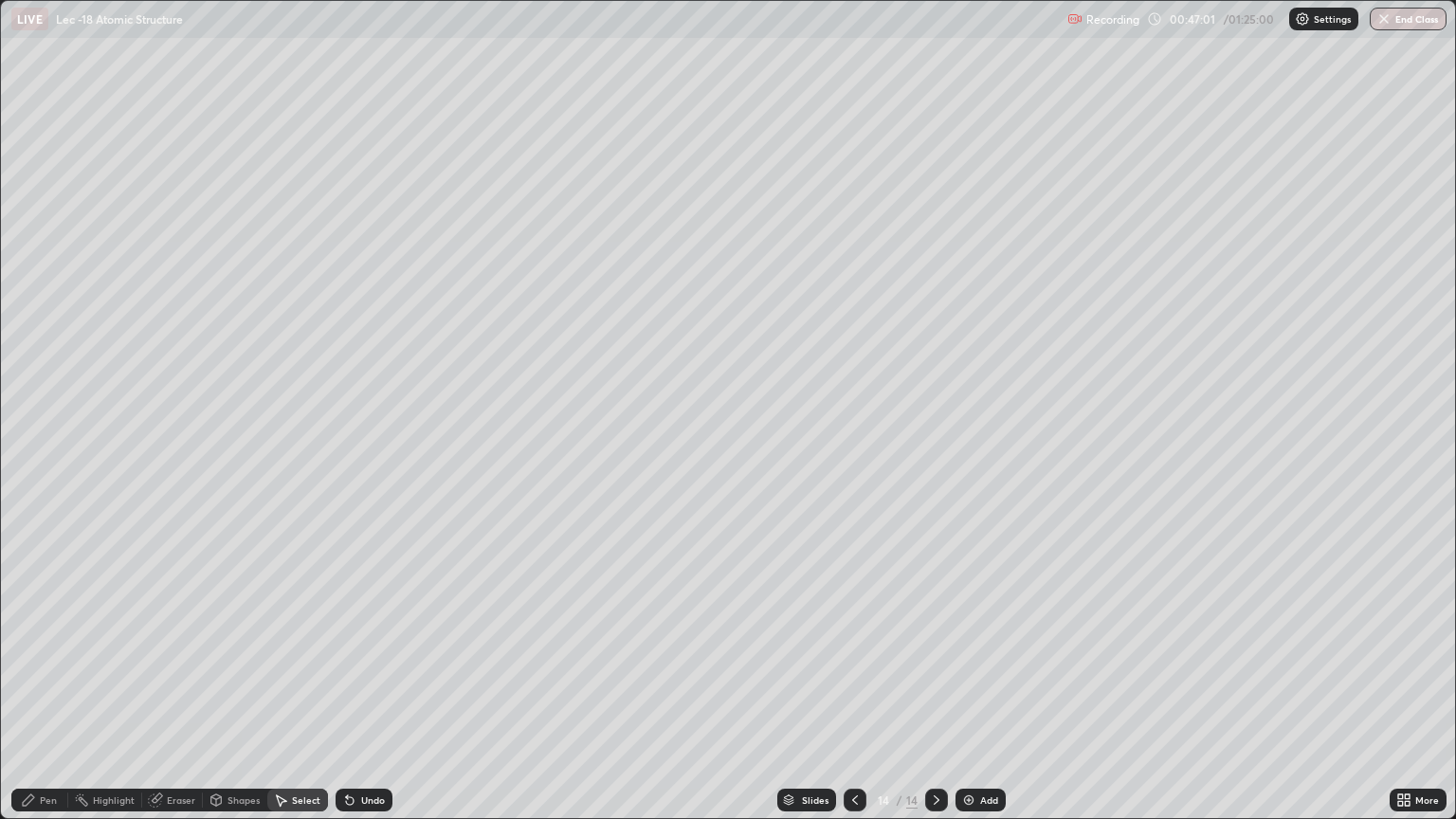 click on "Pen" at bounding box center (48, 800) 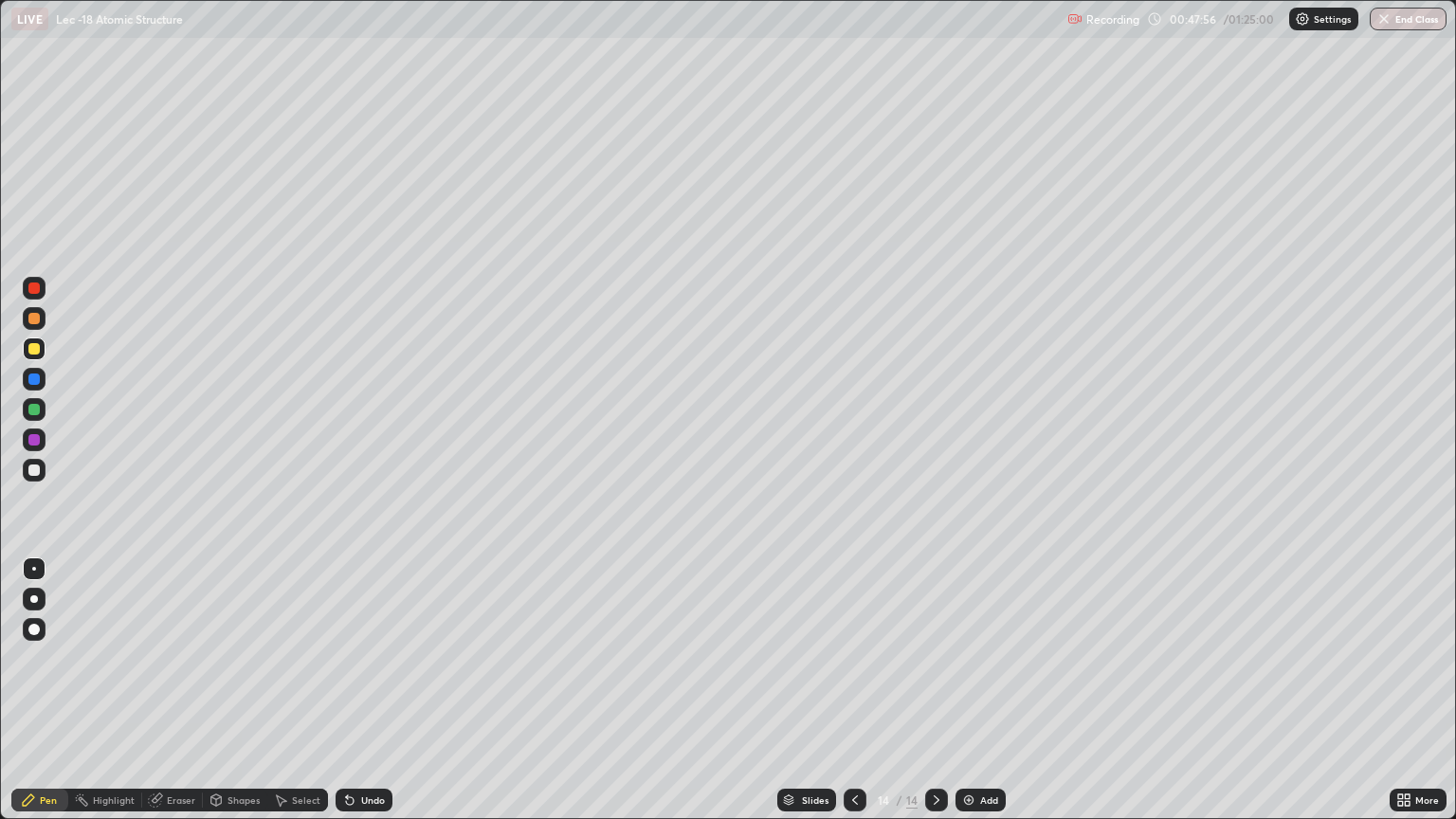 click on "Undo" at bounding box center (364, 800) 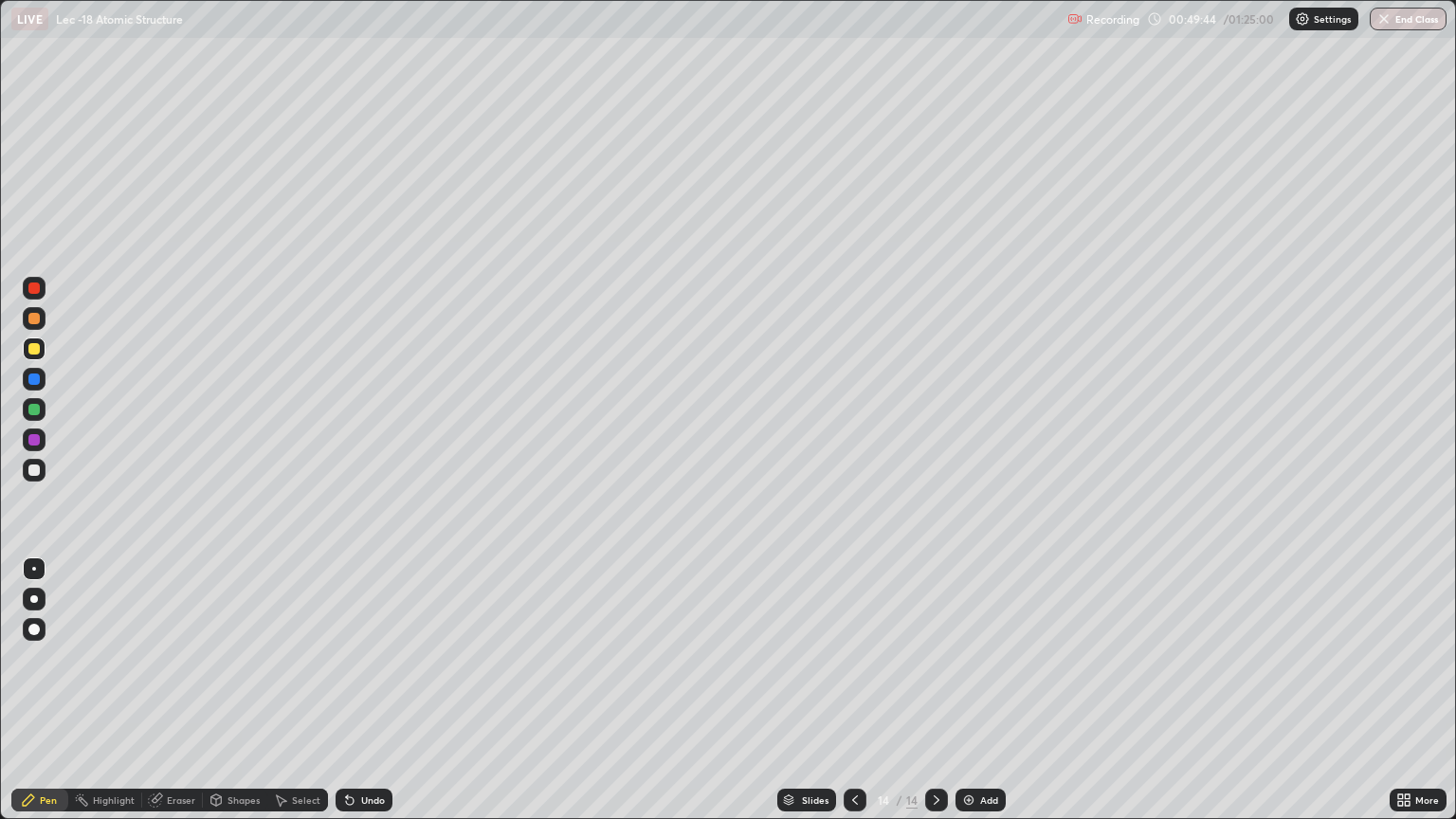 click at bounding box center (969, 800) 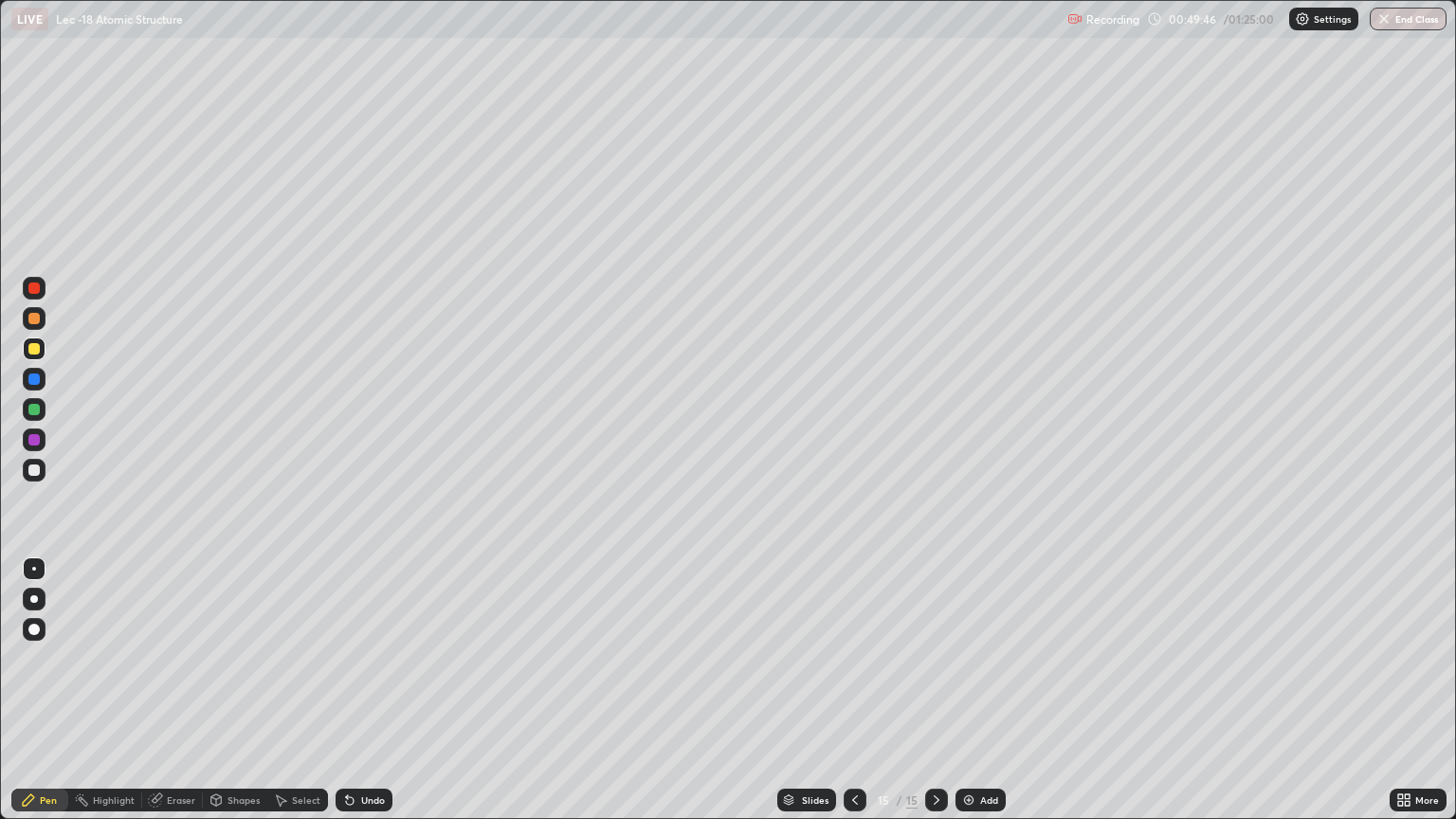 click at bounding box center [34, 470] 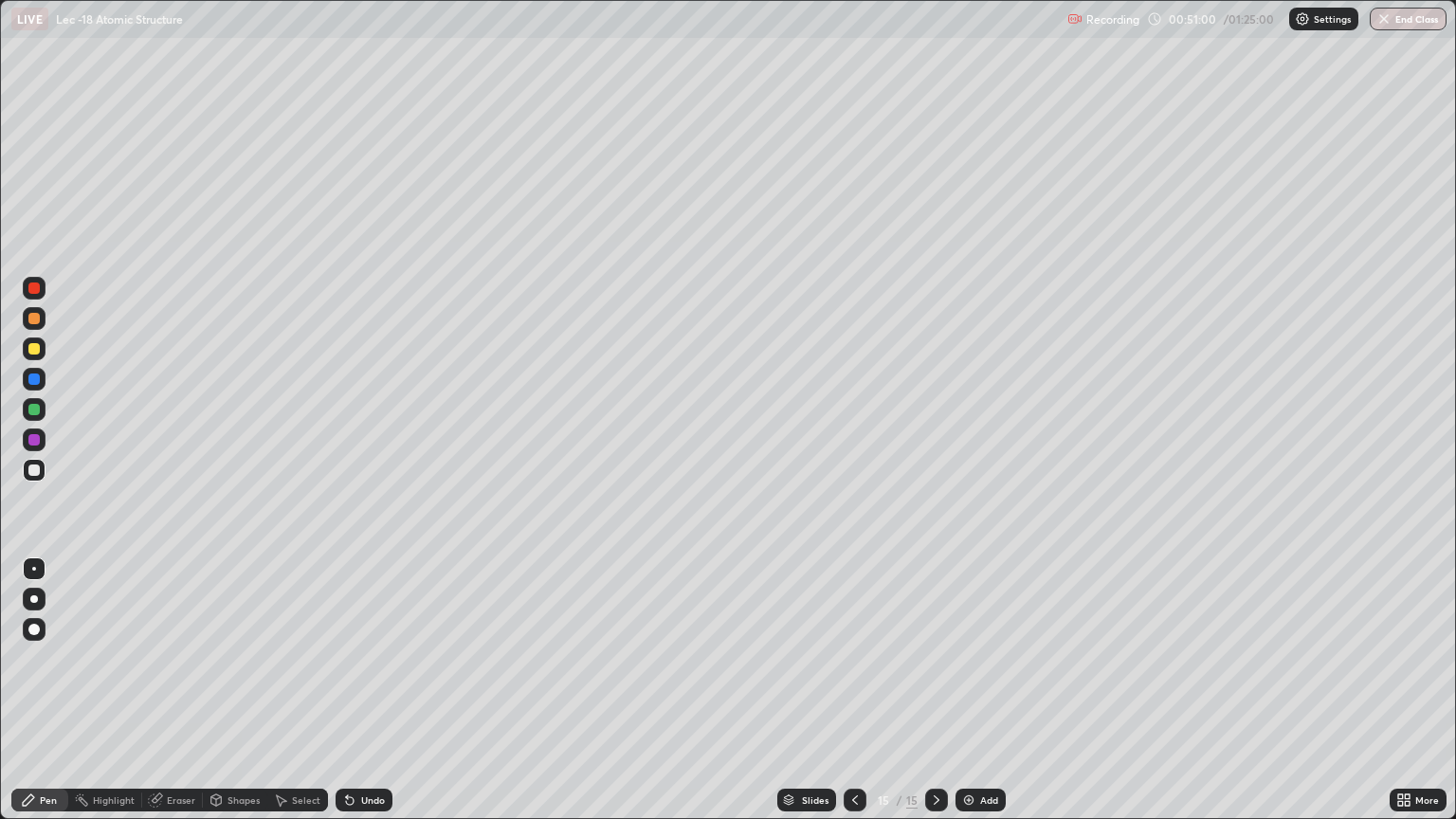 click at bounding box center (34, 349) 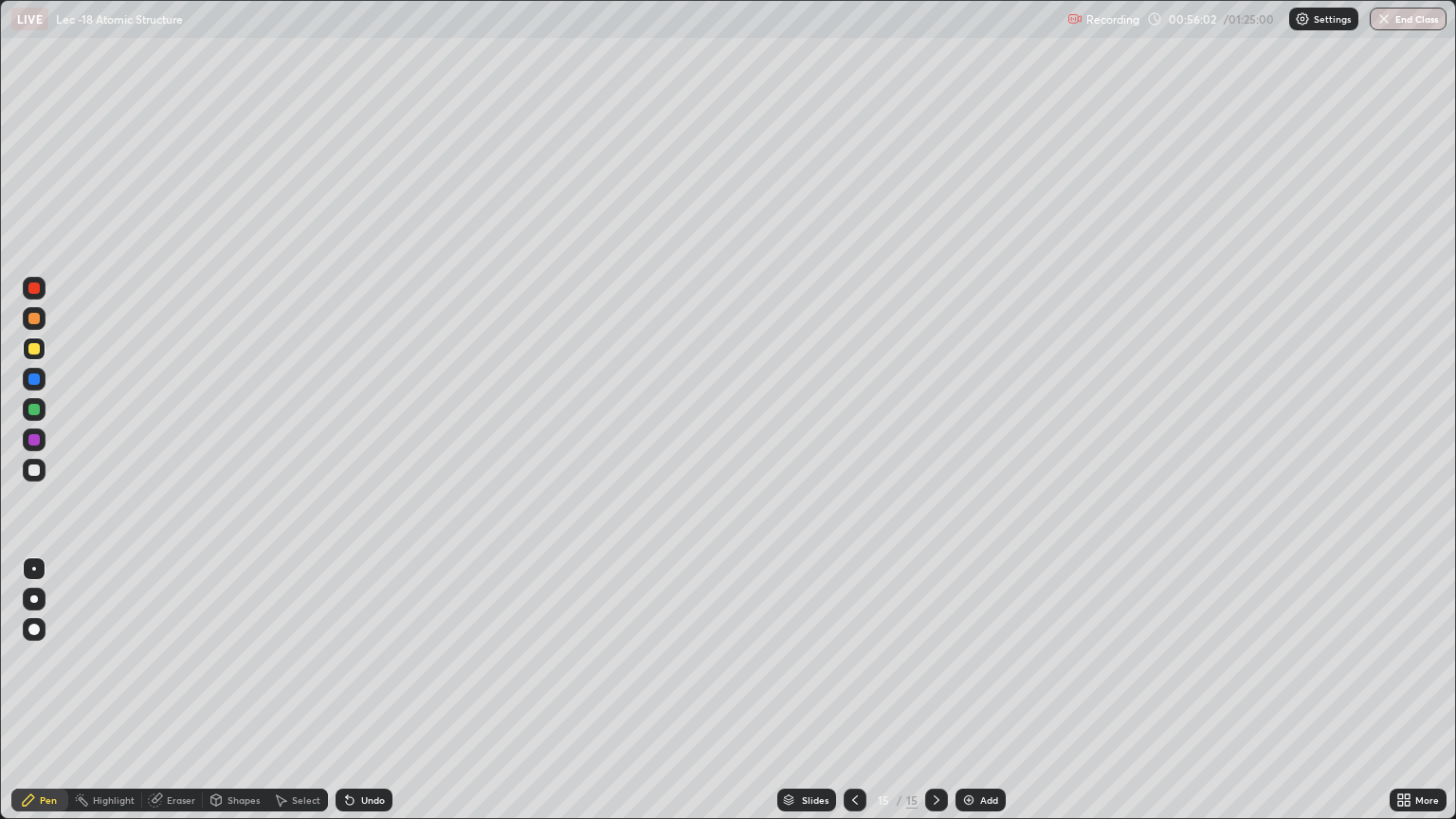 click at bounding box center (969, 800) 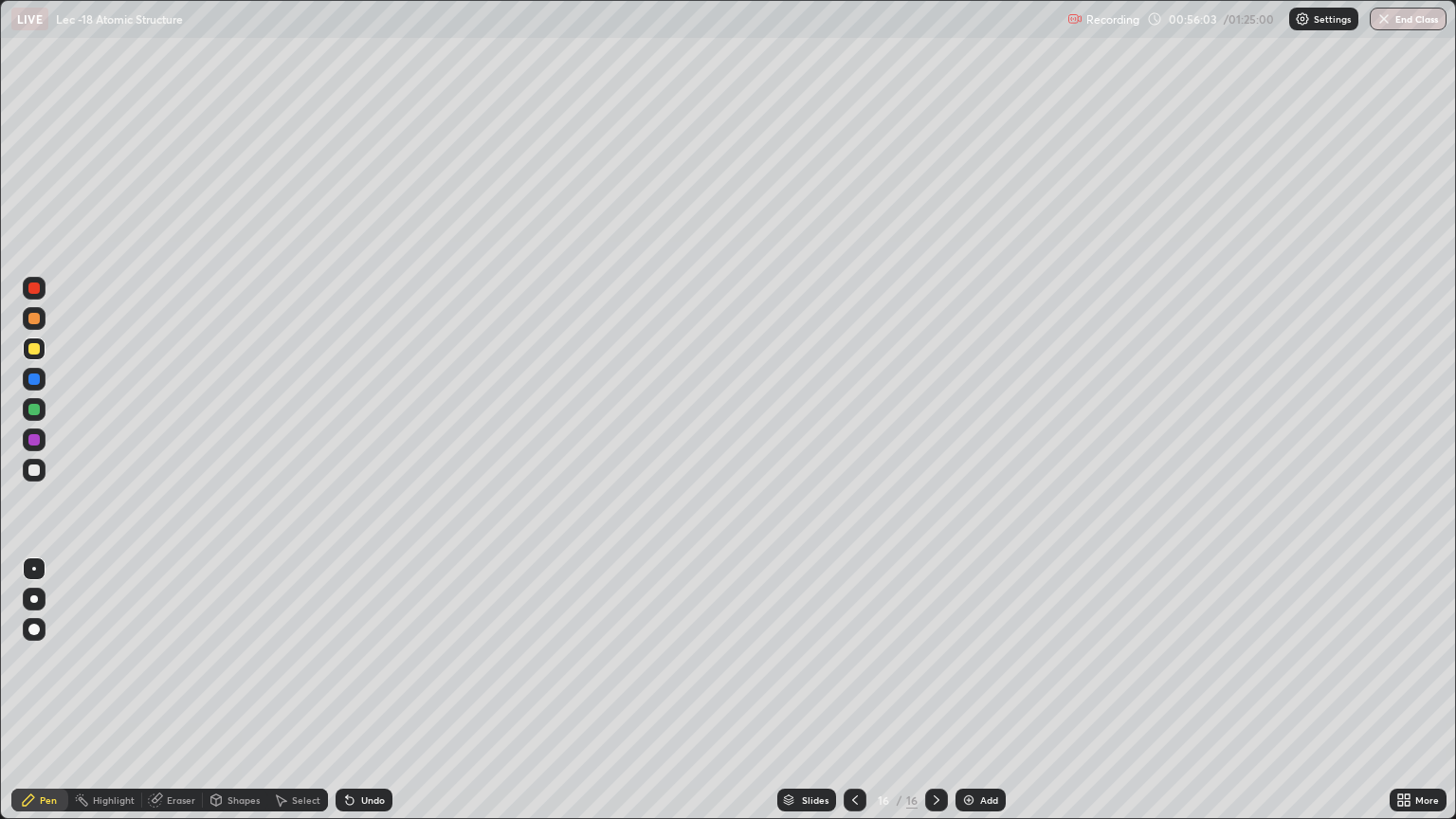 click at bounding box center [34, 470] 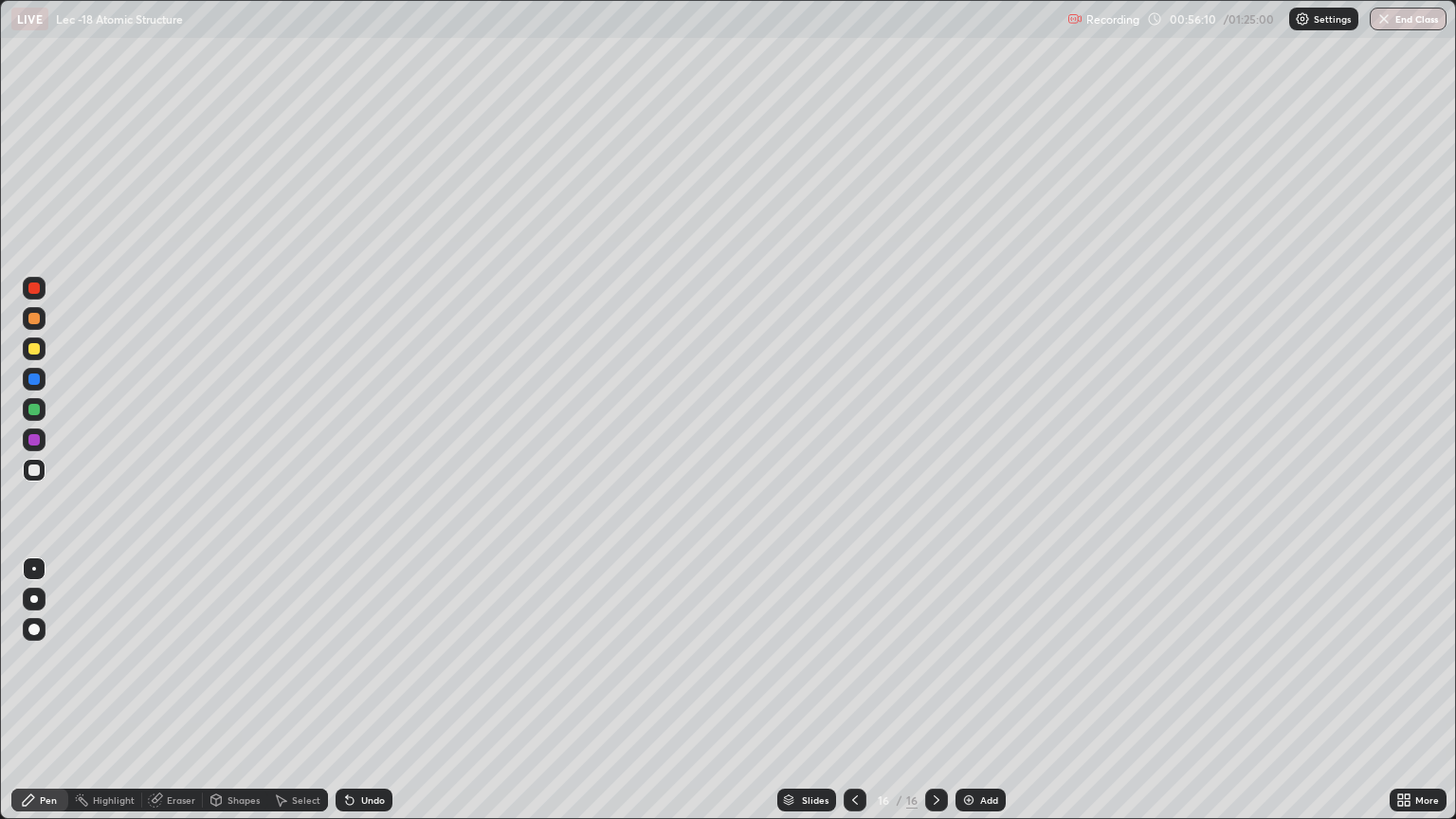 click on "Undo" at bounding box center [364, 800] 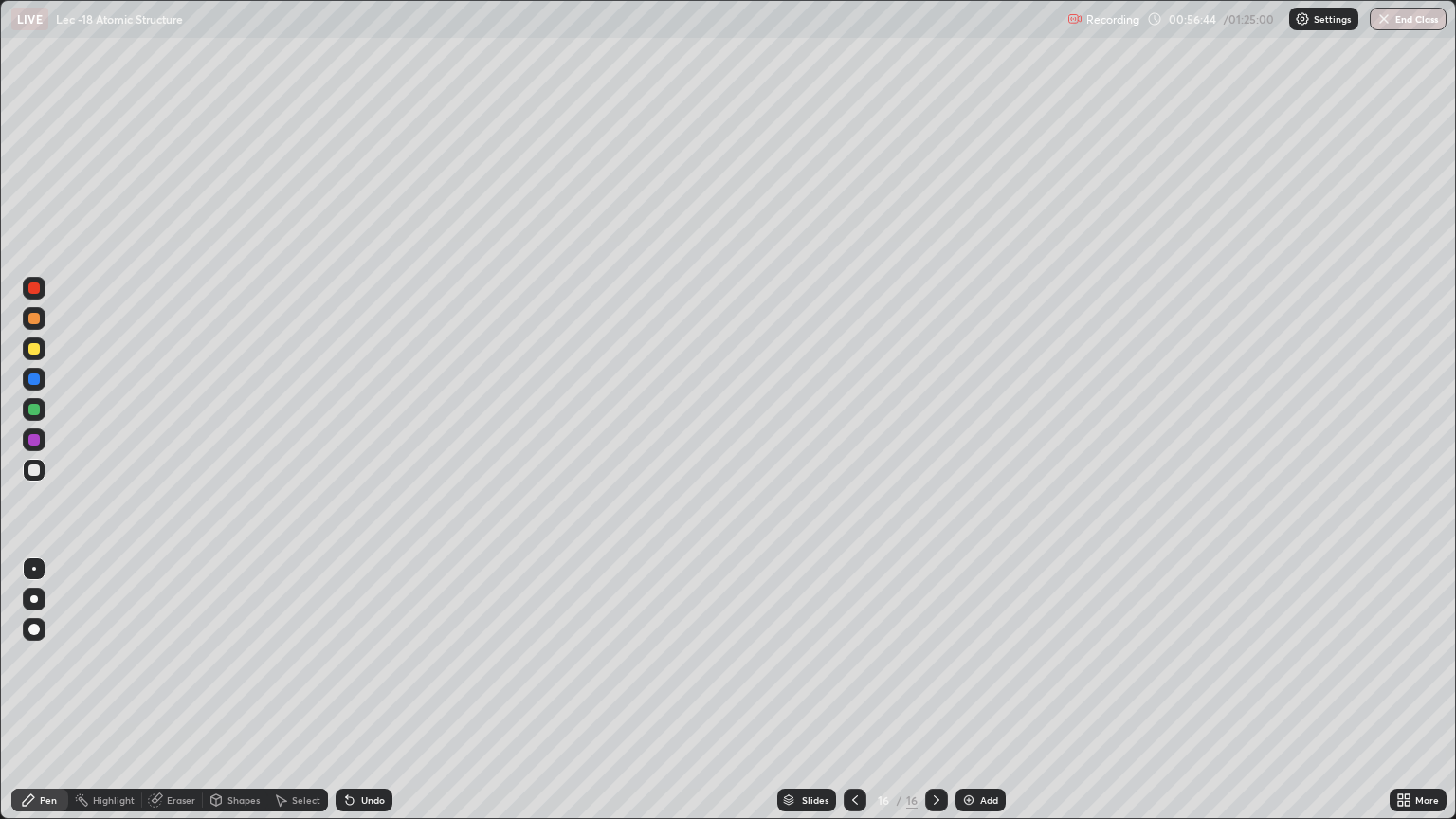 click at bounding box center [34, 349] 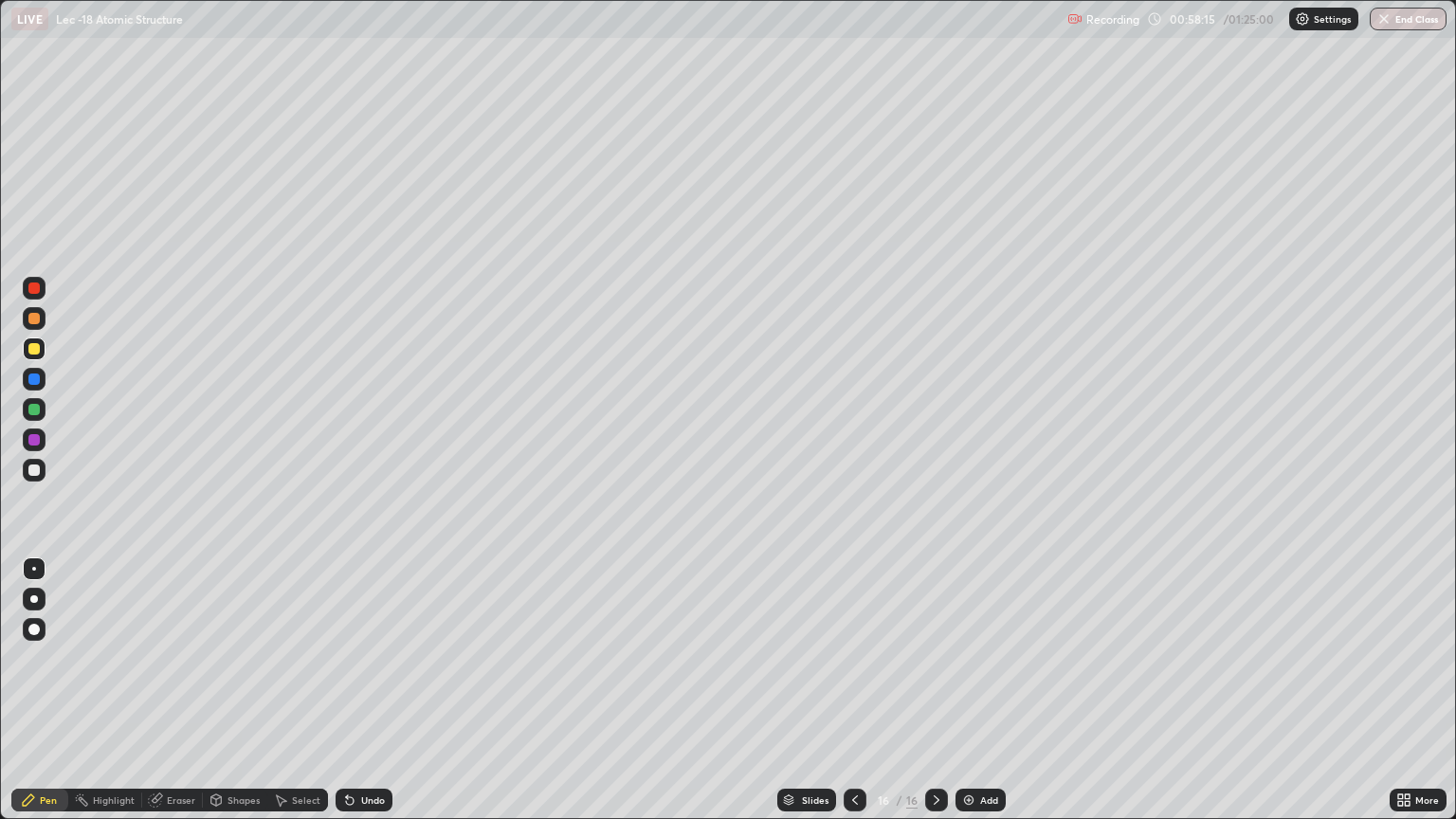 click on "Add" at bounding box center (989, 800) 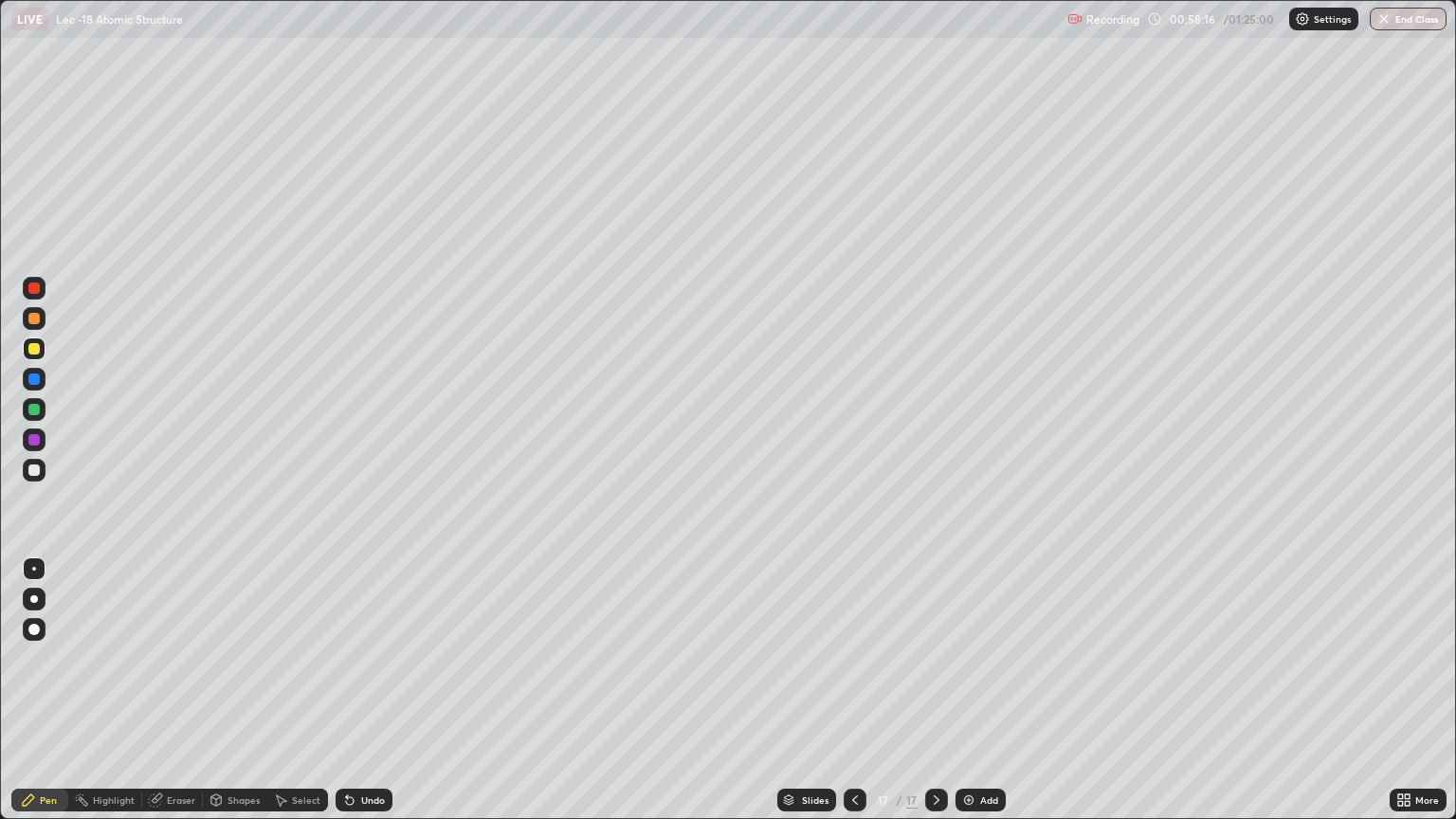click at bounding box center (34, 470) 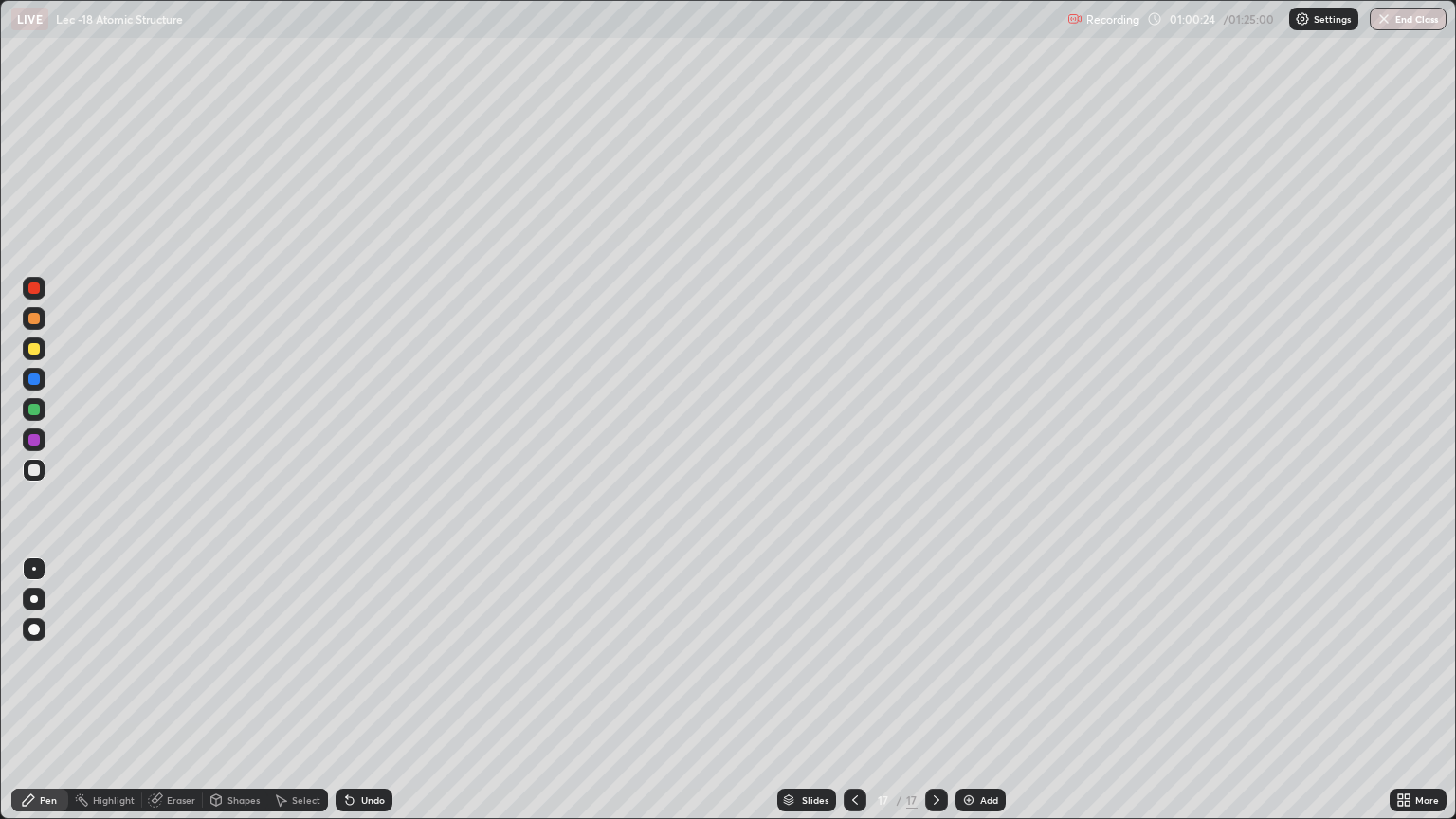 click on "Eraser" at bounding box center [181, 800] 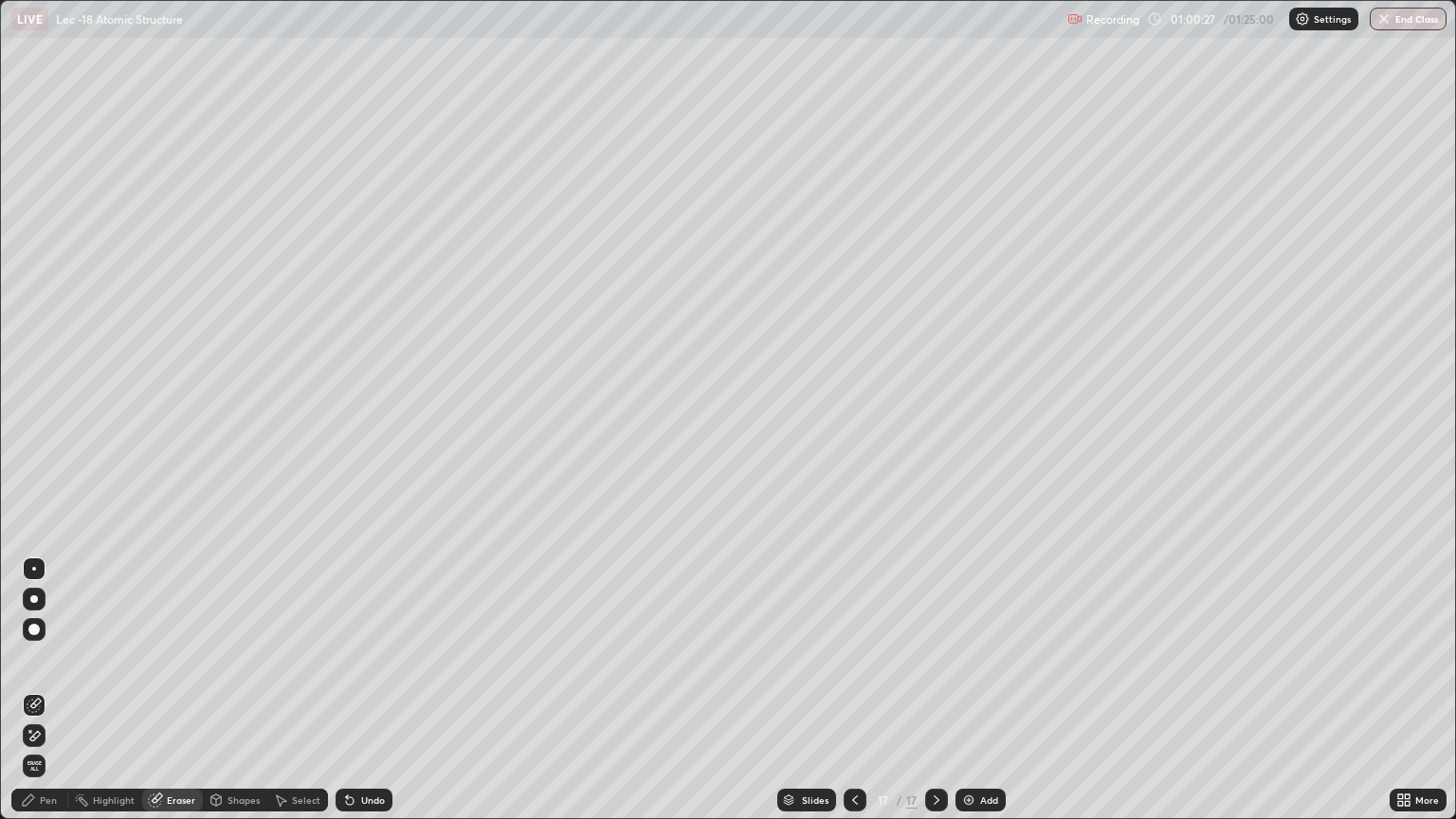 click on "Pen" at bounding box center [48, 800] 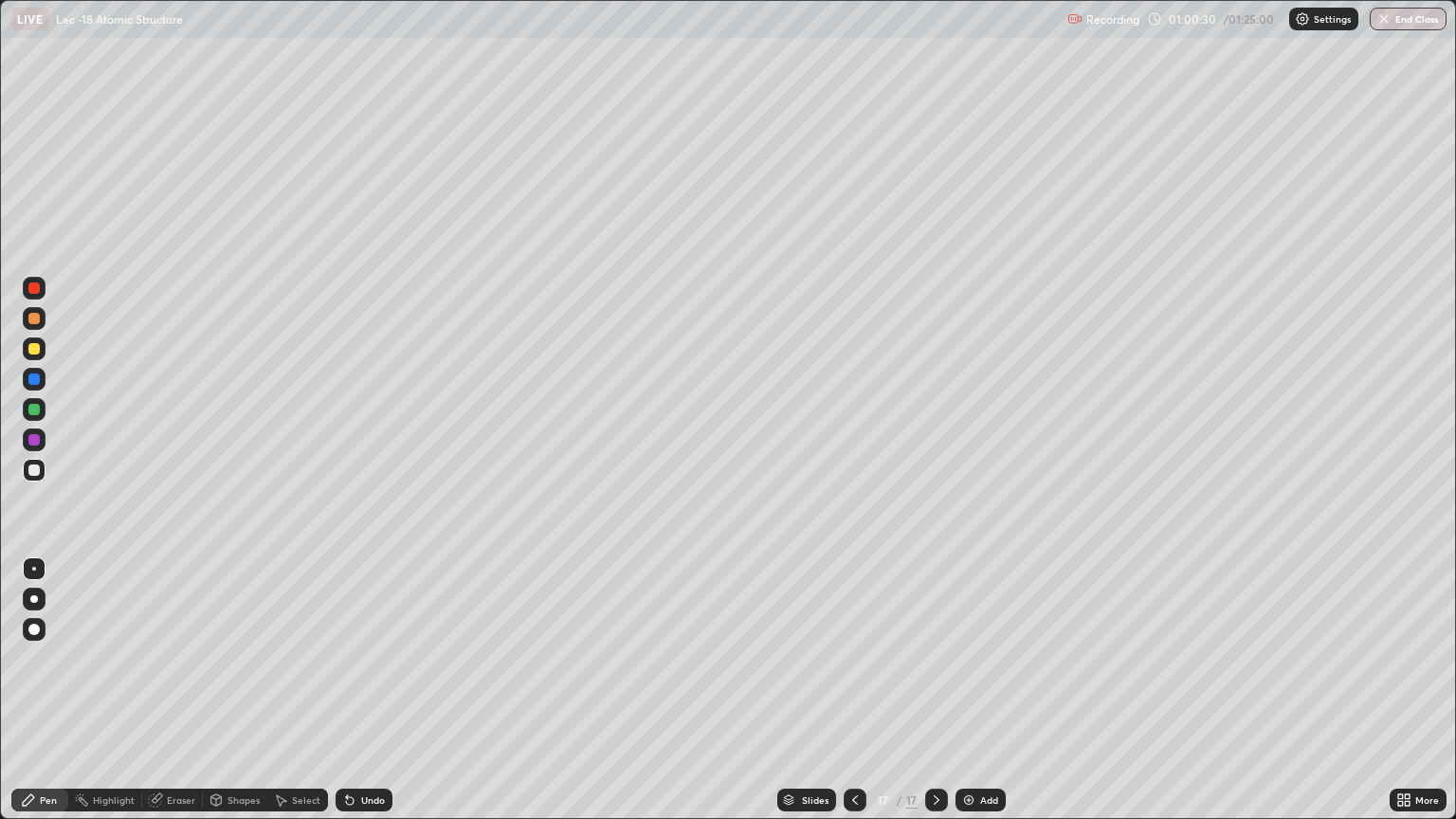 click at bounding box center [34, 349] 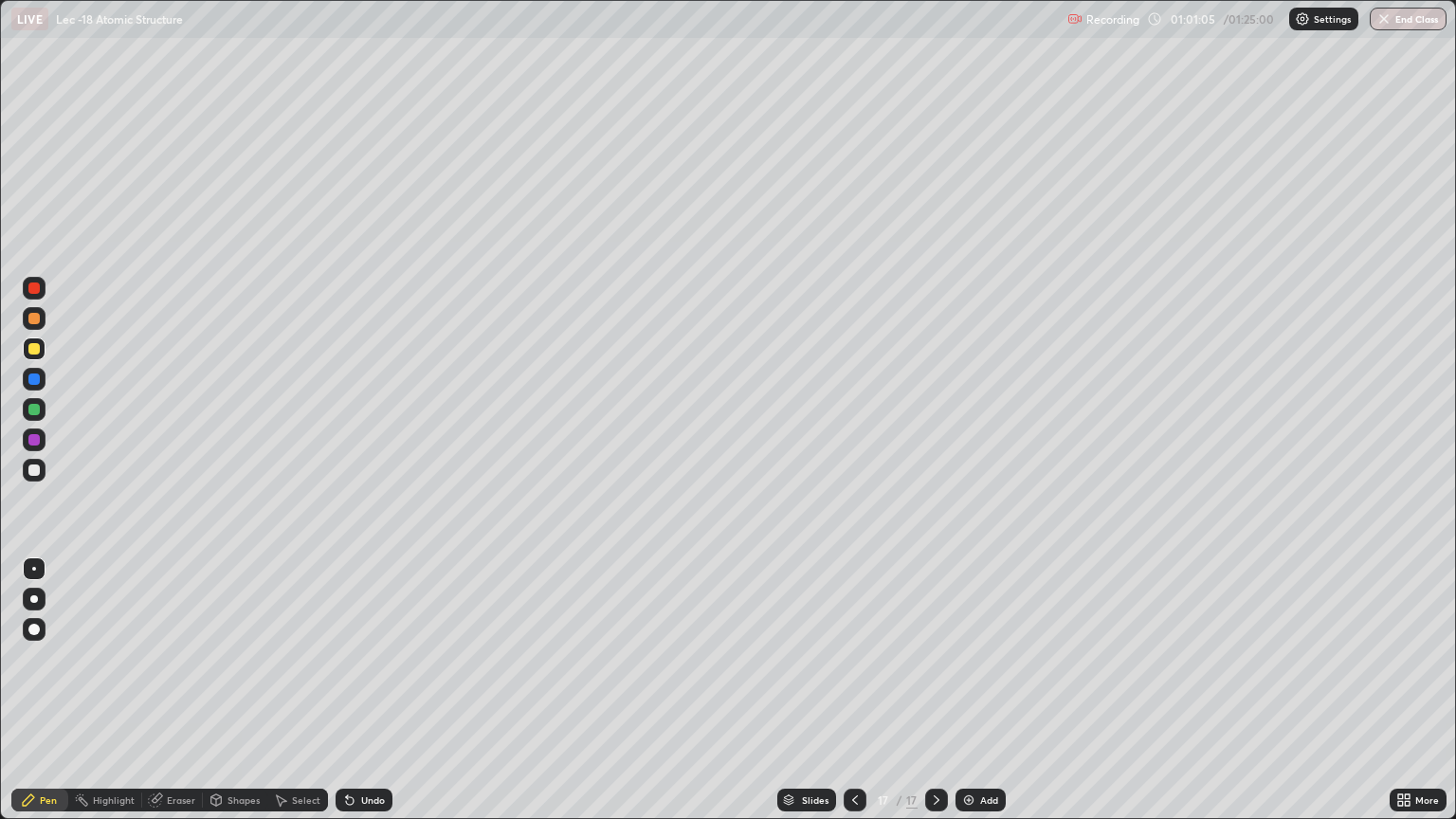 click at bounding box center [34, 470] 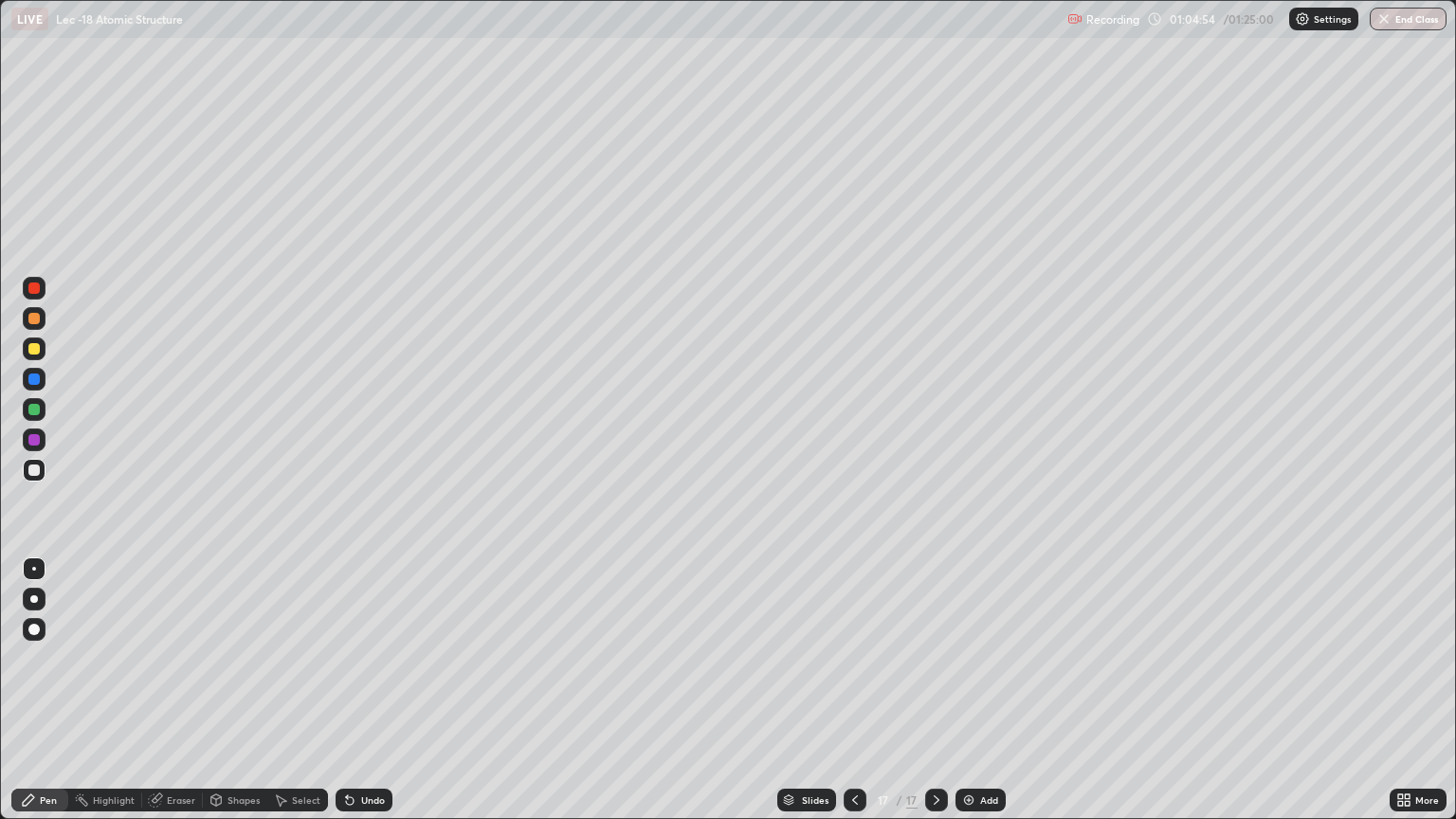 click at bounding box center (969, 800) 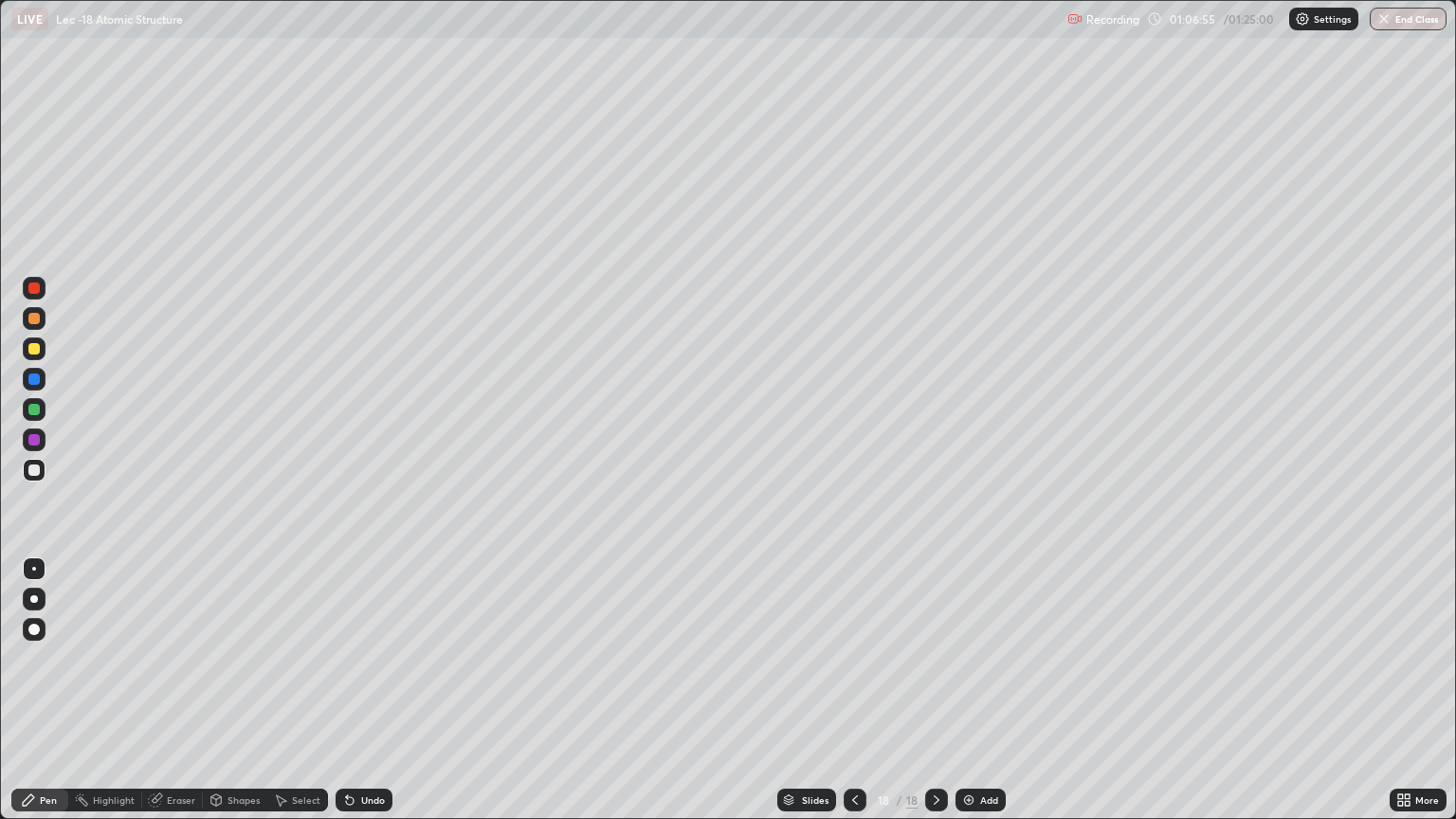 click on "Eraser" at bounding box center [173, 800] 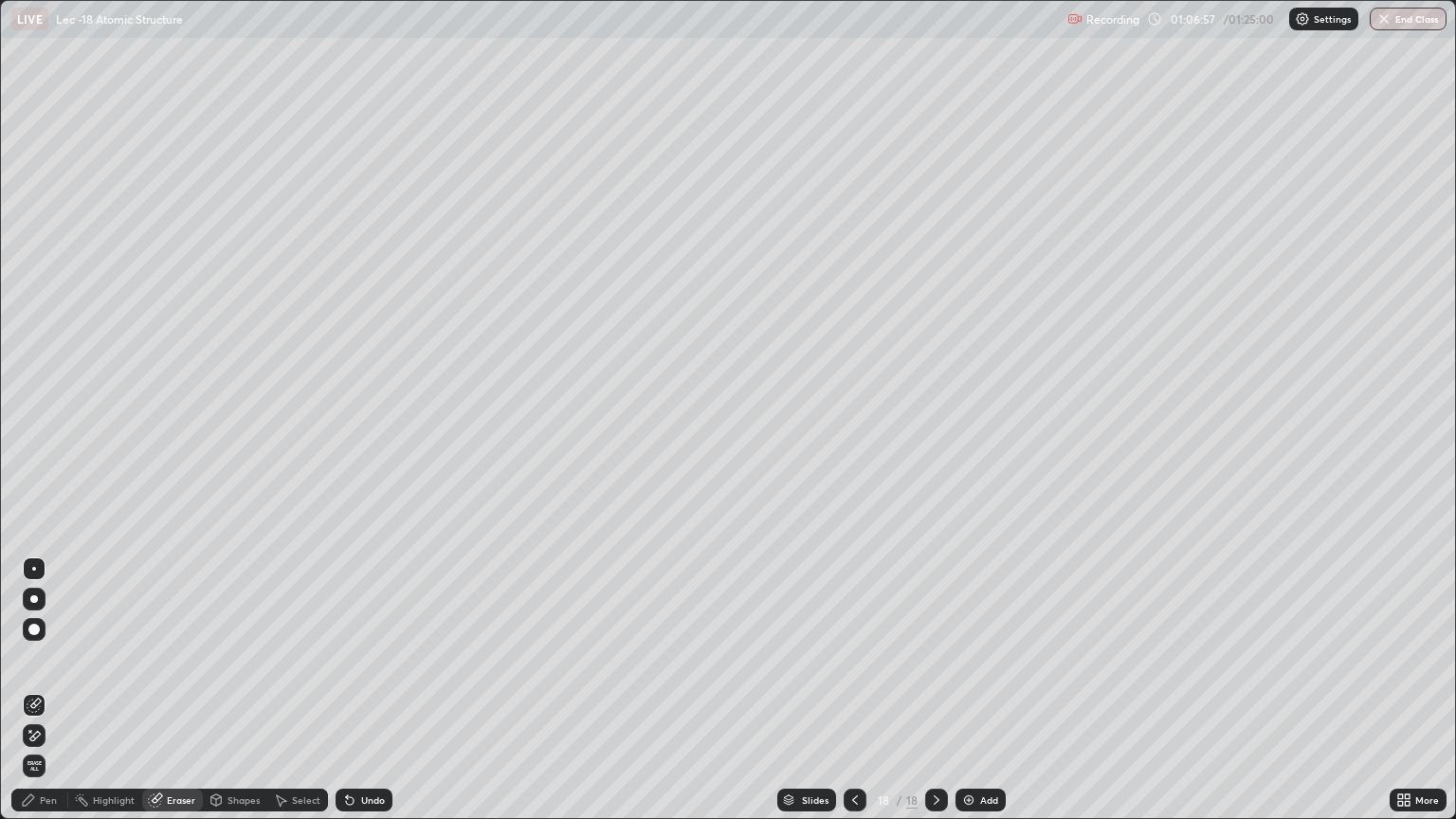 click on "Pen" at bounding box center [48, 800] 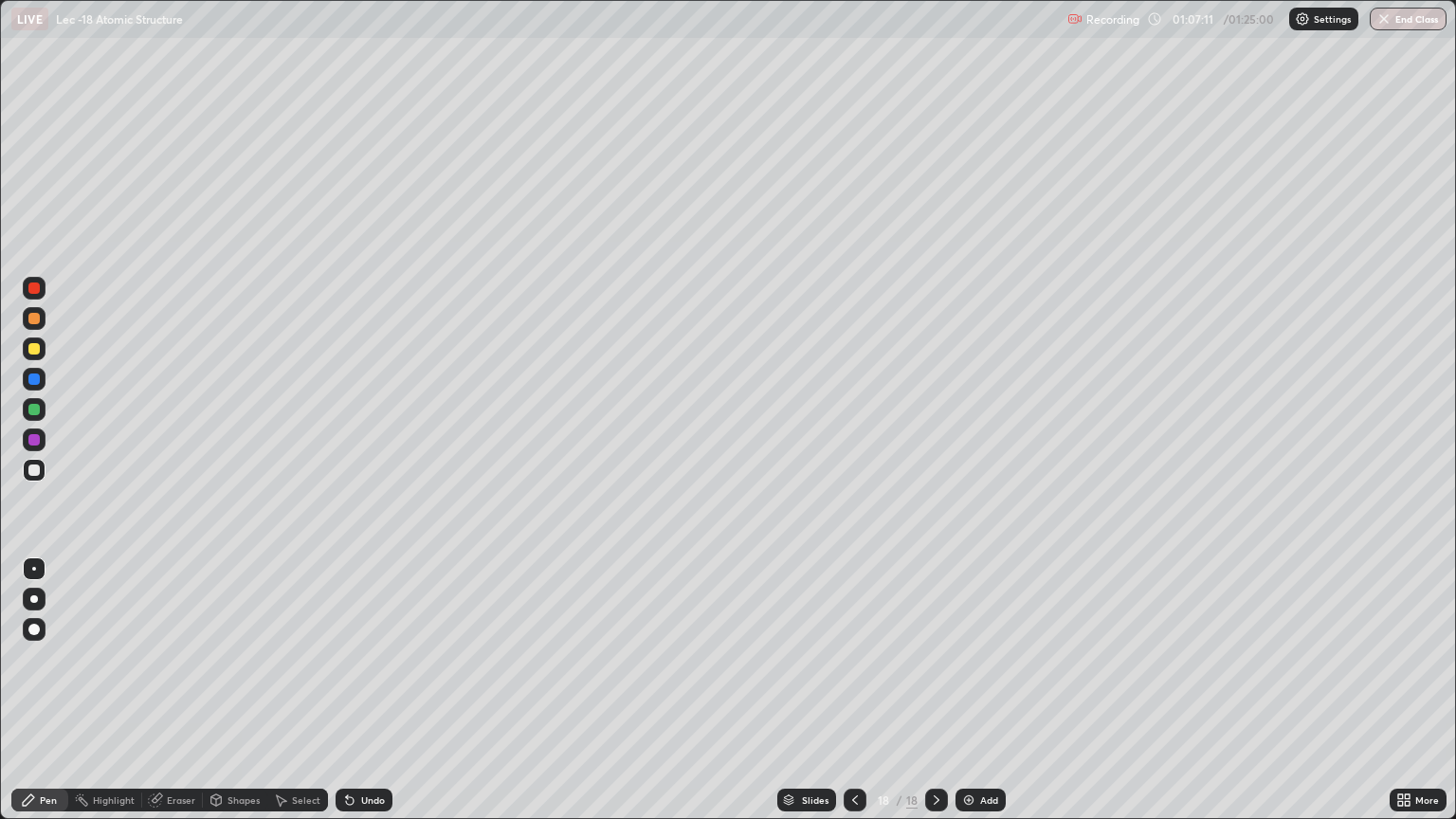 click 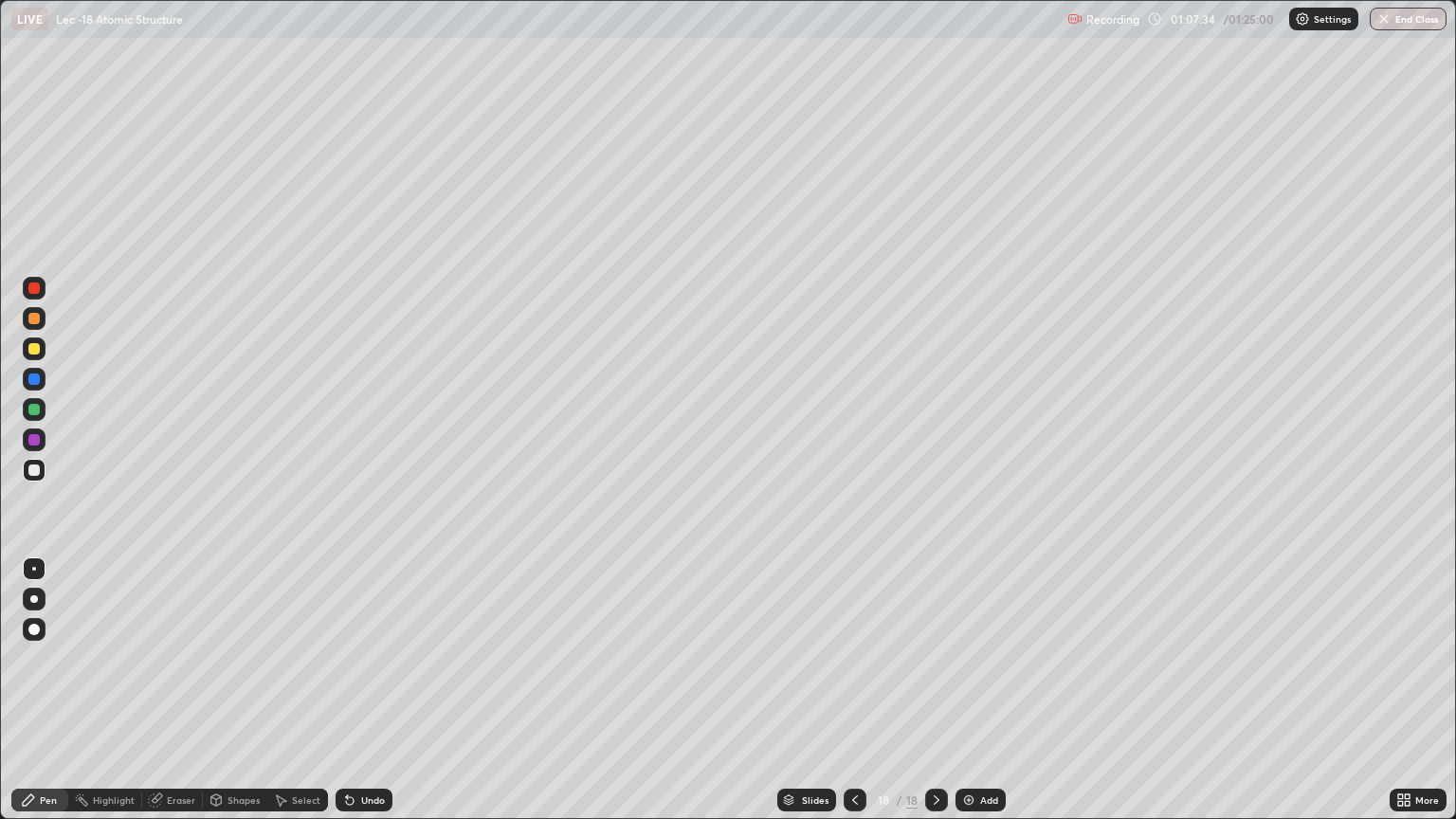 click on "Add" at bounding box center (989, 800) 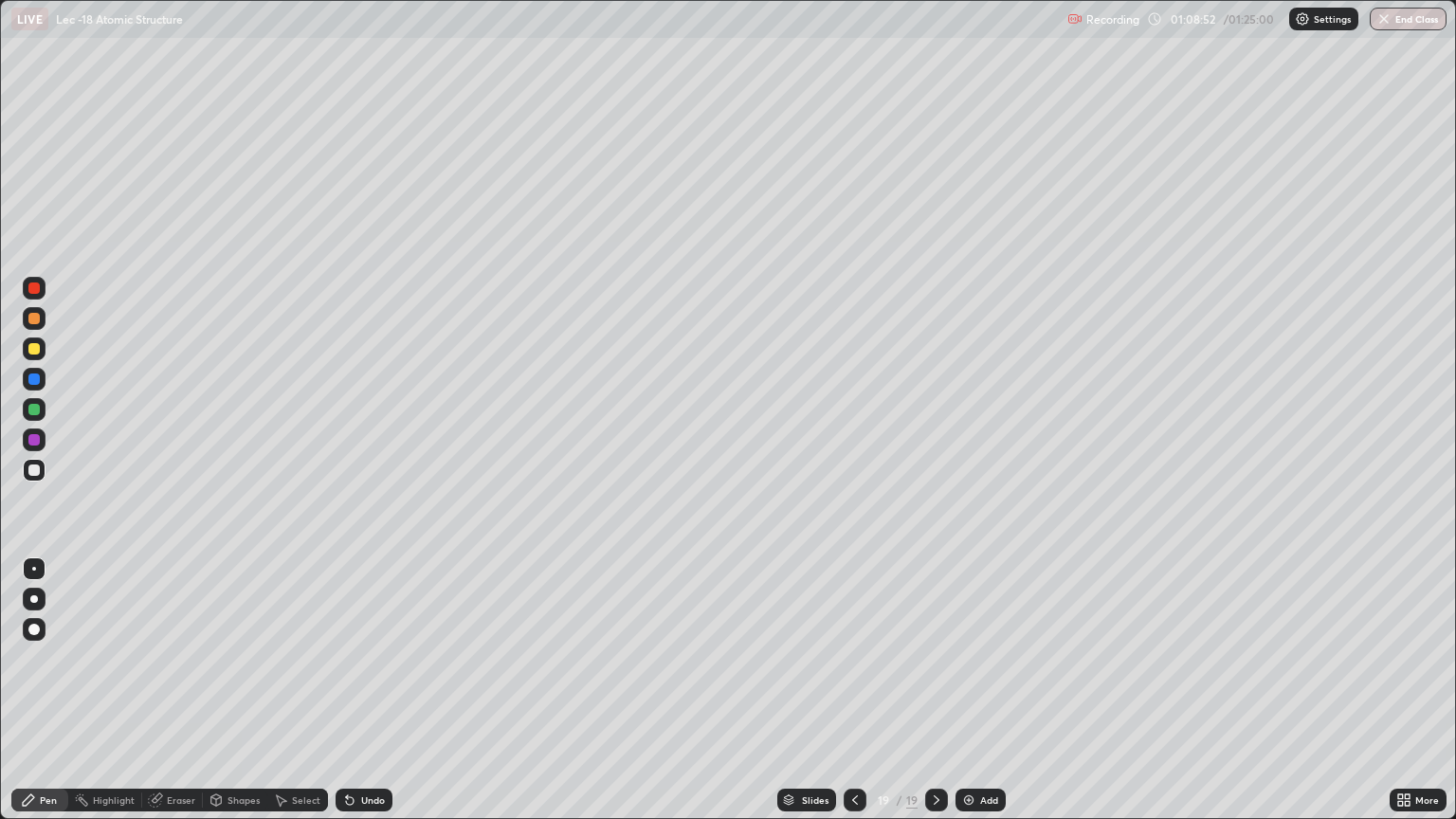 click on "Eraser" at bounding box center (181, 800) 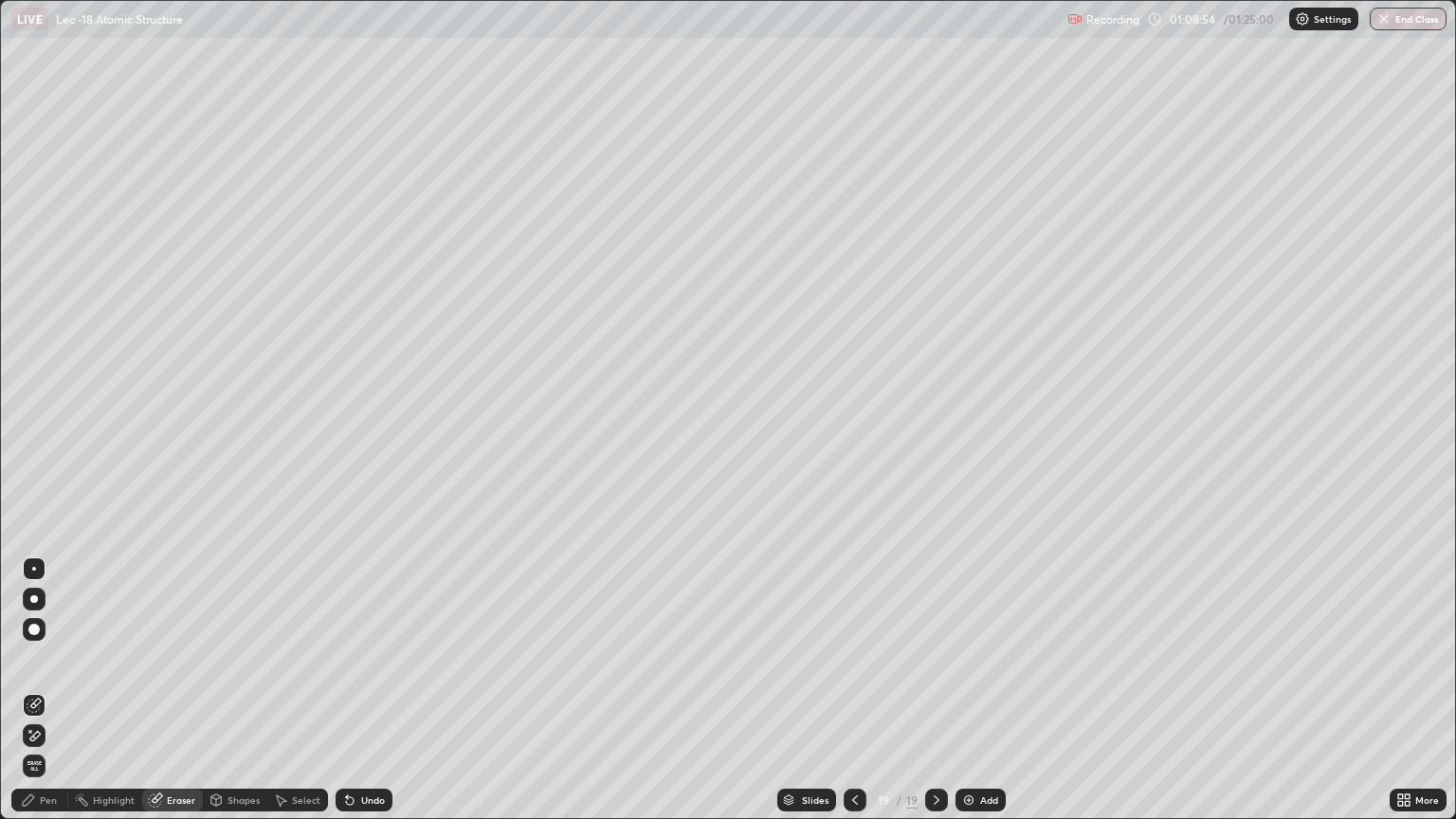 click on "Pen" at bounding box center [40, 800] 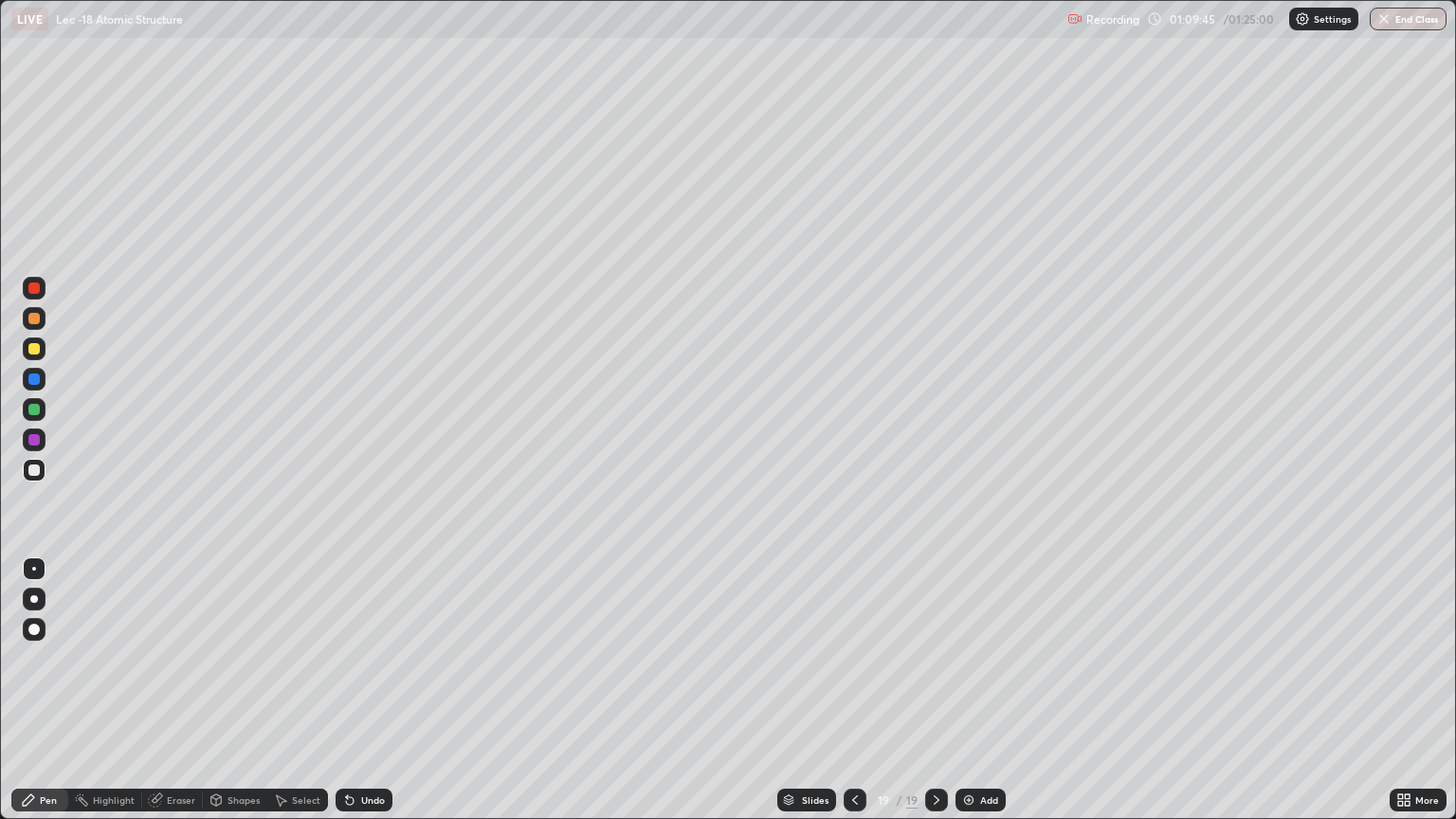 scroll, scrollTop: 0, scrollLeft: 0, axis: both 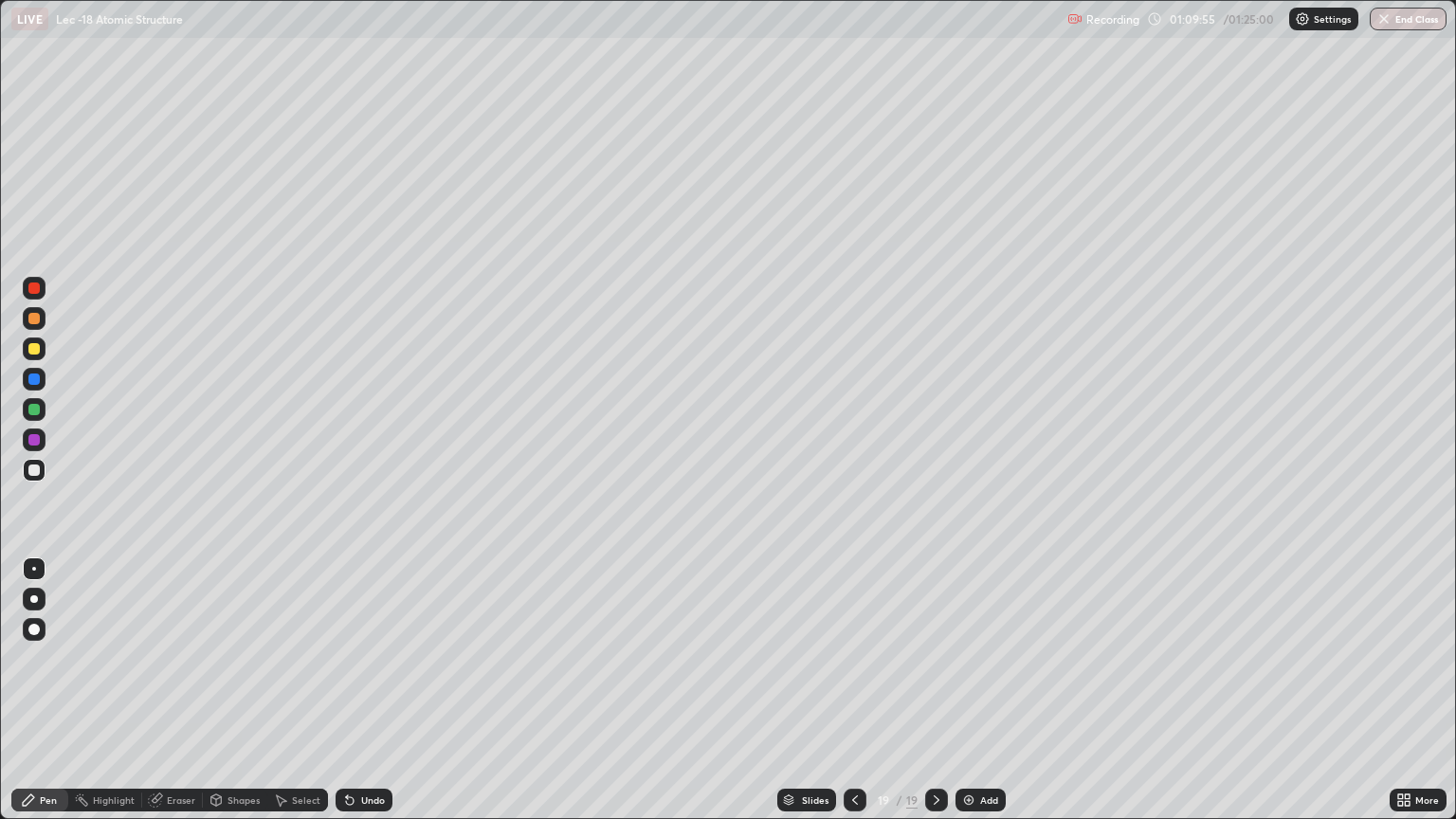 click on "Undo" at bounding box center [364, 800] 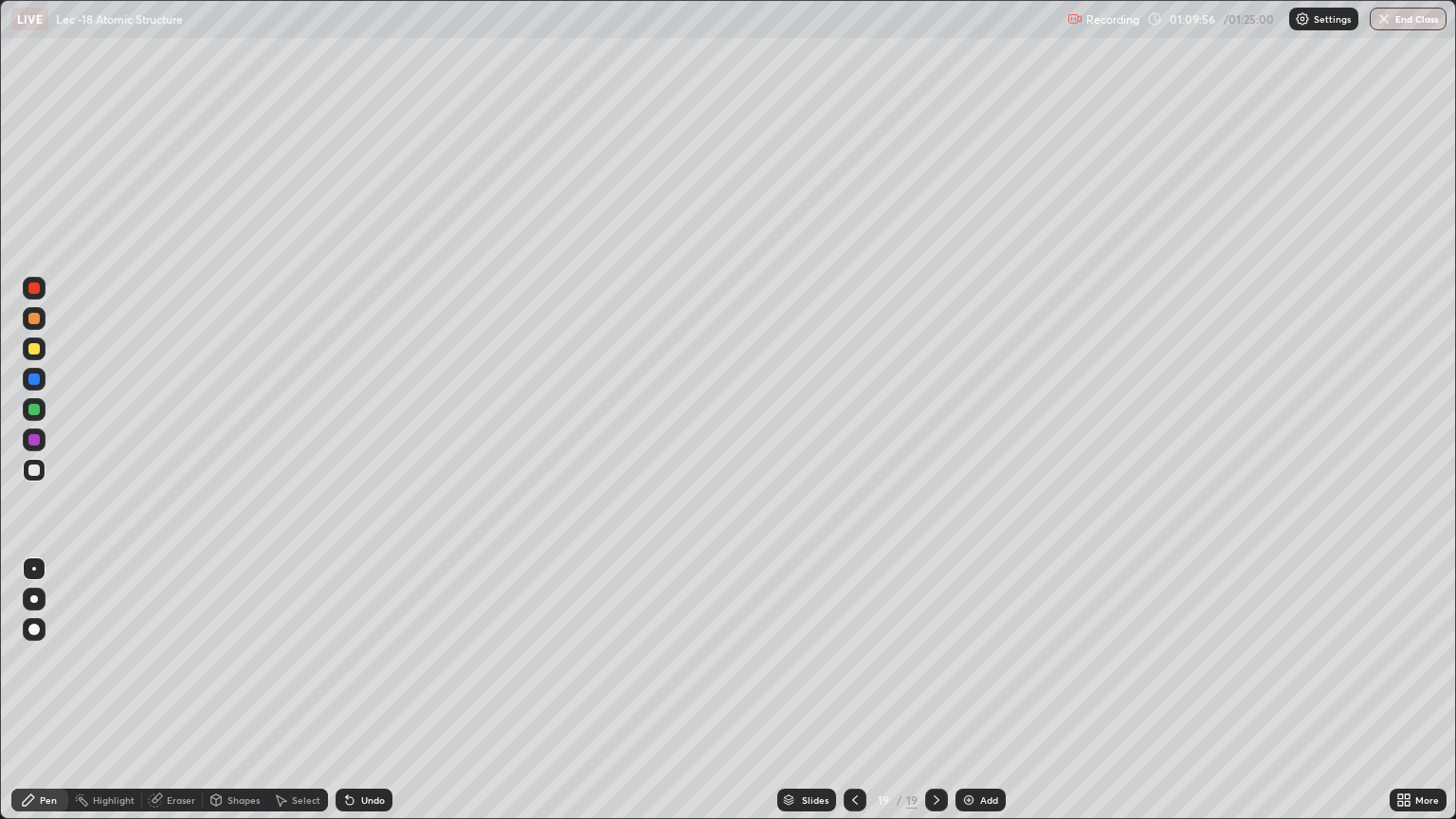 click 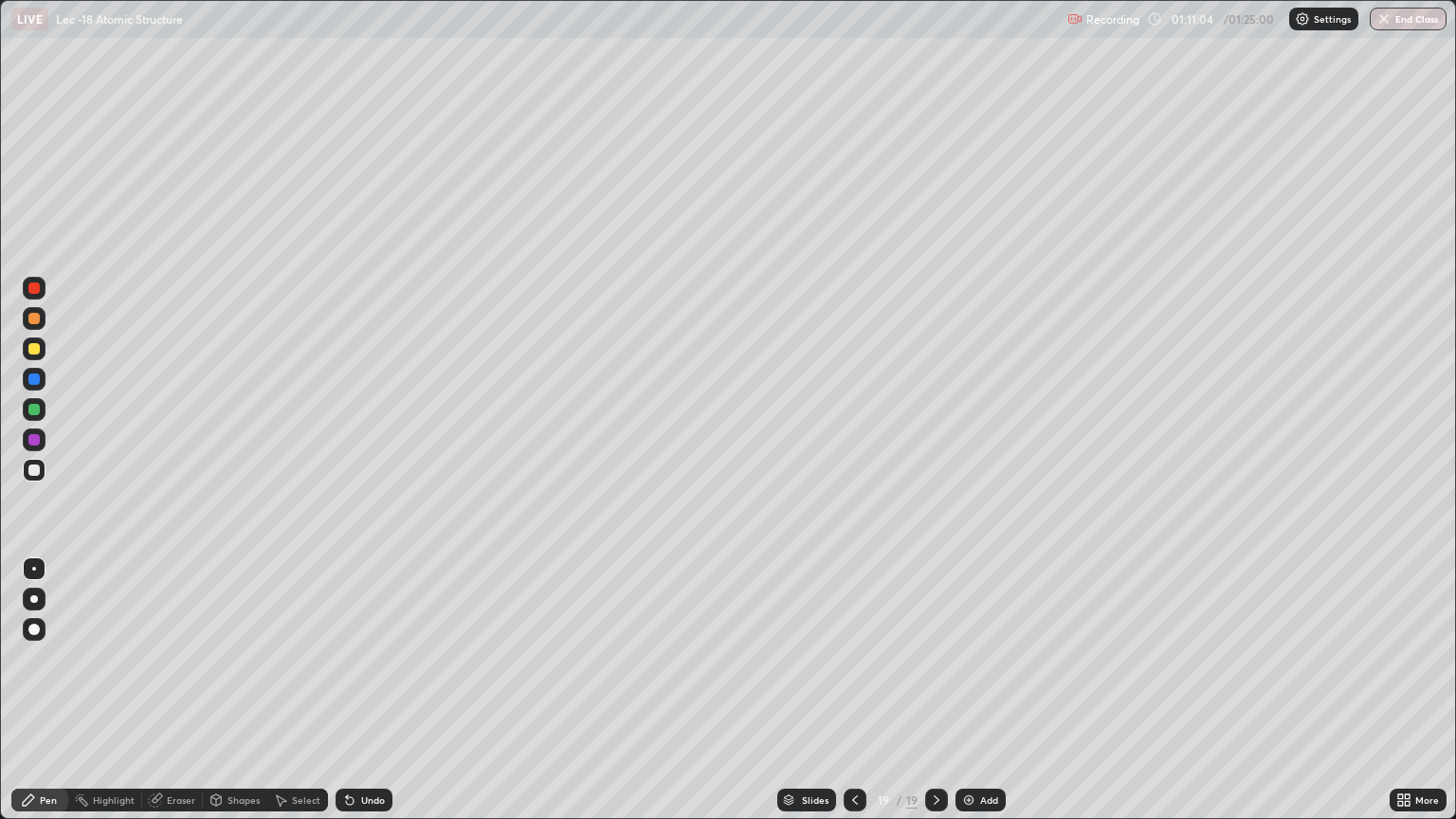 click on "Add" at bounding box center [980, 800] 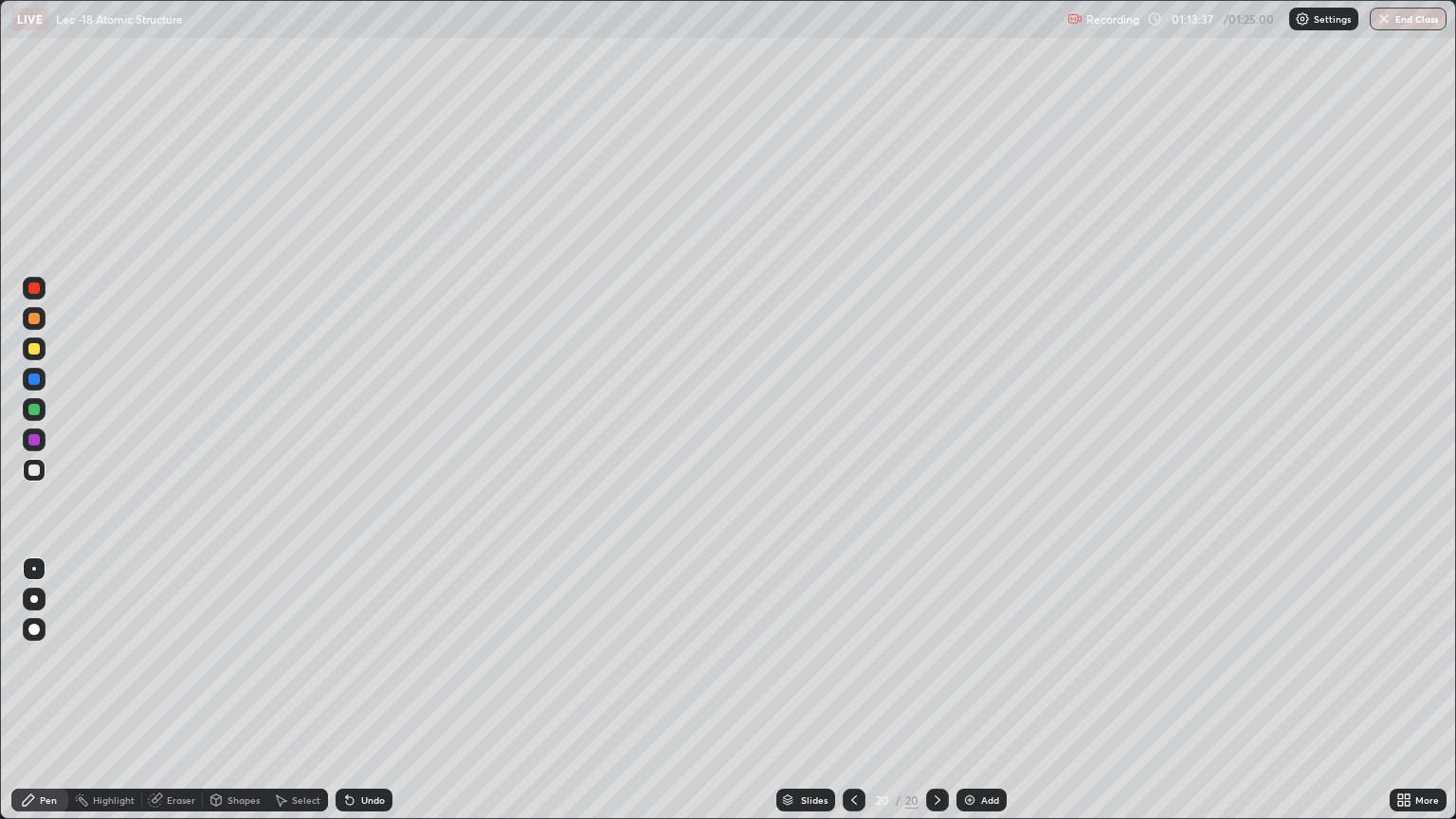 click at bounding box center [970, 800] 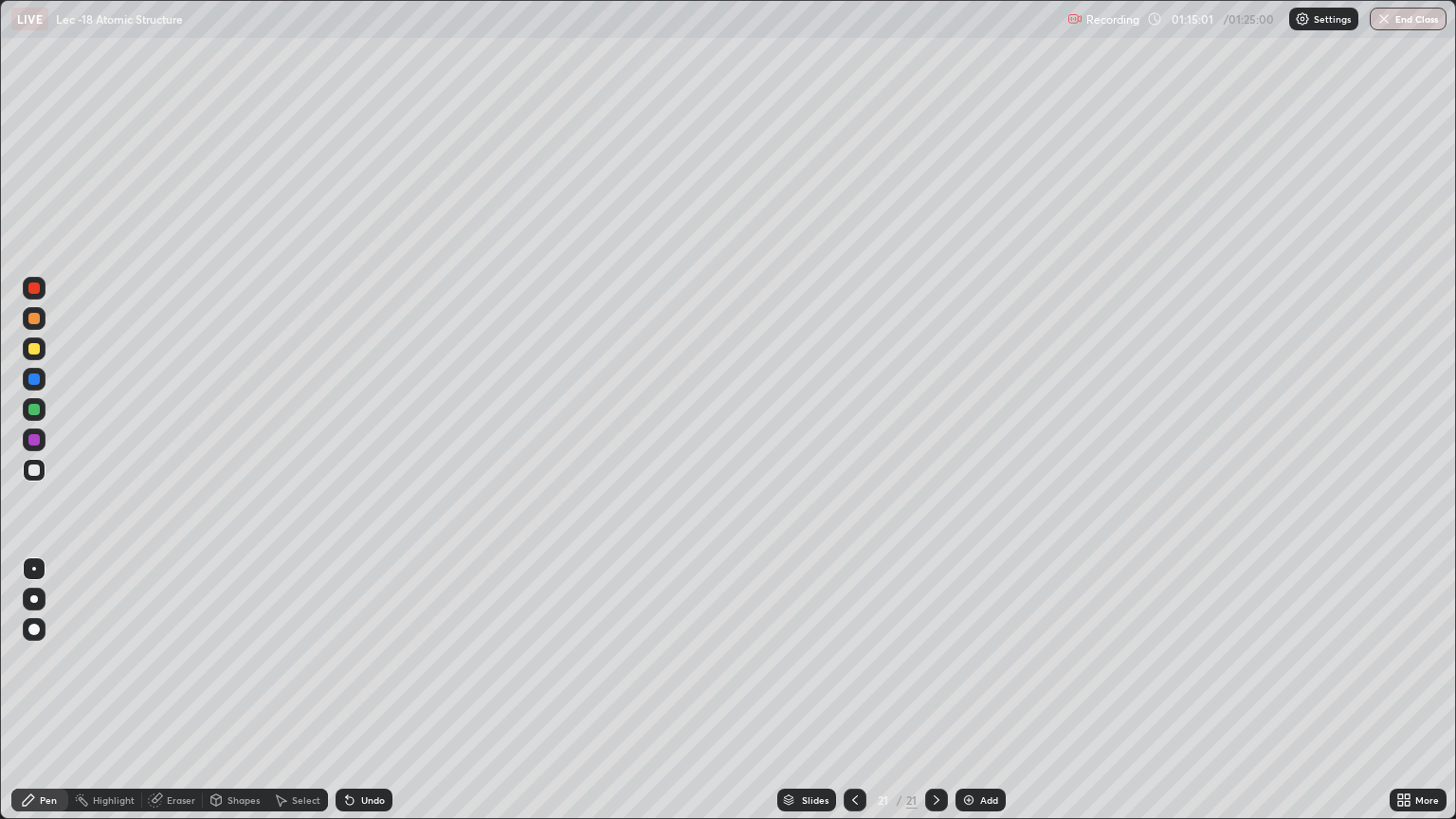 click on "Undo" at bounding box center (364, 800) 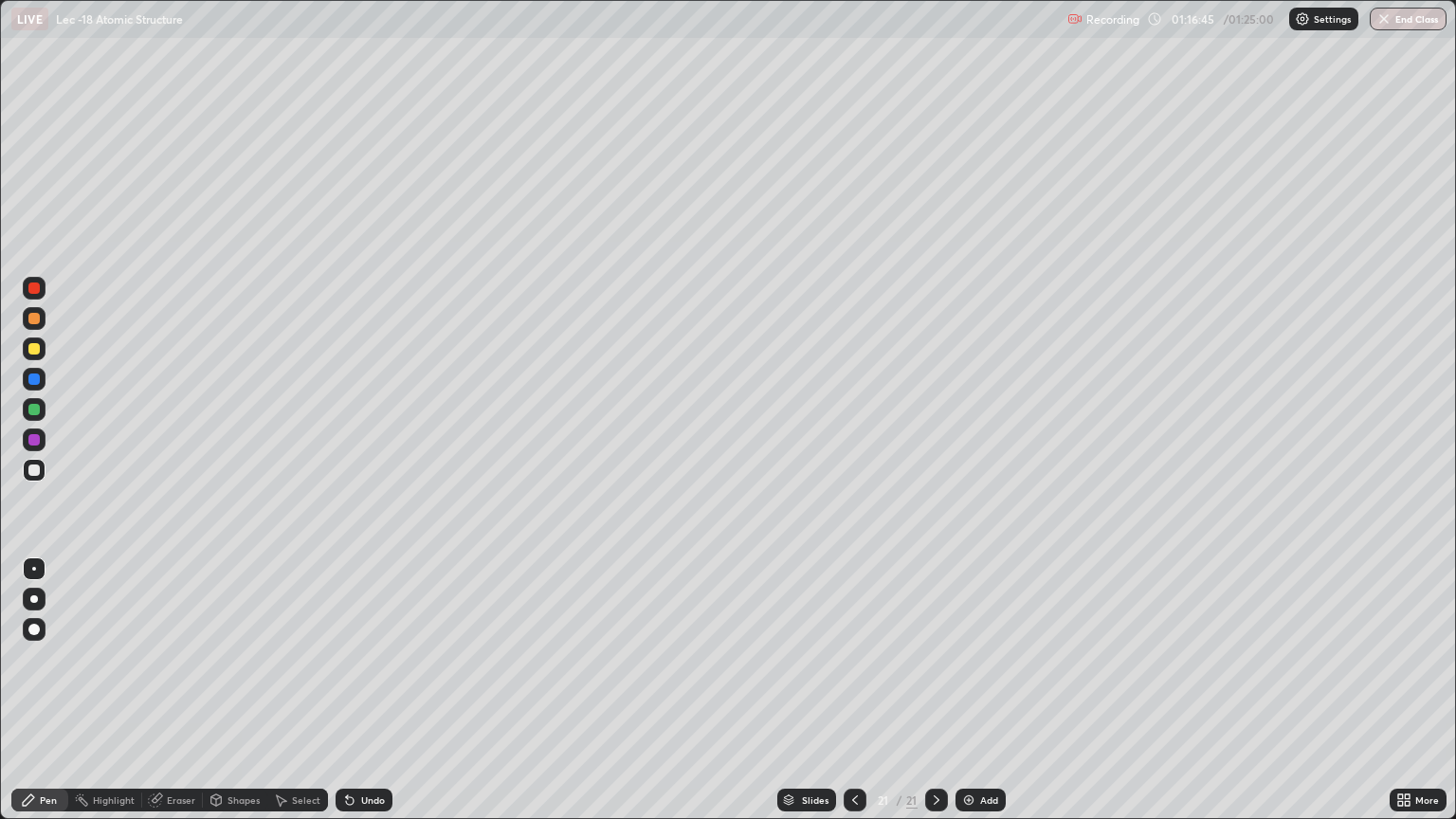 click 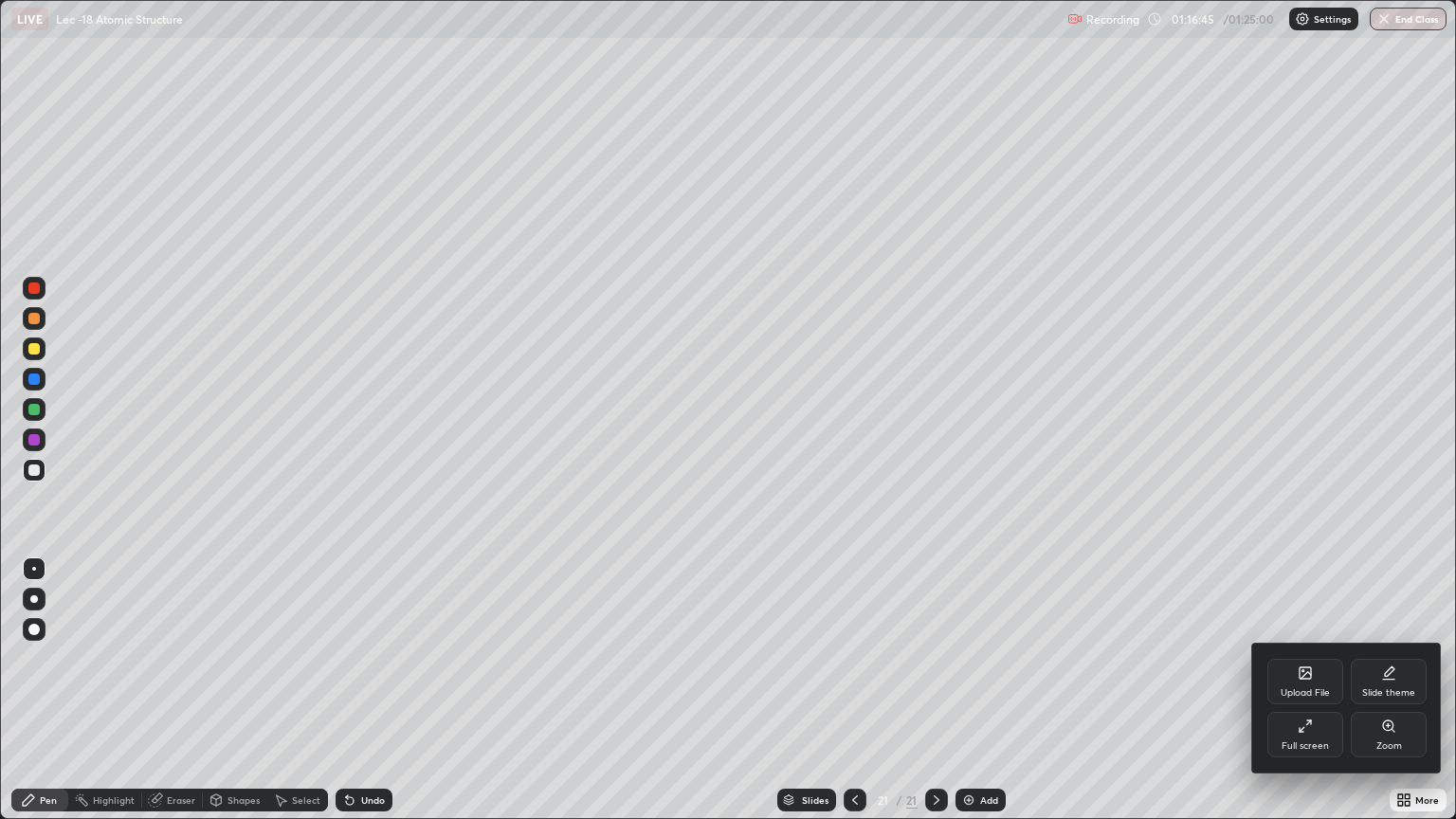 click on "Full screen" at bounding box center (1305, 746) 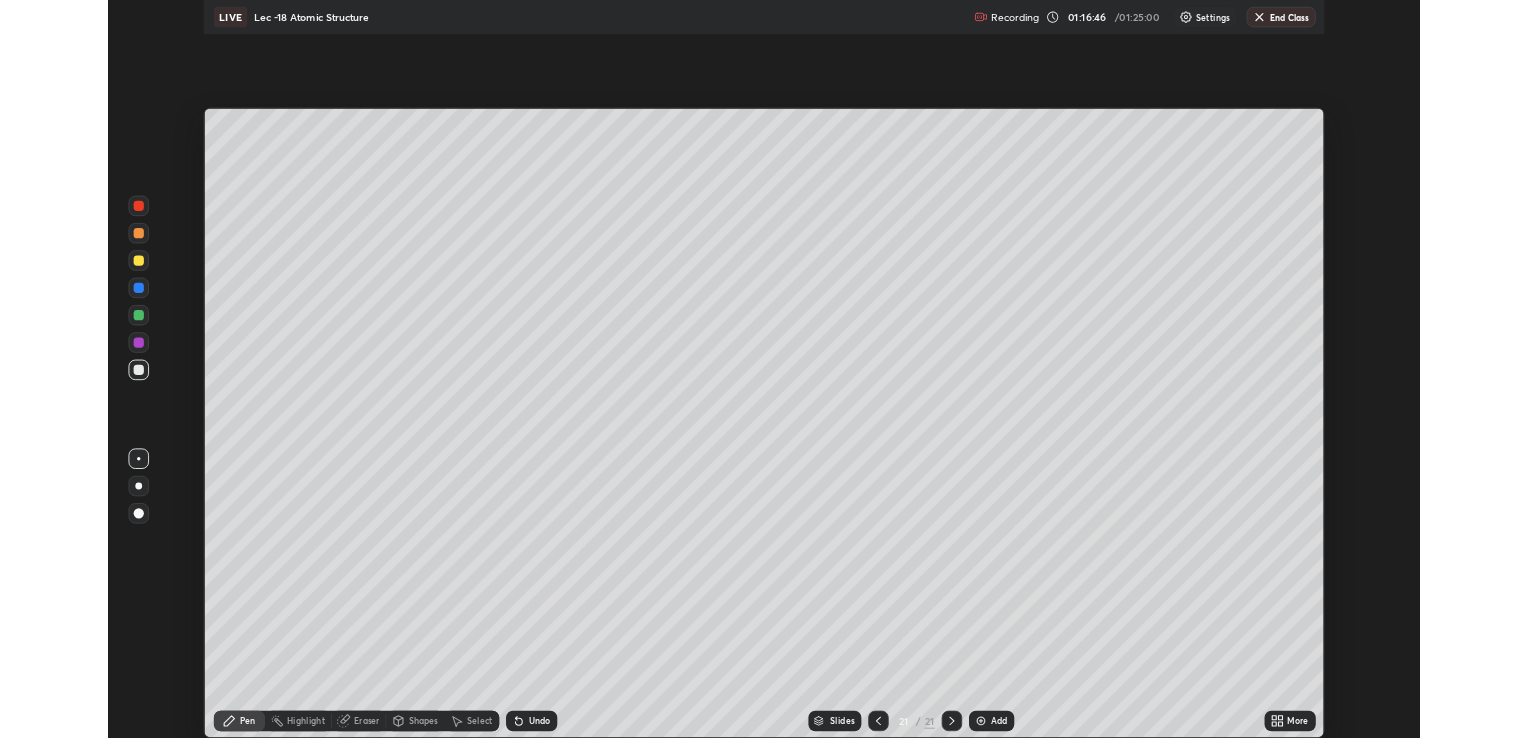 scroll, scrollTop: 738, scrollLeft: 1528, axis: both 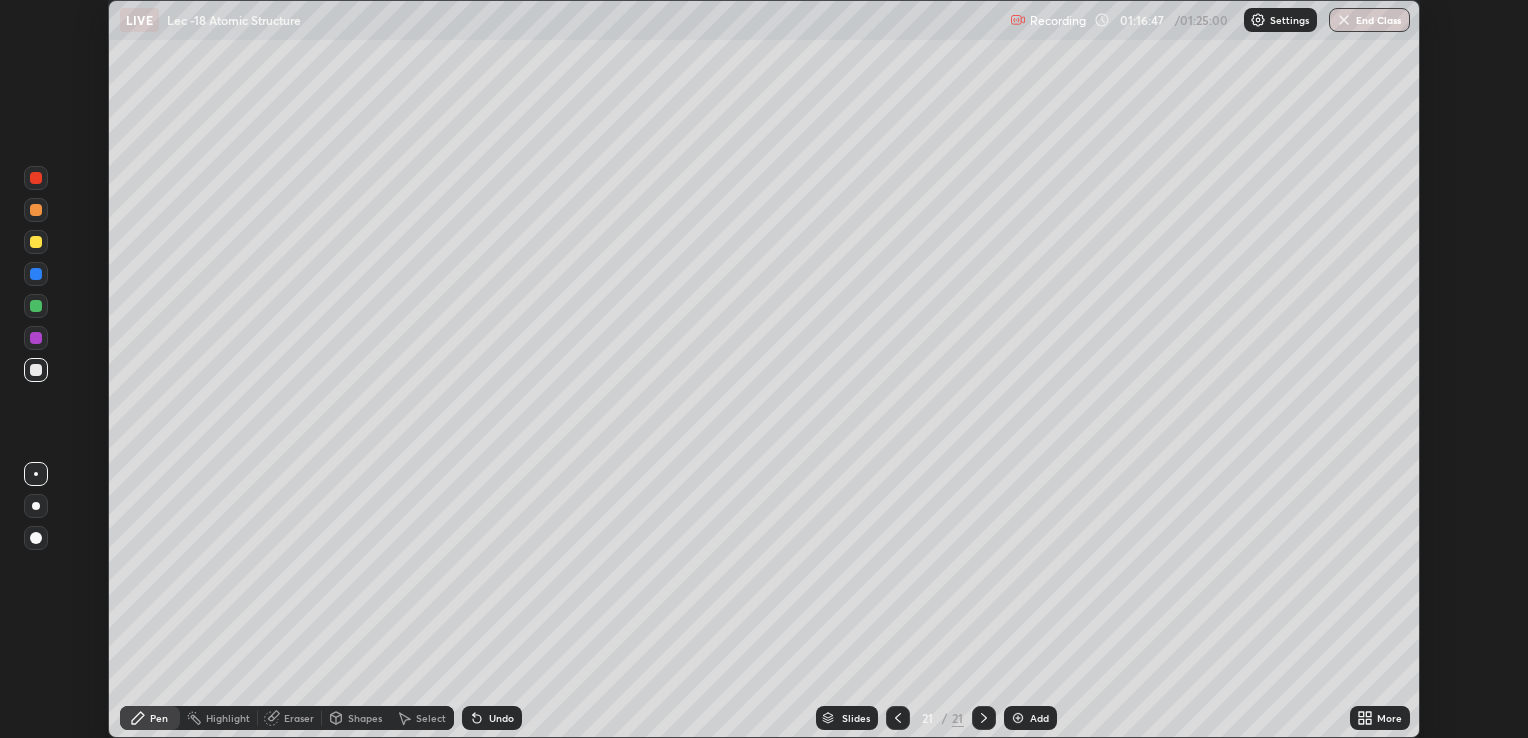 click on "End Class" at bounding box center [1369, 20] 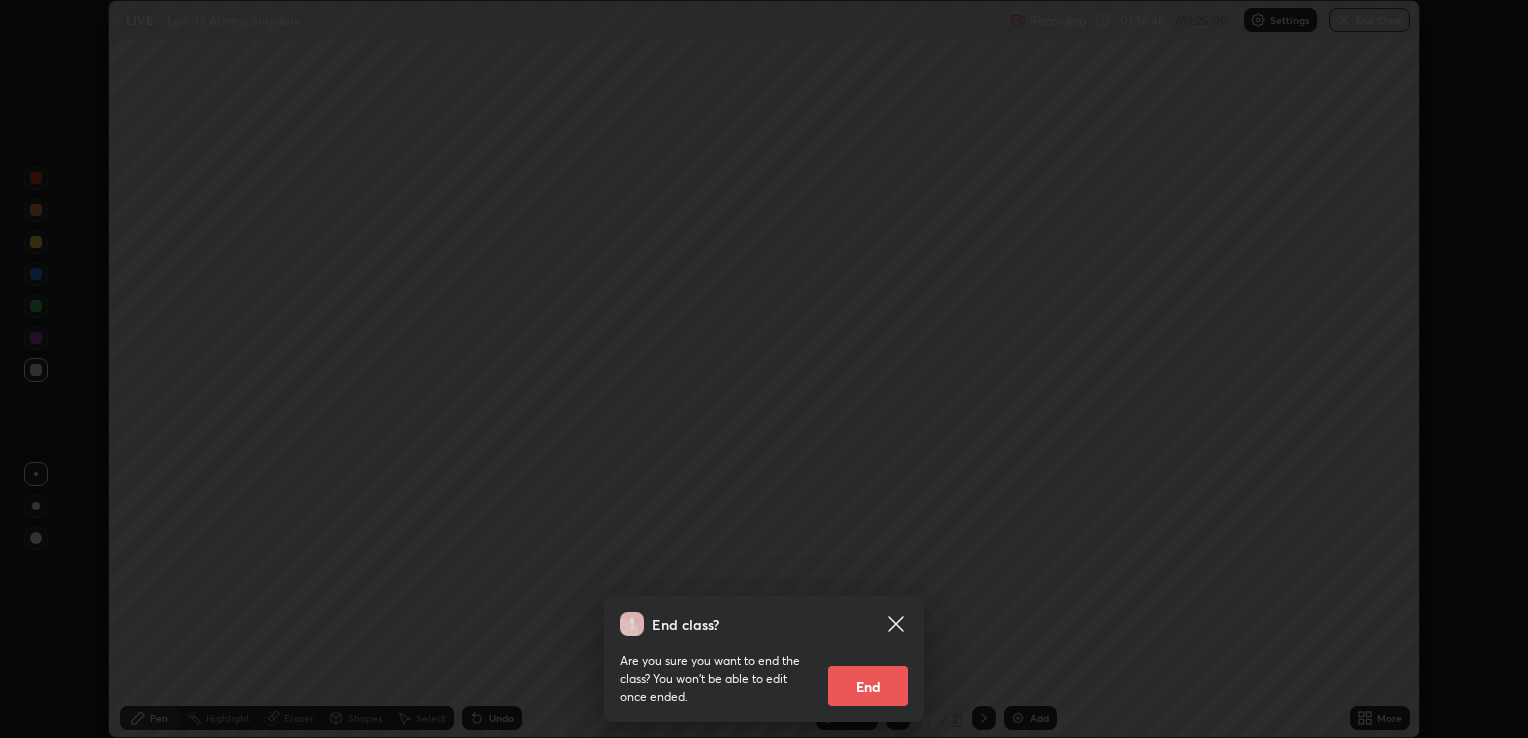 click on "End" at bounding box center [868, 686] 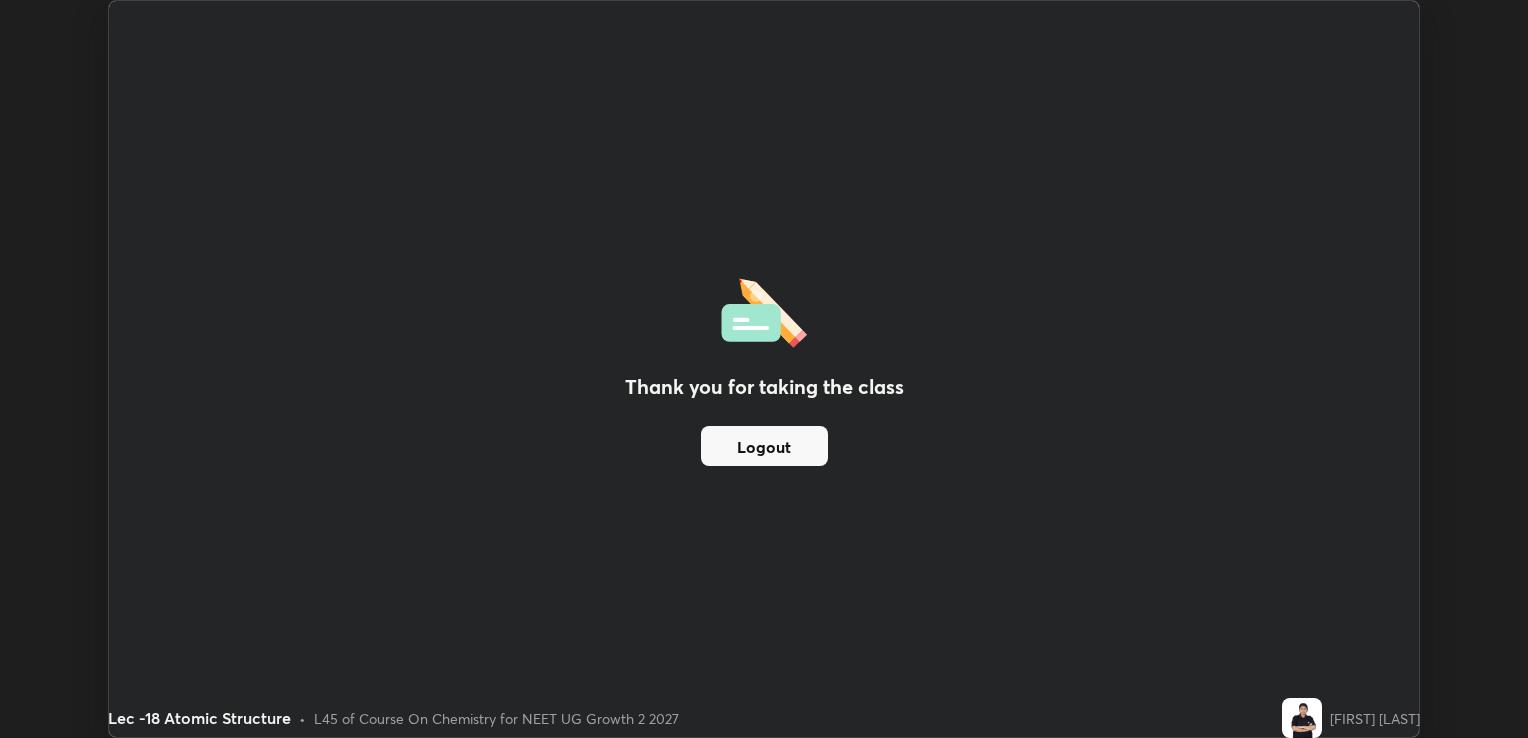 click on "Logout" at bounding box center (764, 446) 